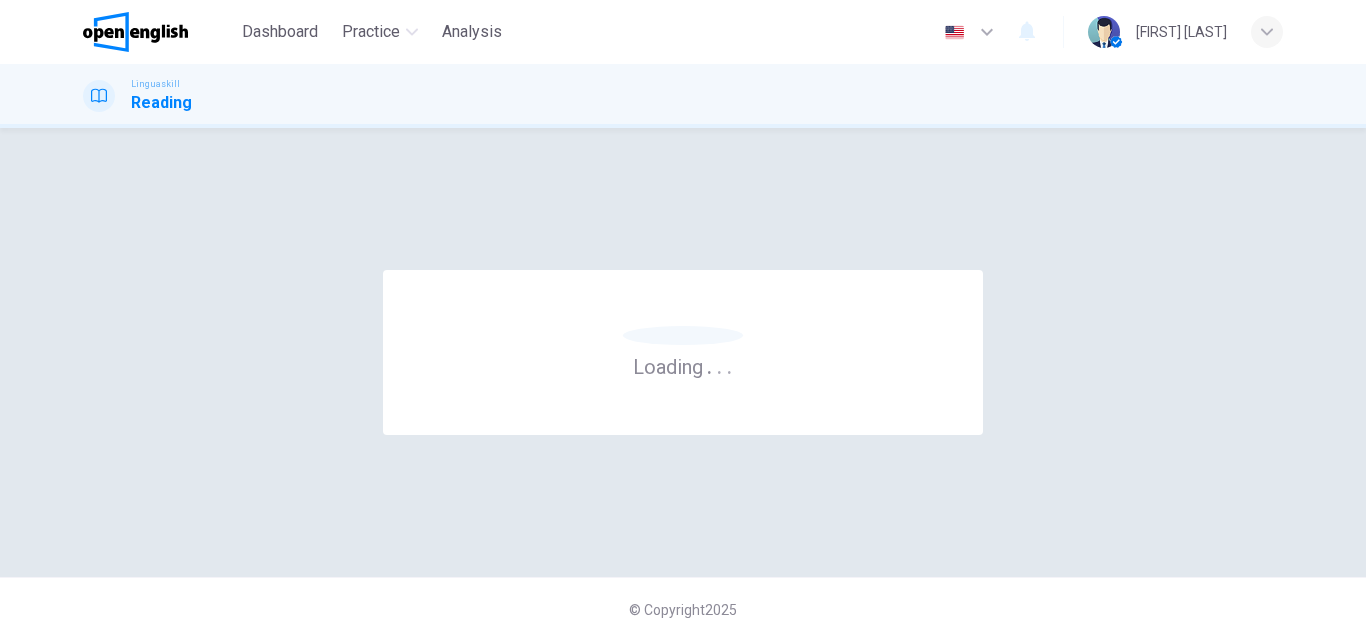 scroll, scrollTop: 0, scrollLeft: 0, axis: both 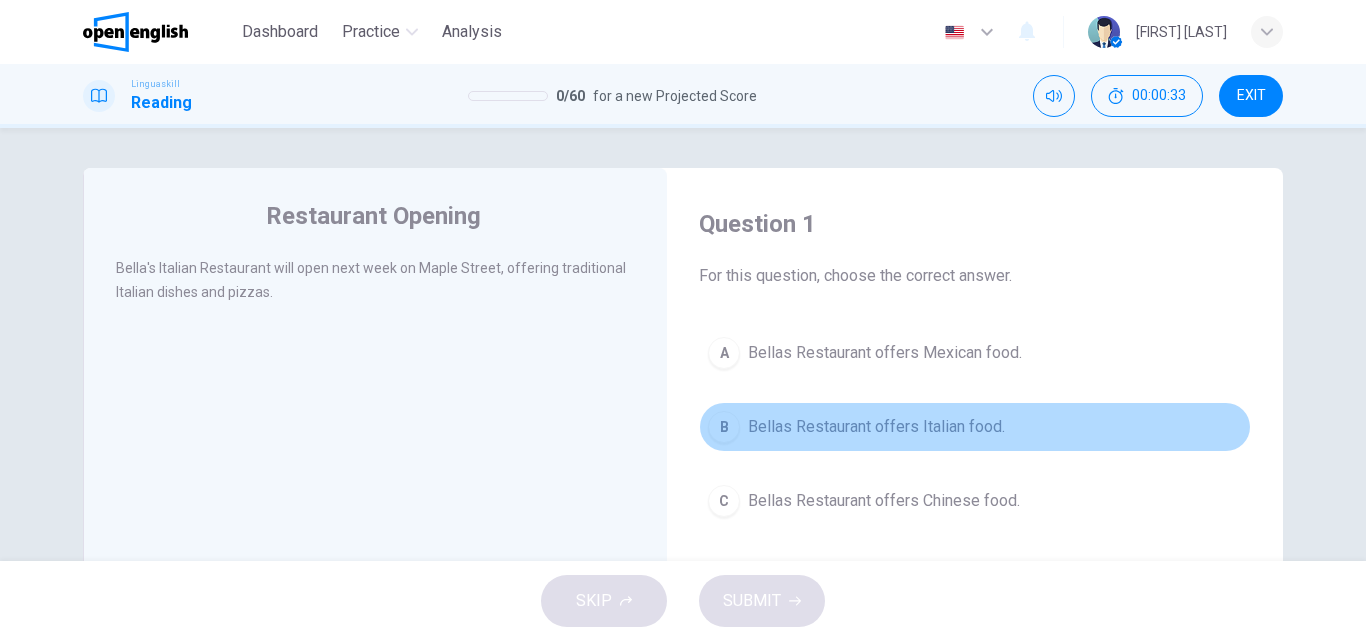 click on "B Bellas Restaurant offers Italian food." at bounding box center [975, 427] 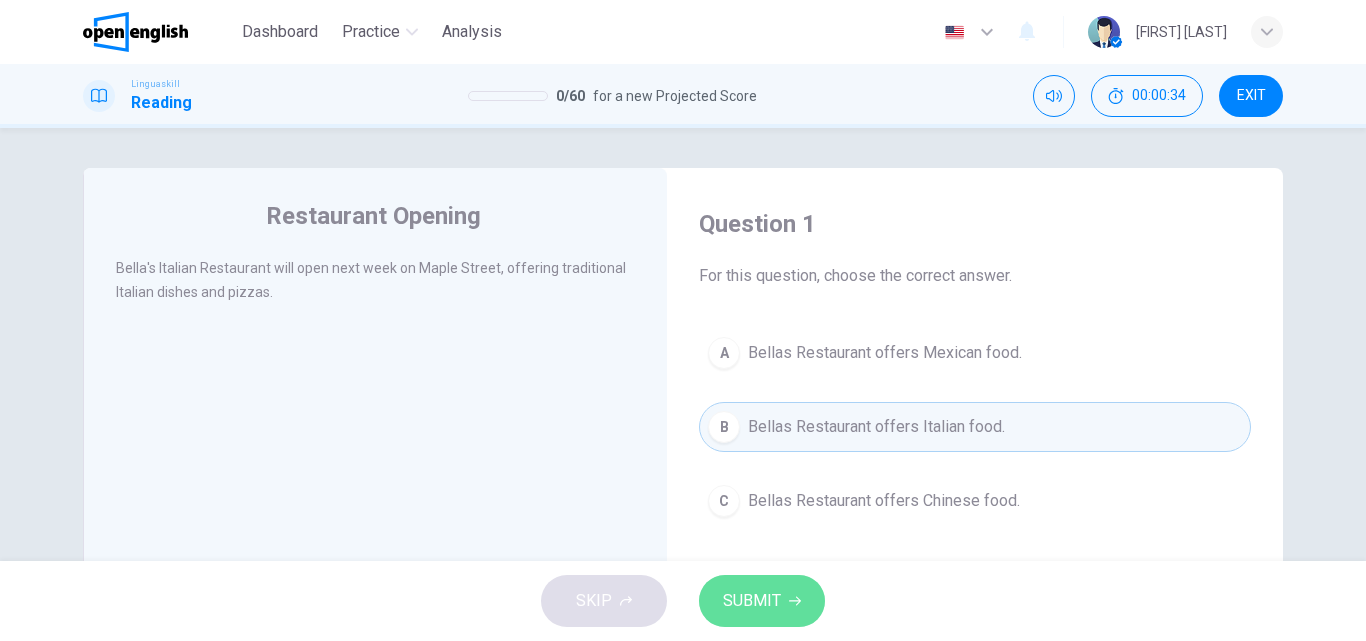 click on "SUBMIT" at bounding box center [752, 601] 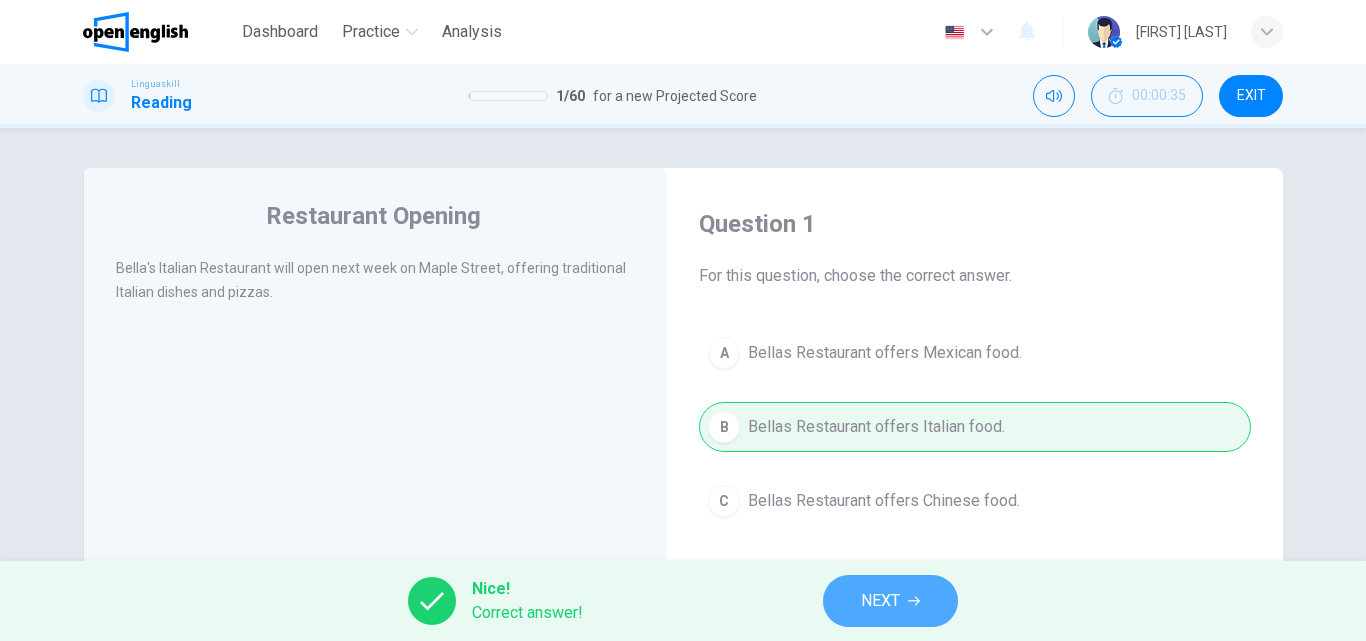 click on "NEXT" at bounding box center (890, 601) 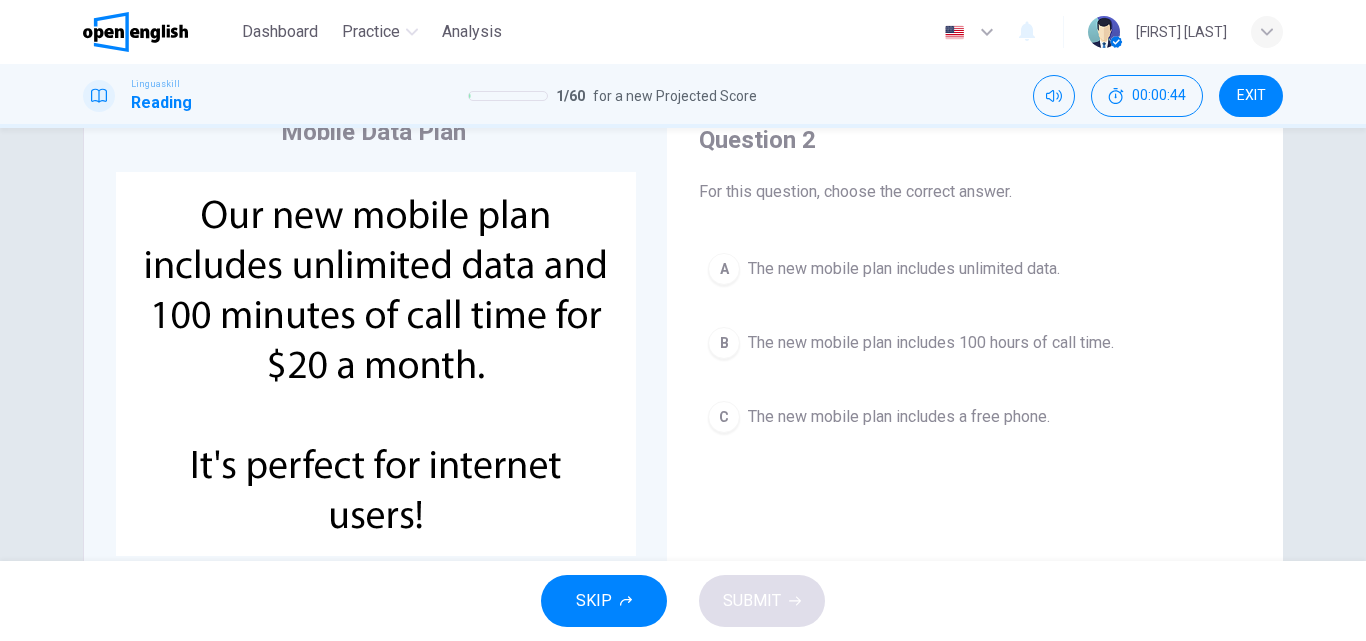 scroll, scrollTop: 82, scrollLeft: 0, axis: vertical 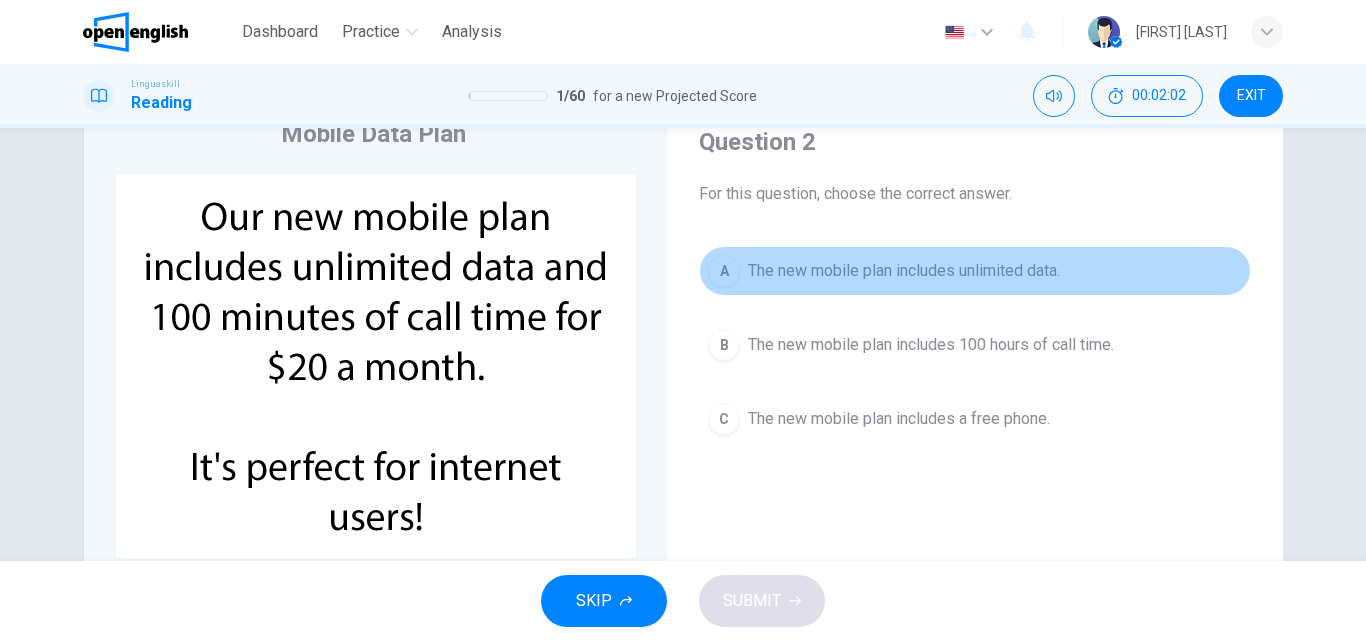 click on "A The new mobile plan includes unlimited data." at bounding box center [975, 271] 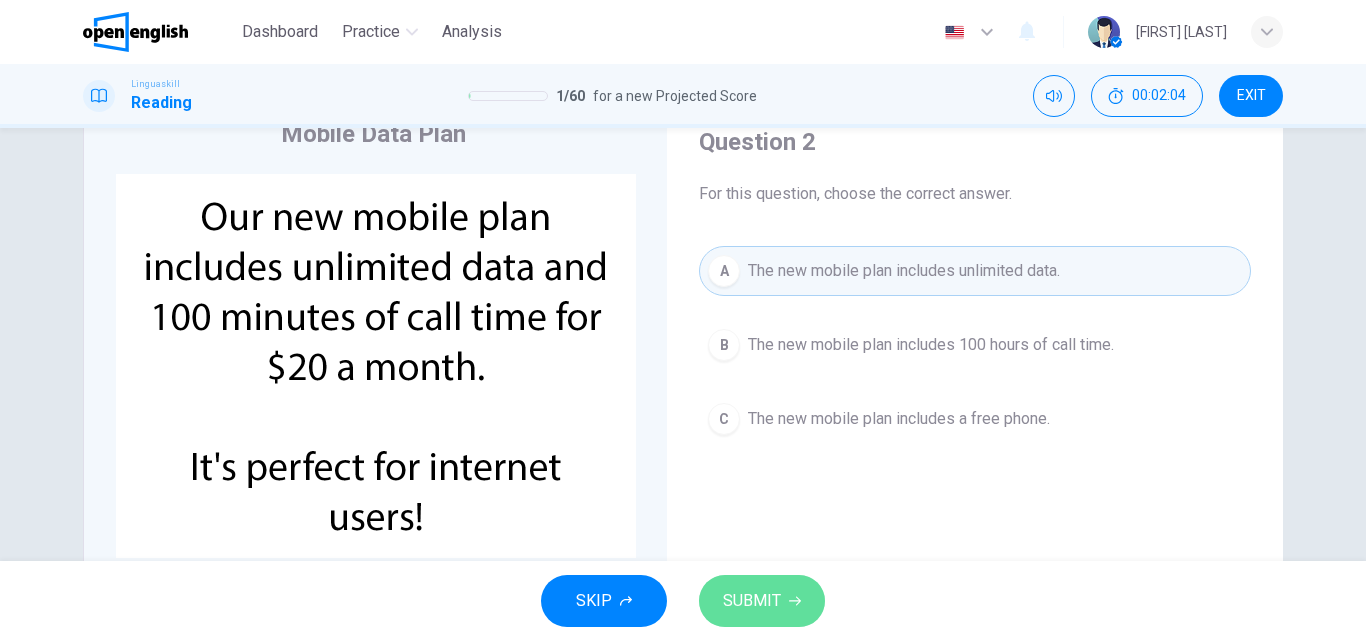 click on "SUBMIT" at bounding box center [752, 601] 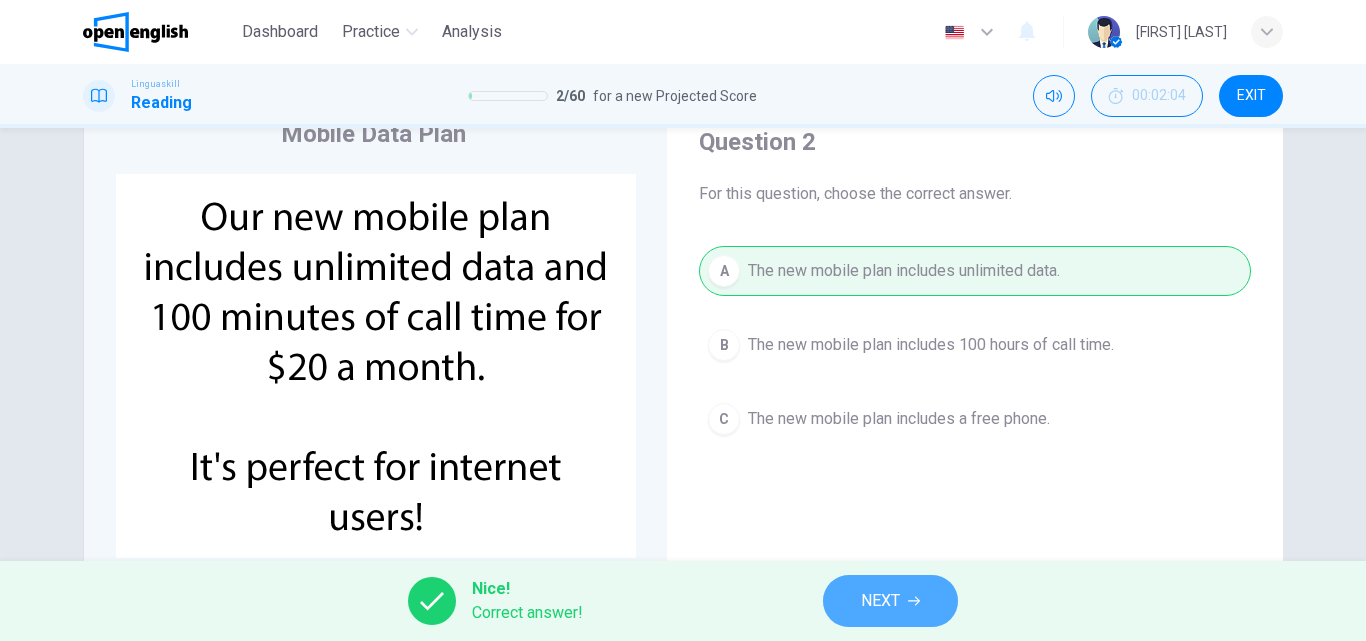 click 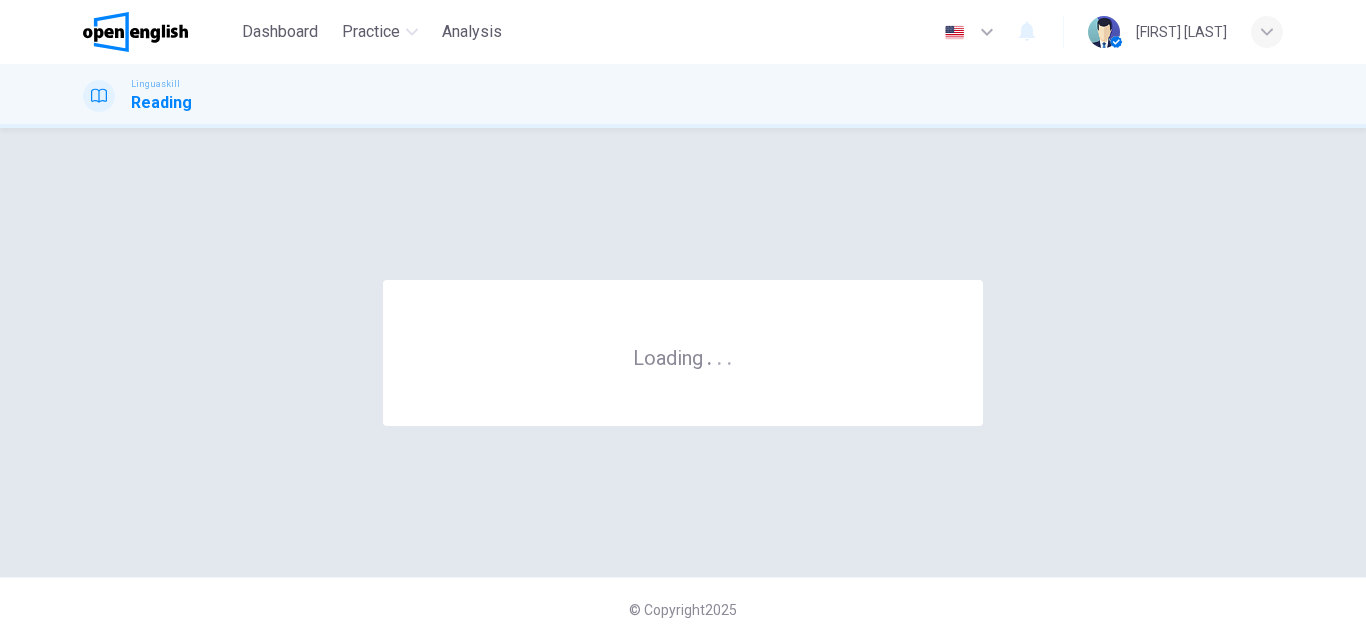 scroll, scrollTop: 0, scrollLeft: 0, axis: both 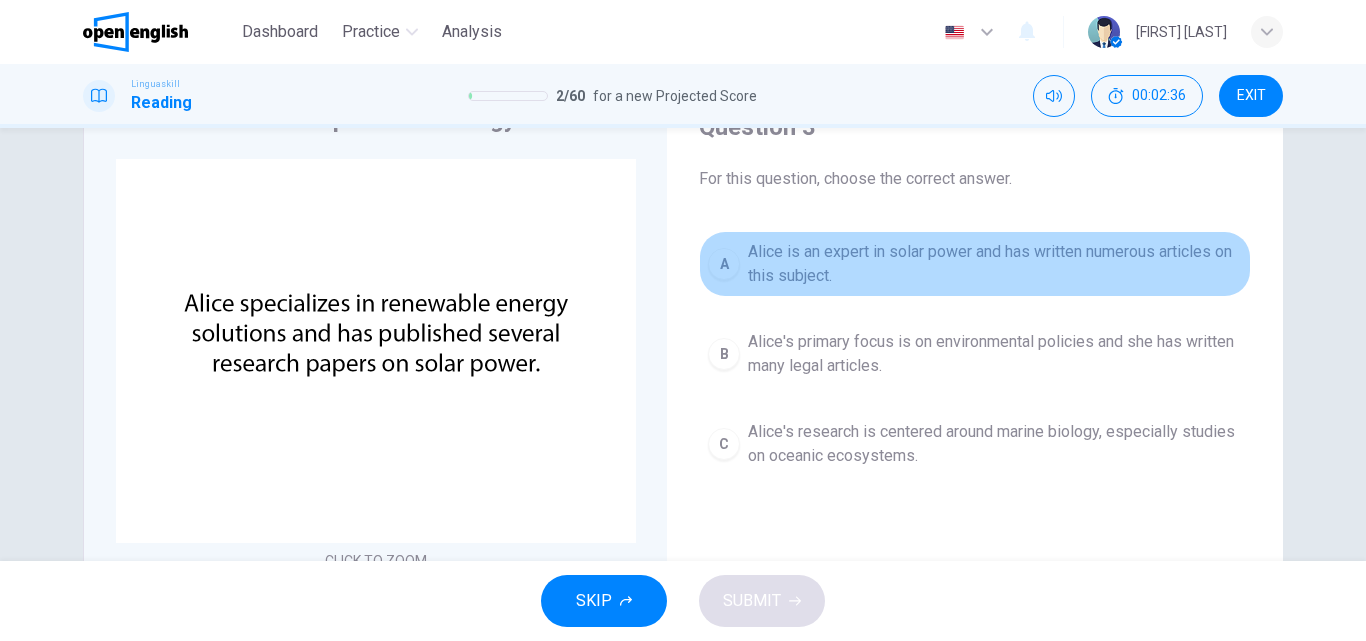 click on "Alice is an expert in solar power and has written numerous articles on this subject." at bounding box center [995, 264] 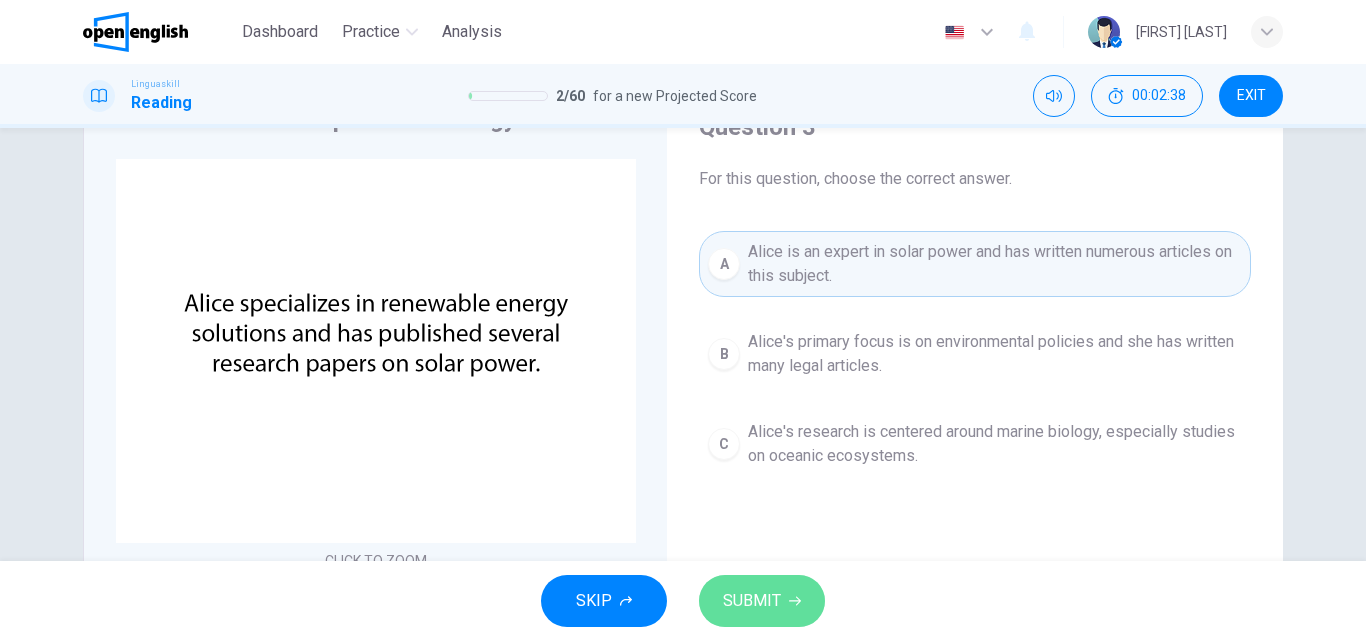 click on "SUBMIT" at bounding box center (752, 601) 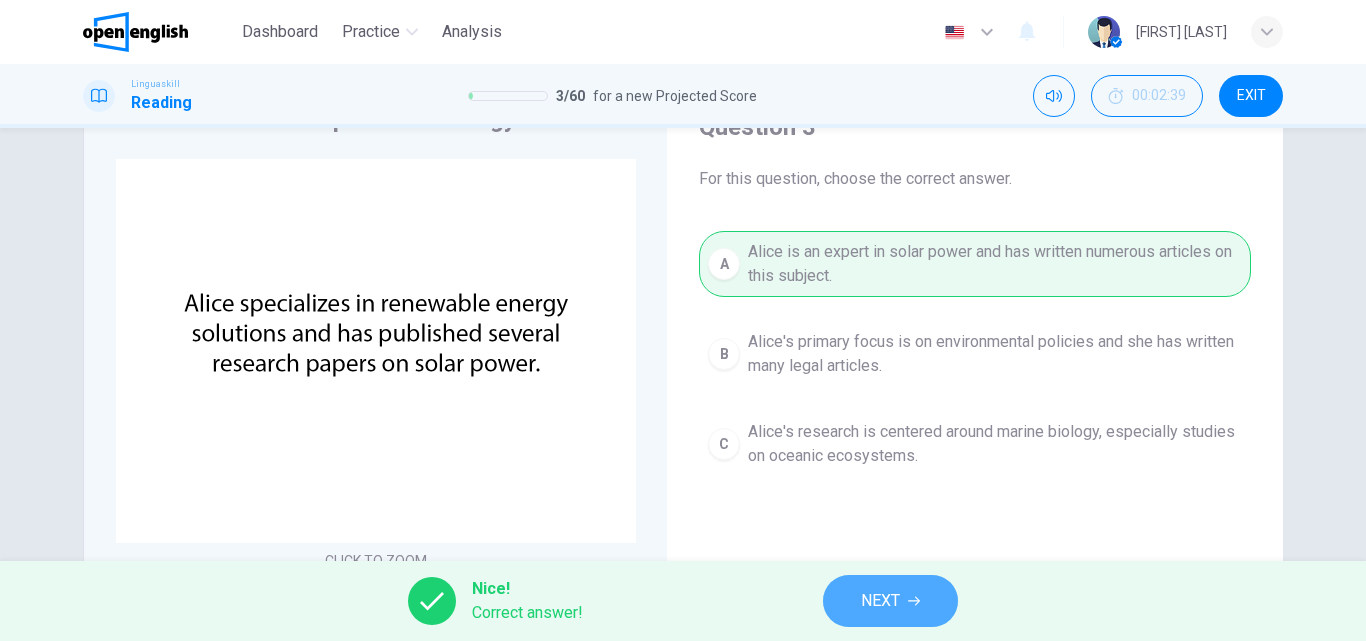 click on "NEXT" at bounding box center [880, 601] 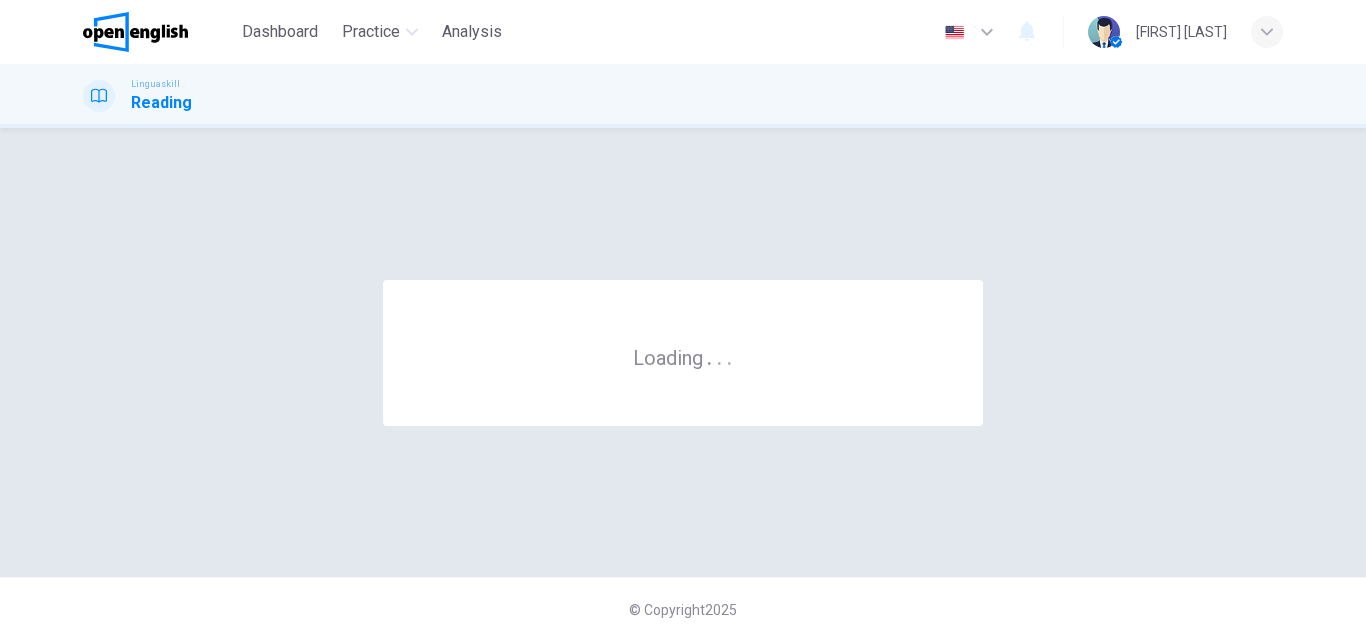 scroll, scrollTop: 0, scrollLeft: 0, axis: both 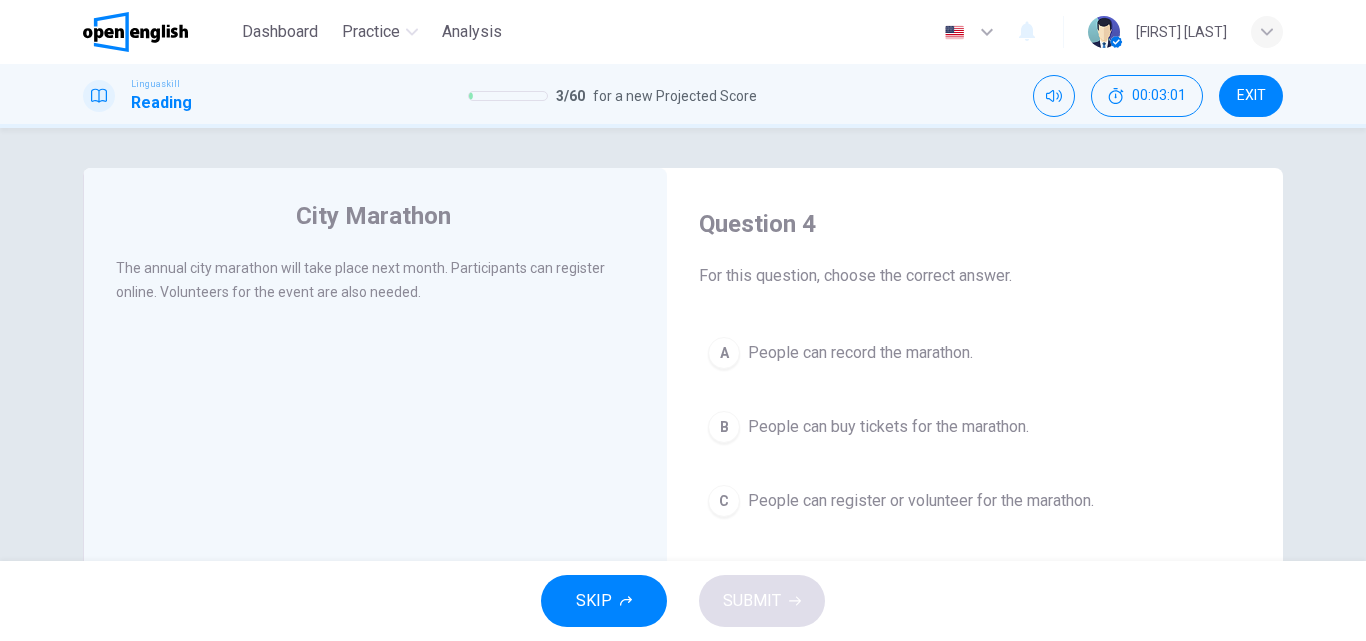 click on "C People can register or volunteer for the marathon." at bounding box center (975, 501) 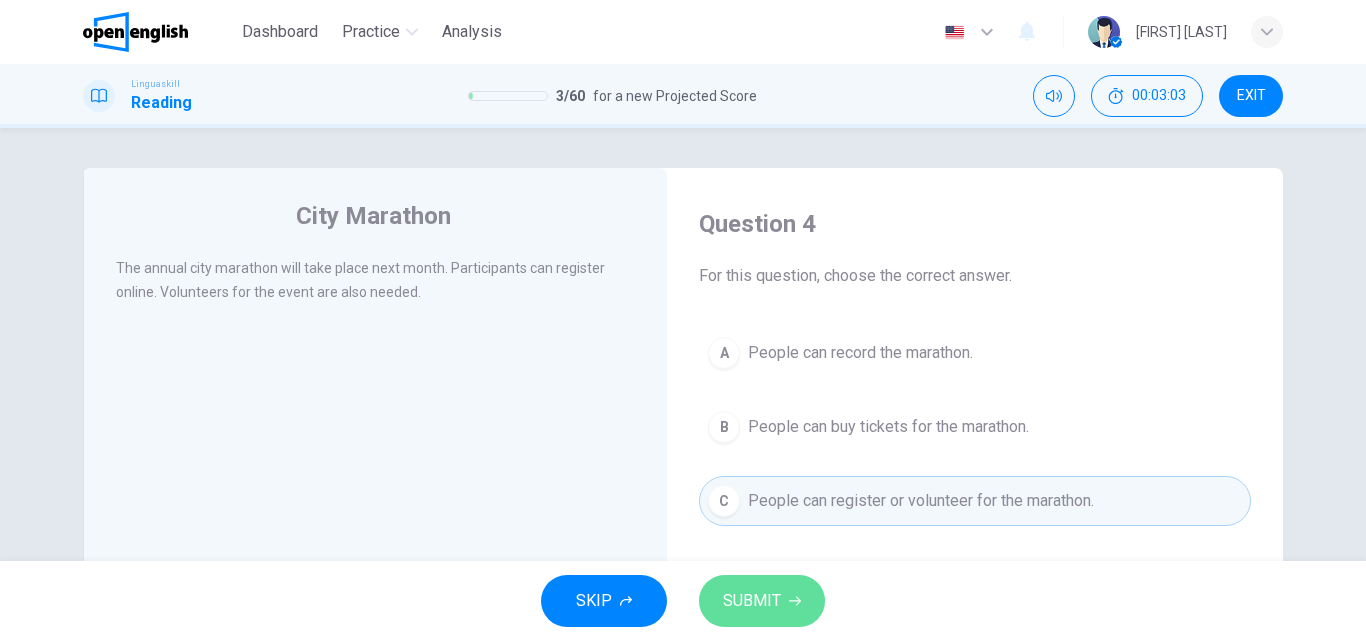click on "SUBMIT" at bounding box center (762, 601) 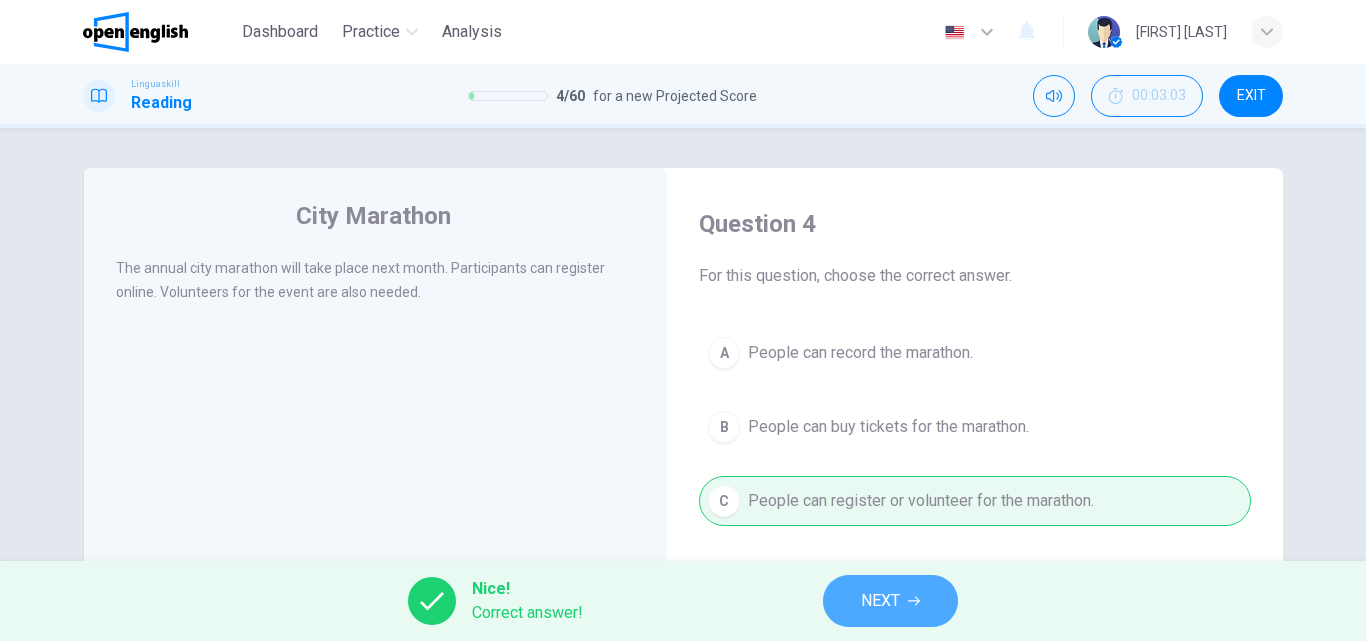 click on "NEXT" at bounding box center (880, 601) 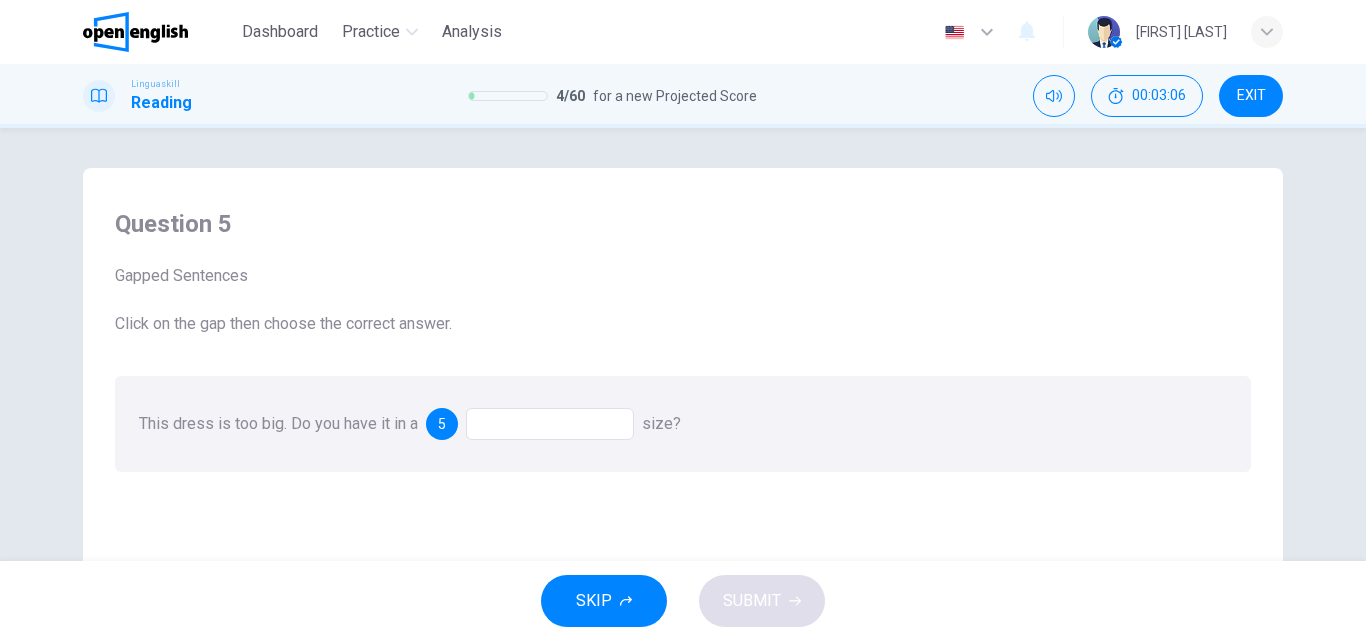 click at bounding box center [550, 424] 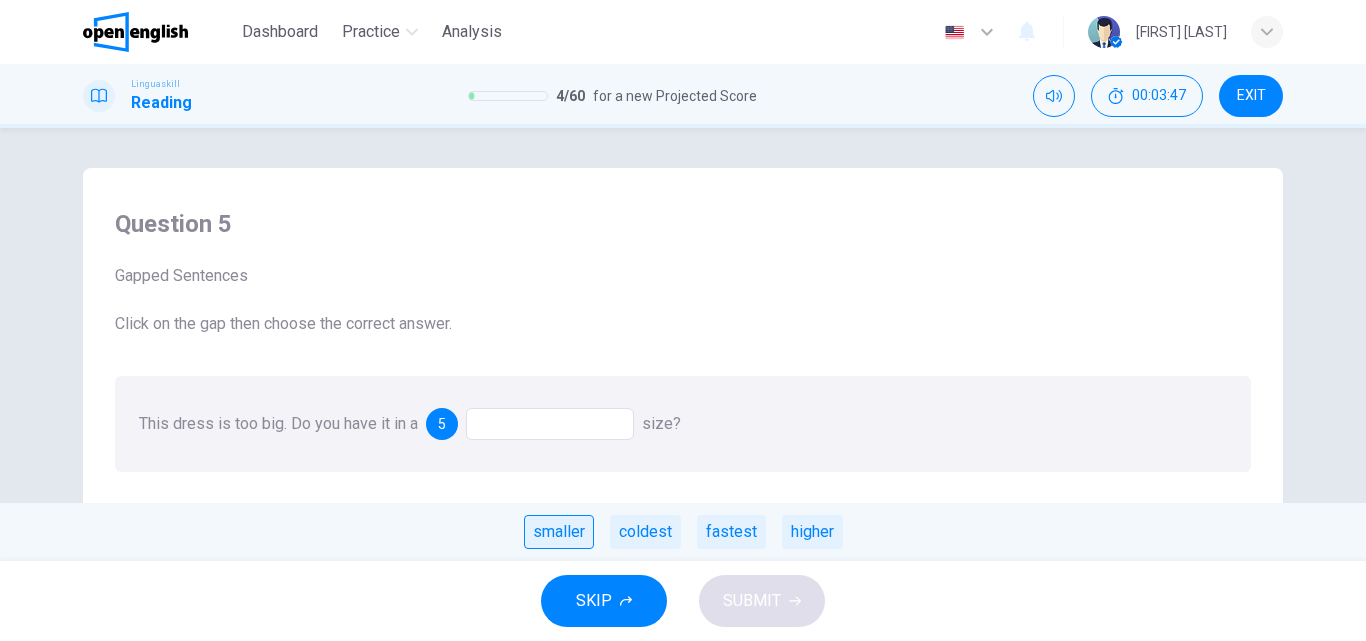 click on "smaller" at bounding box center [559, 532] 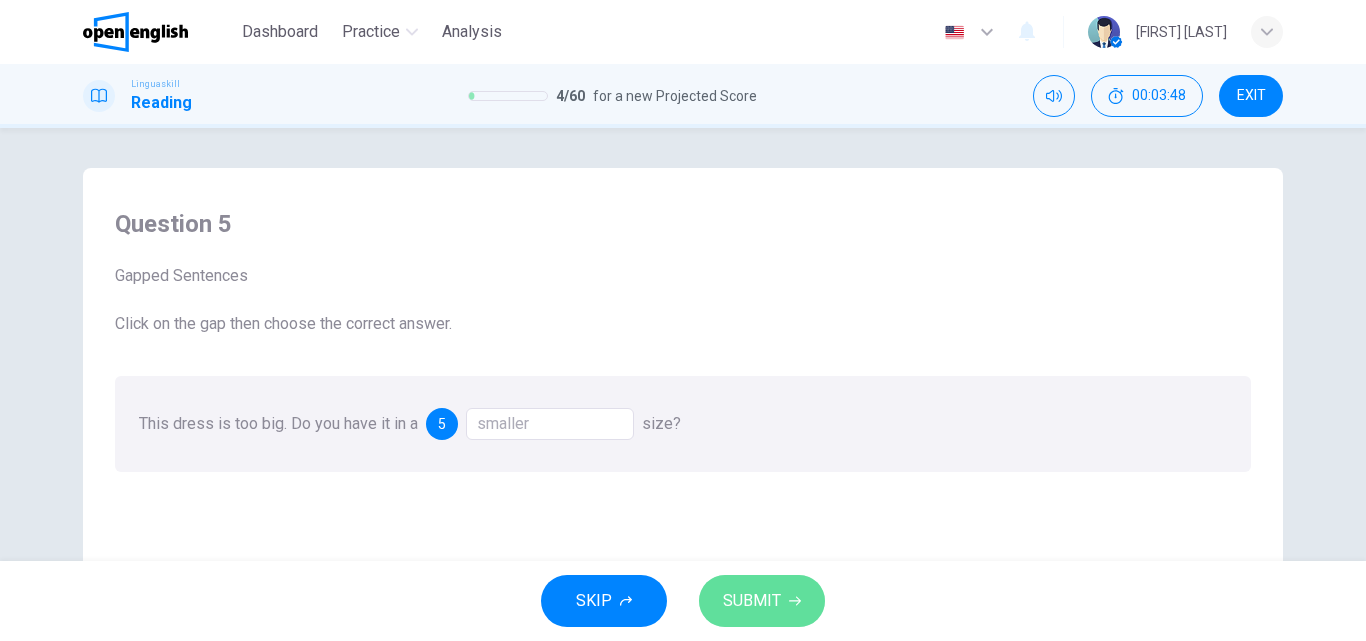 click on "SUBMIT" at bounding box center [752, 601] 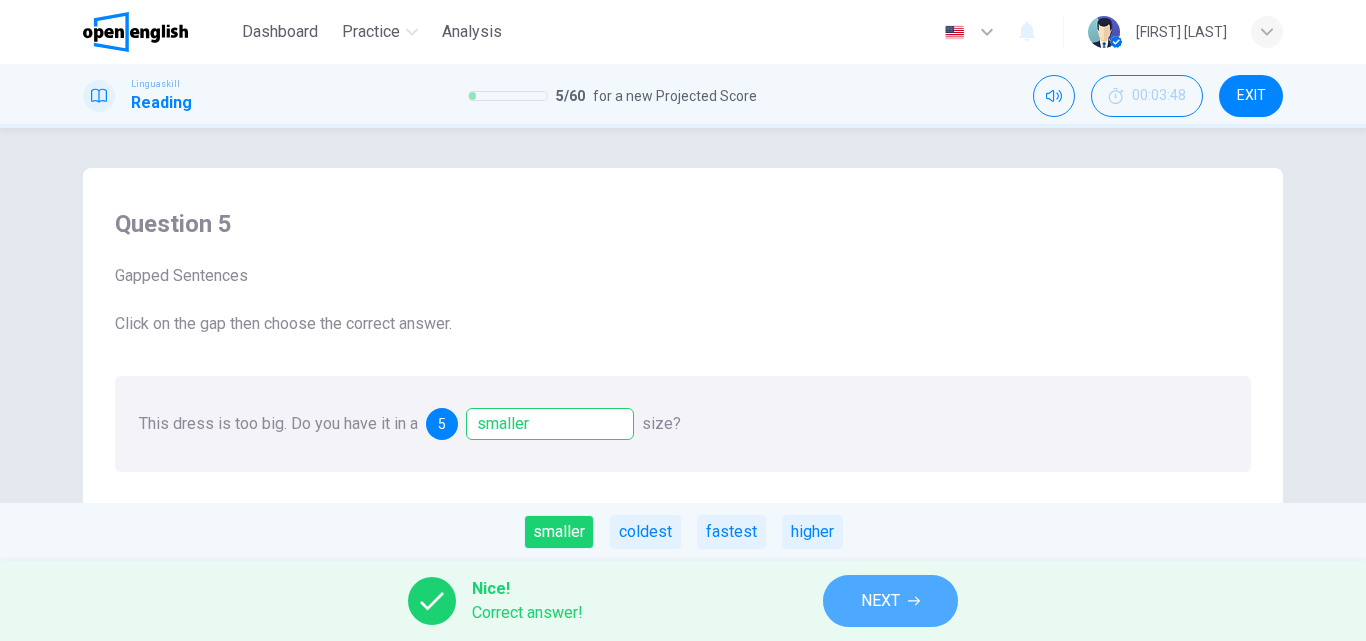 click on "NEXT" at bounding box center [890, 601] 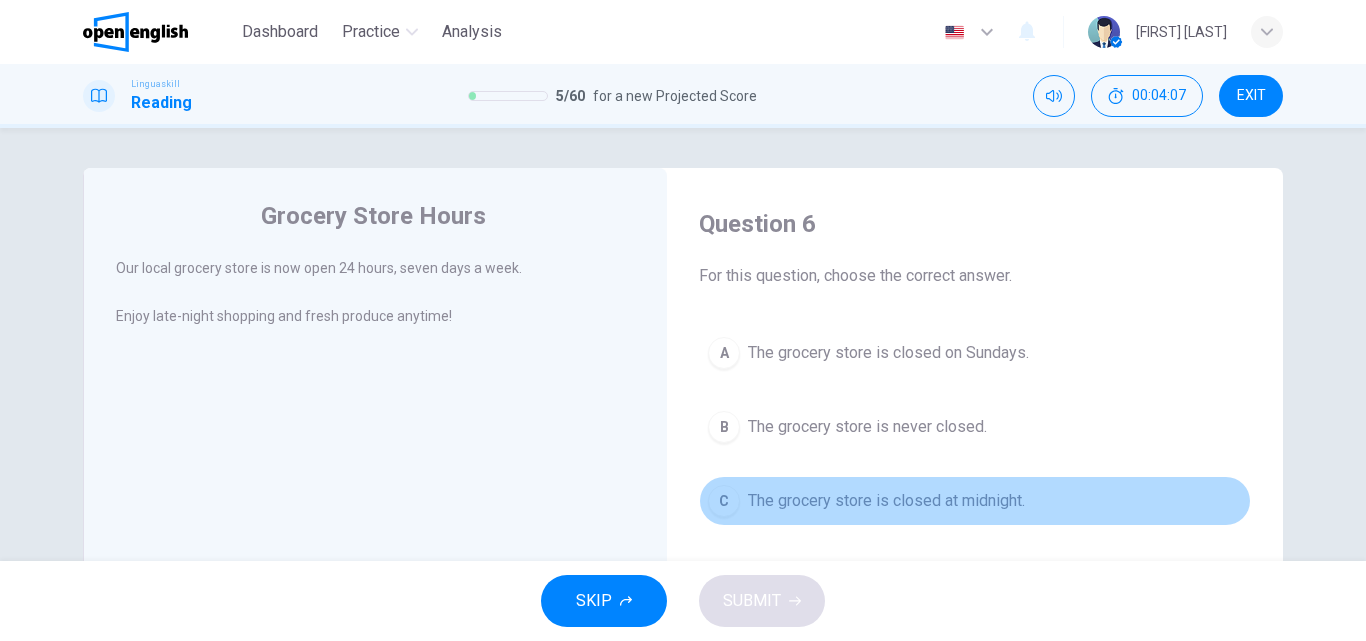 click on "C The grocery store is closed at [TIME]." at bounding box center [975, 501] 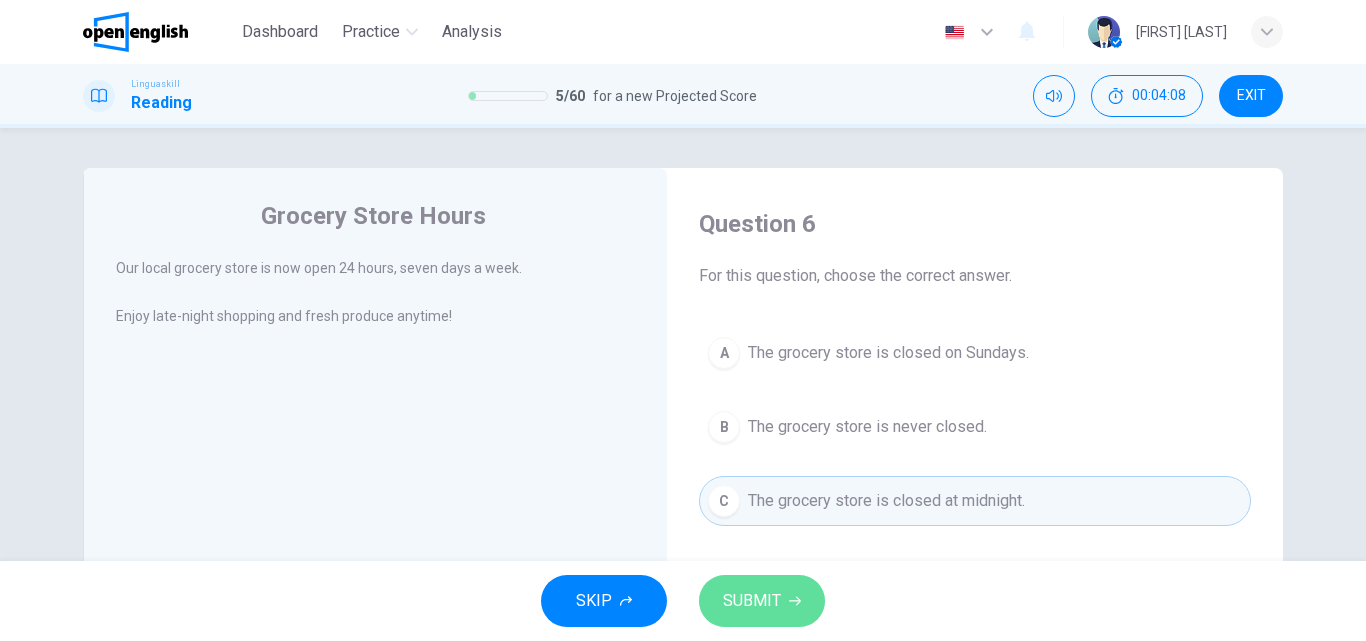 click on "SUBMIT" at bounding box center [752, 601] 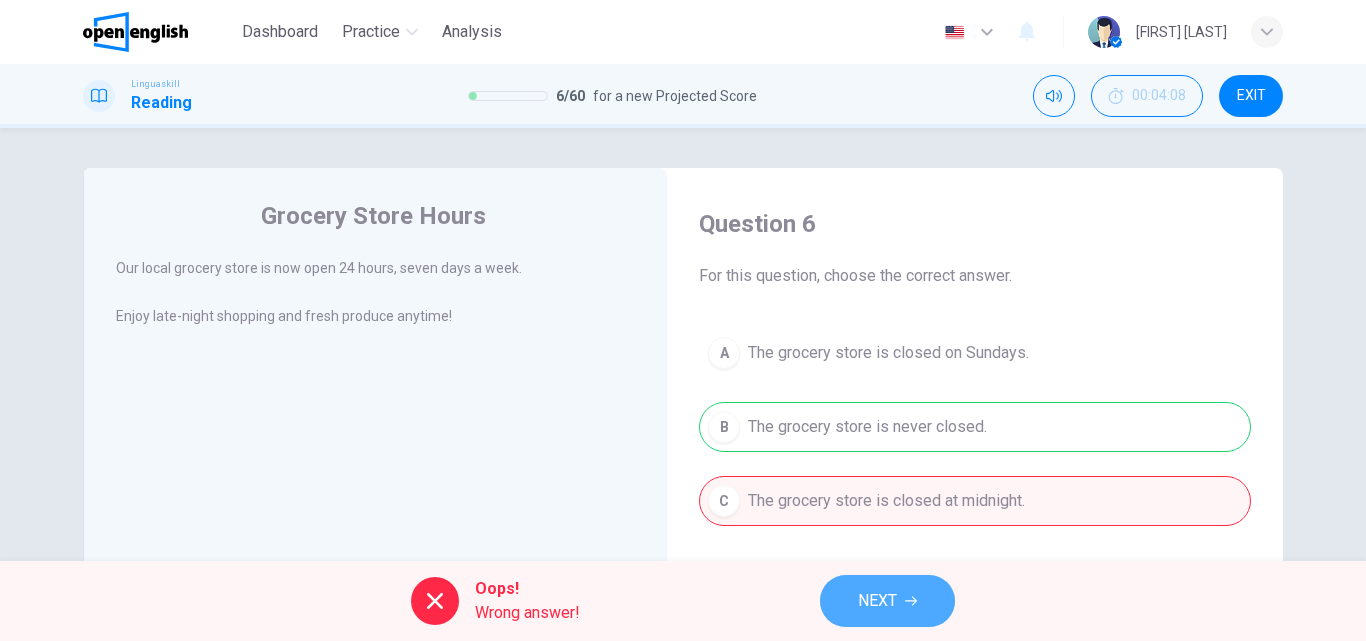 click on "NEXT" at bounding box center (877, 601) 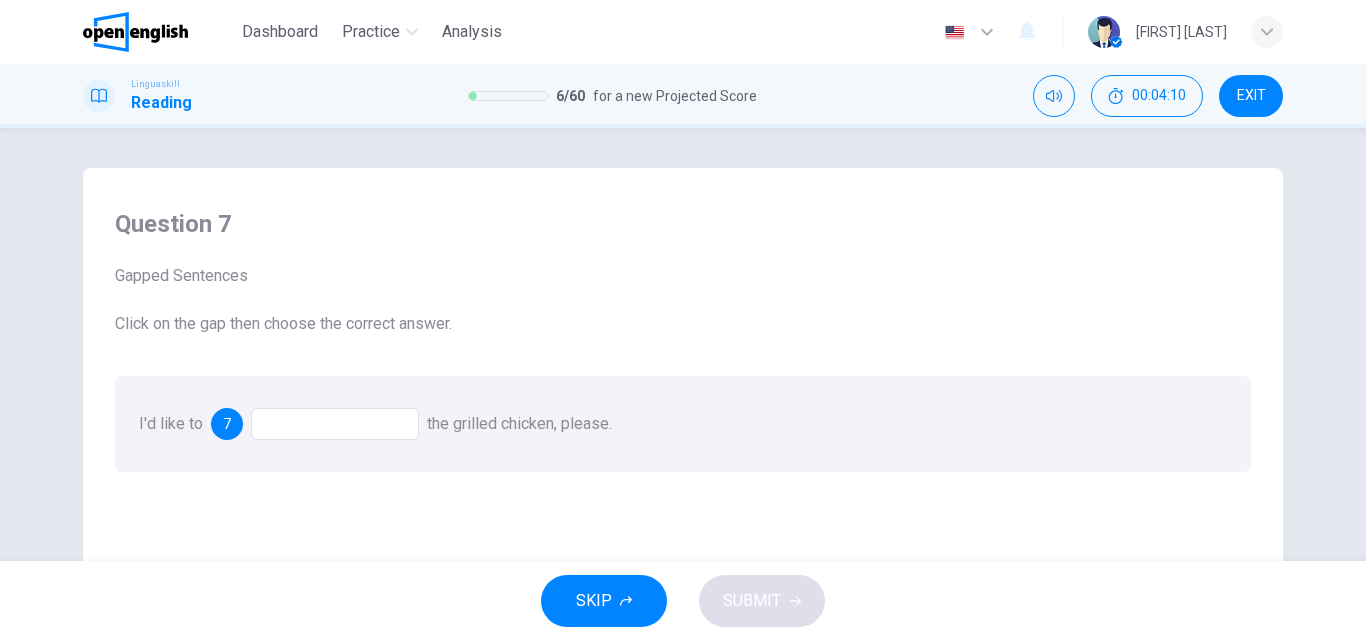 click at bounding box center (335, 424) 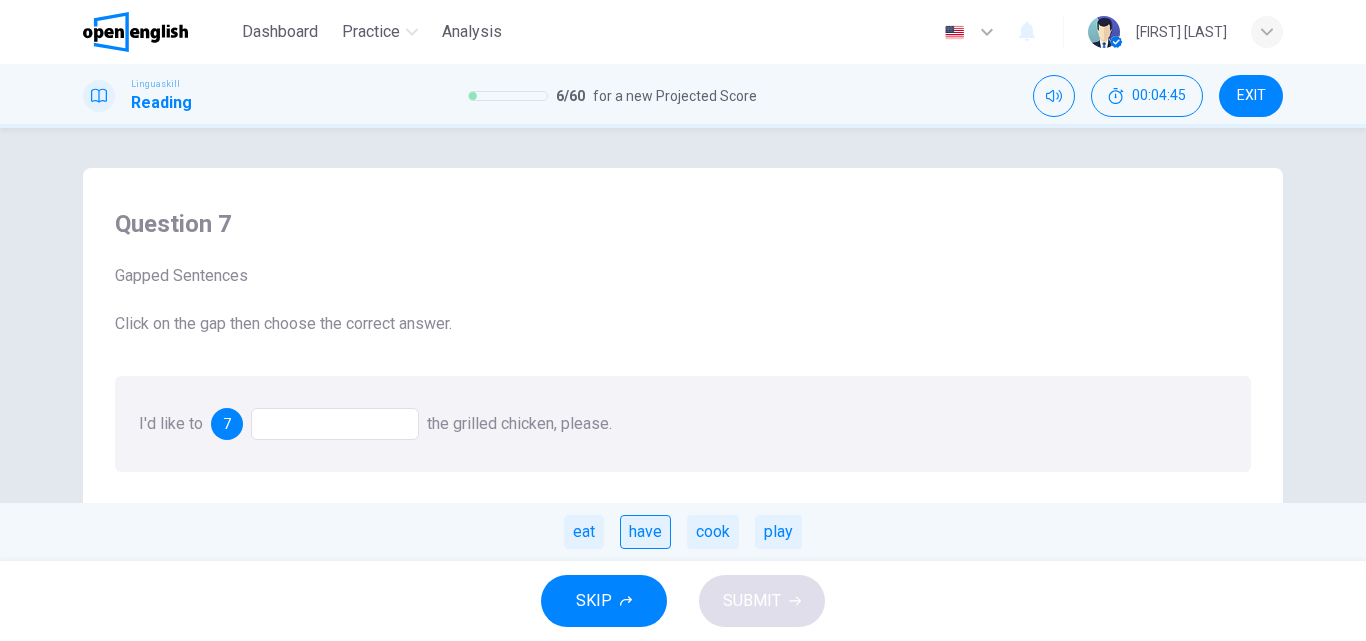 click on "have" at bounding box center [645, 532] 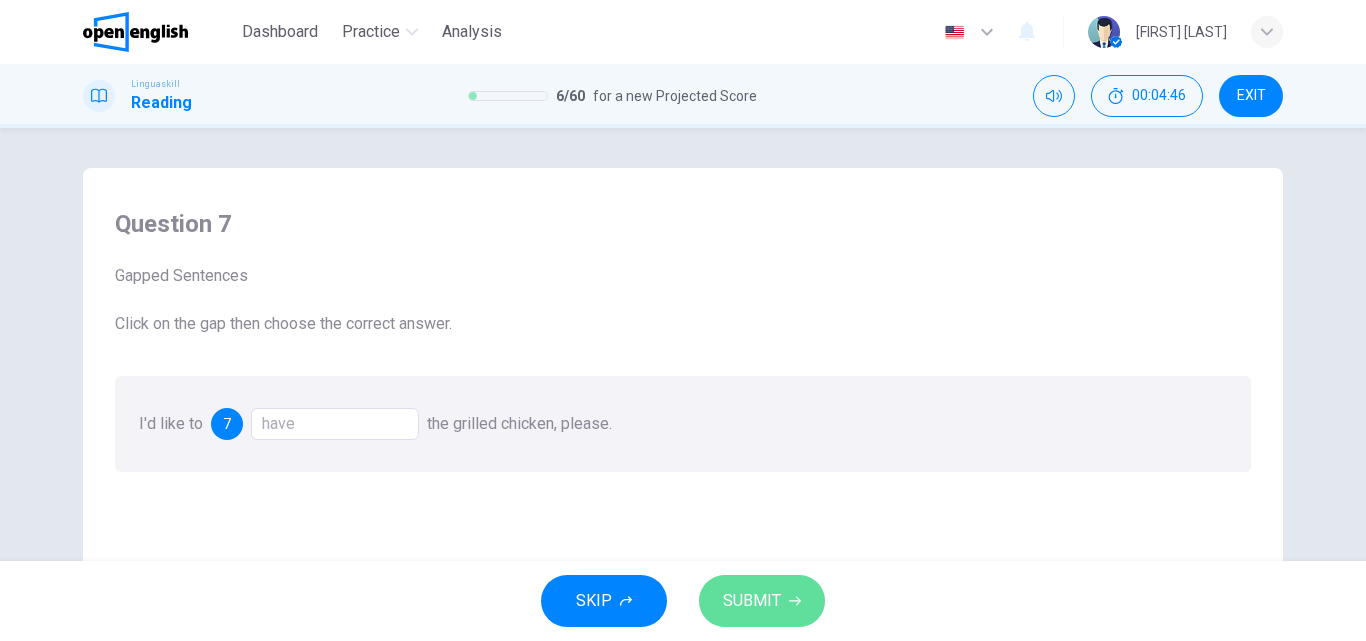 click 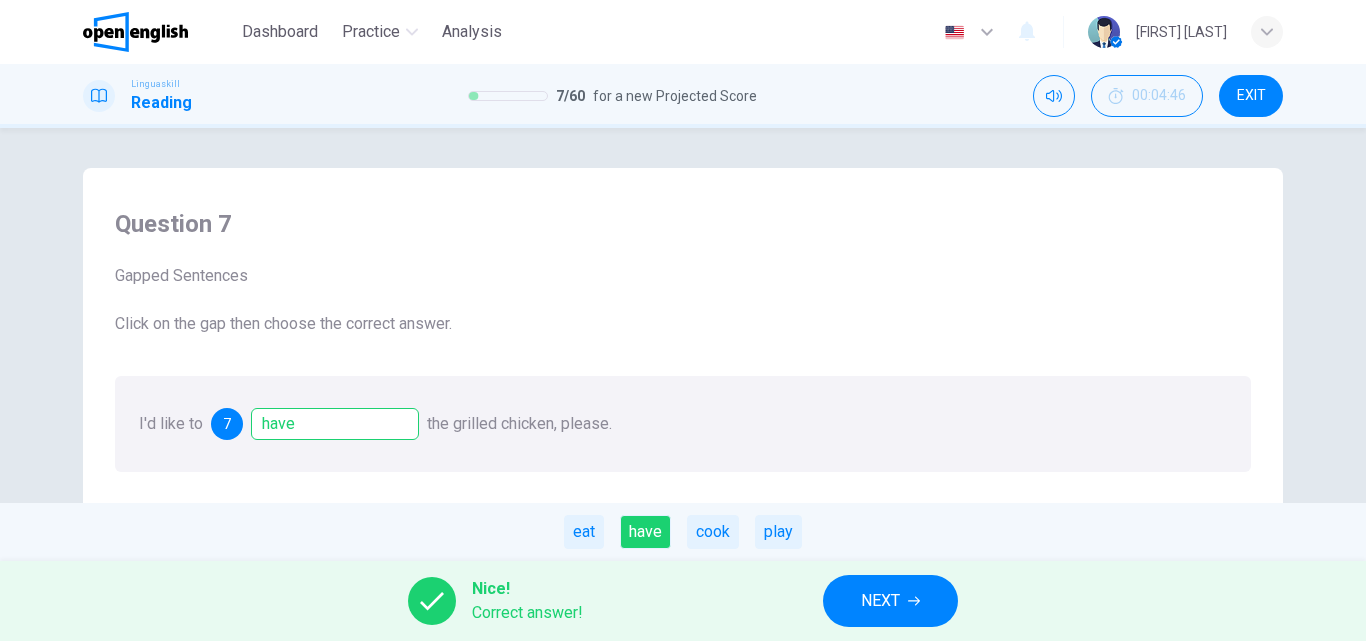 click on "Nice! Correct answer! NEXT" at bounding box center [683, 601] 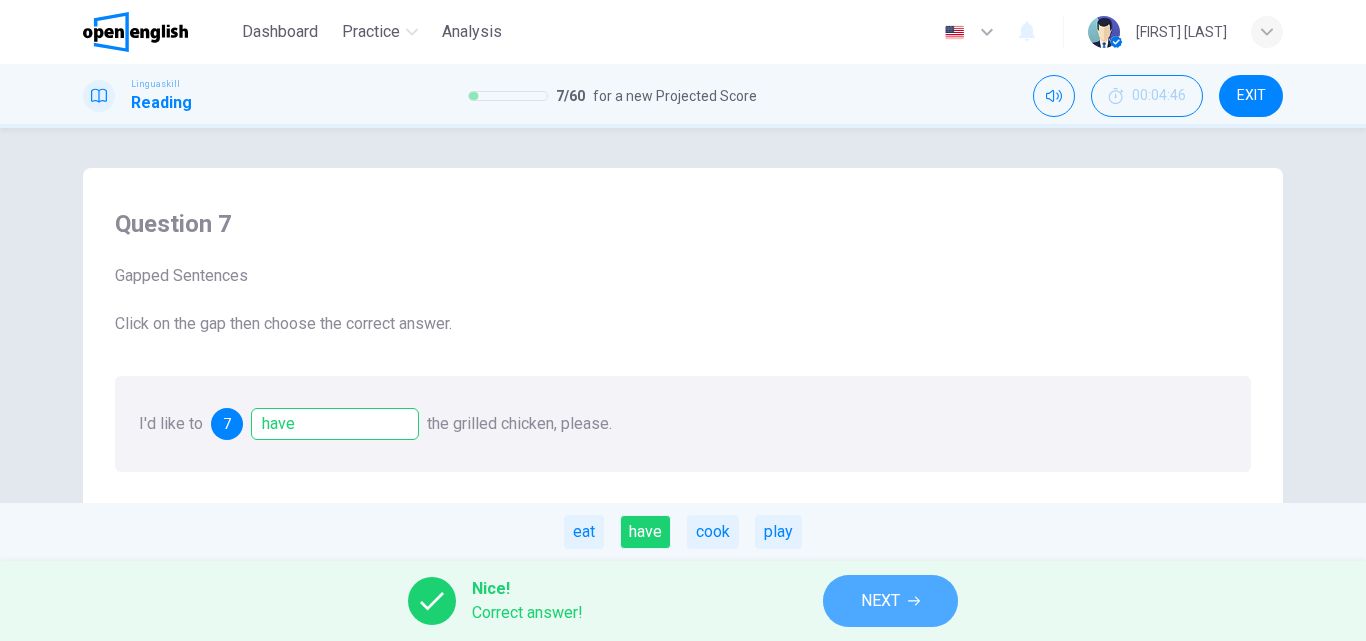 click on "NEXT" at bounding box center [880, 601] 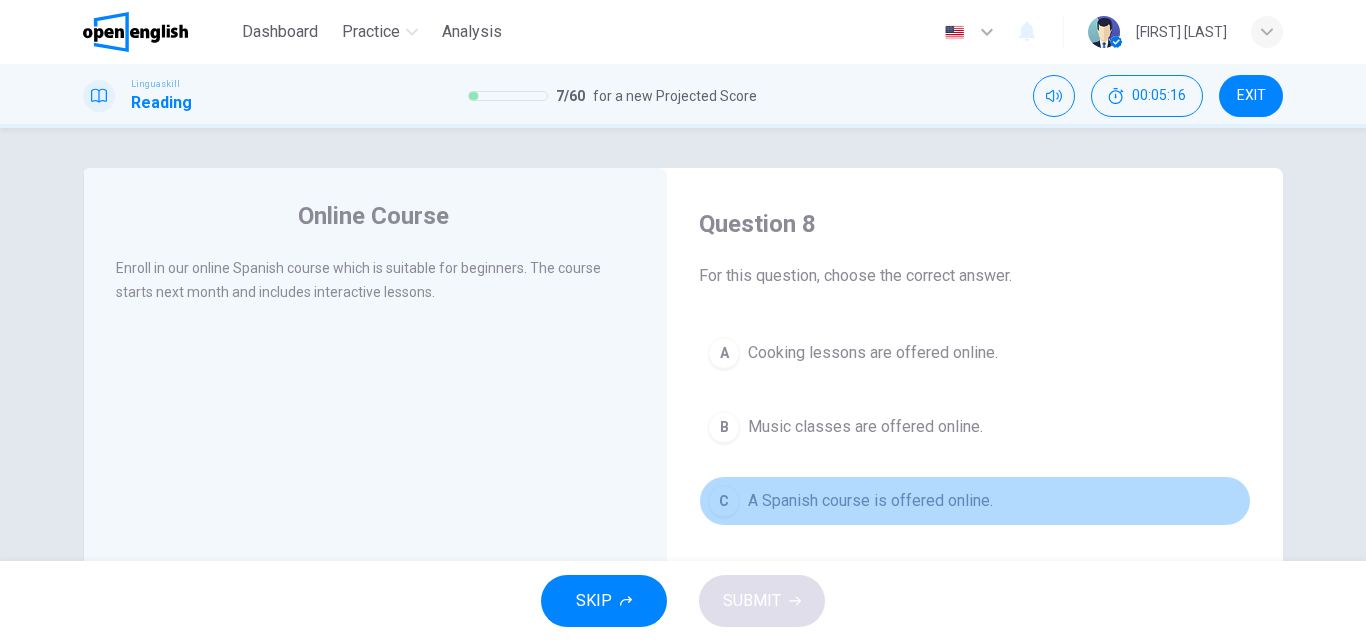 click on "C A Spanish course is offered online." at bounding box center [975, 501] 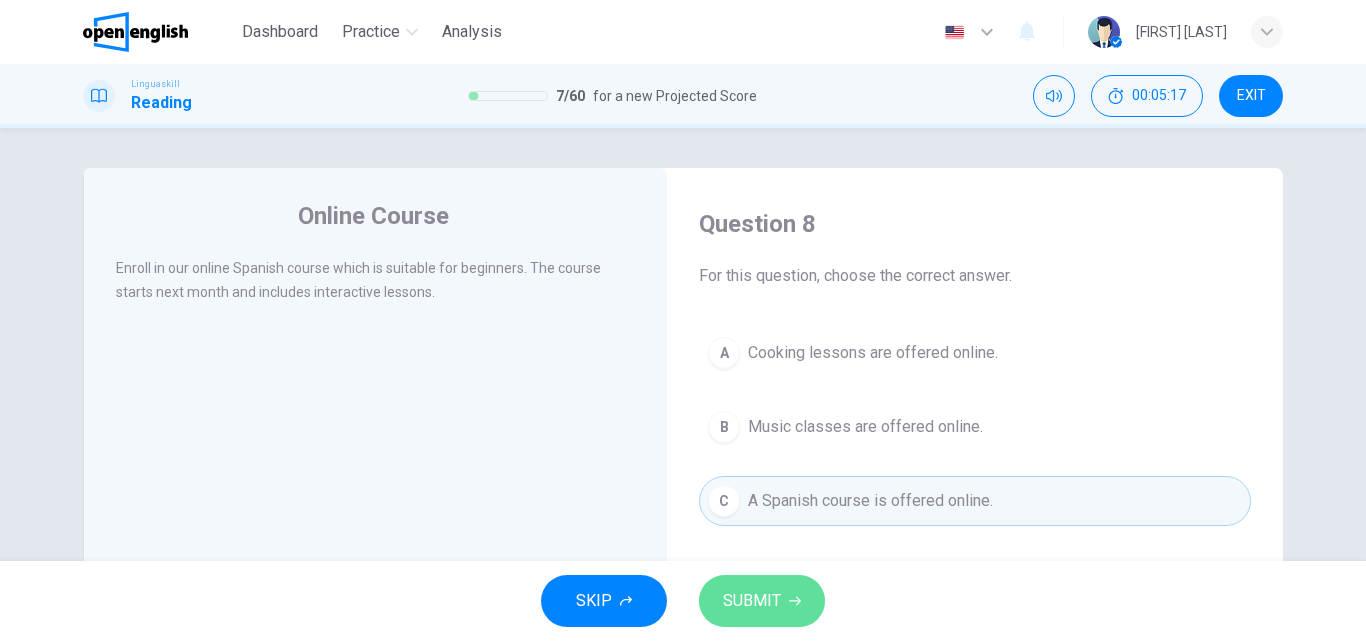 click on "SUBMIT" at bounding box center [762, 601] 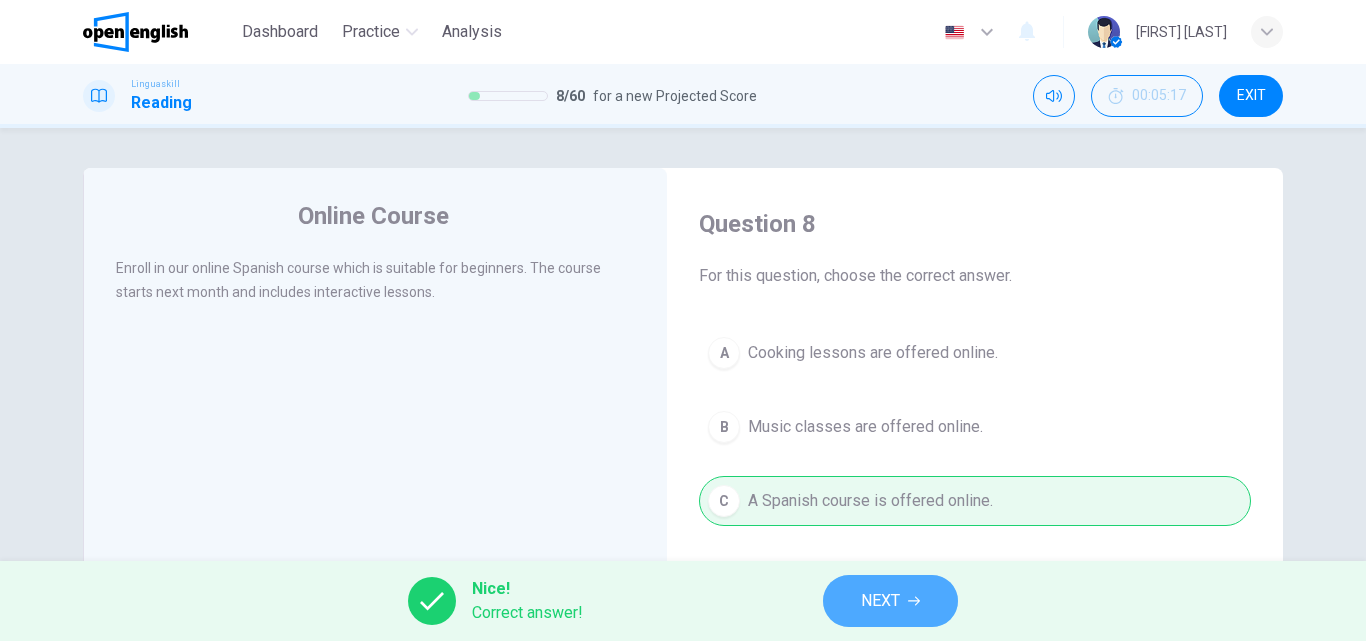 click on "NEXT" at bounding box center (880, 601) 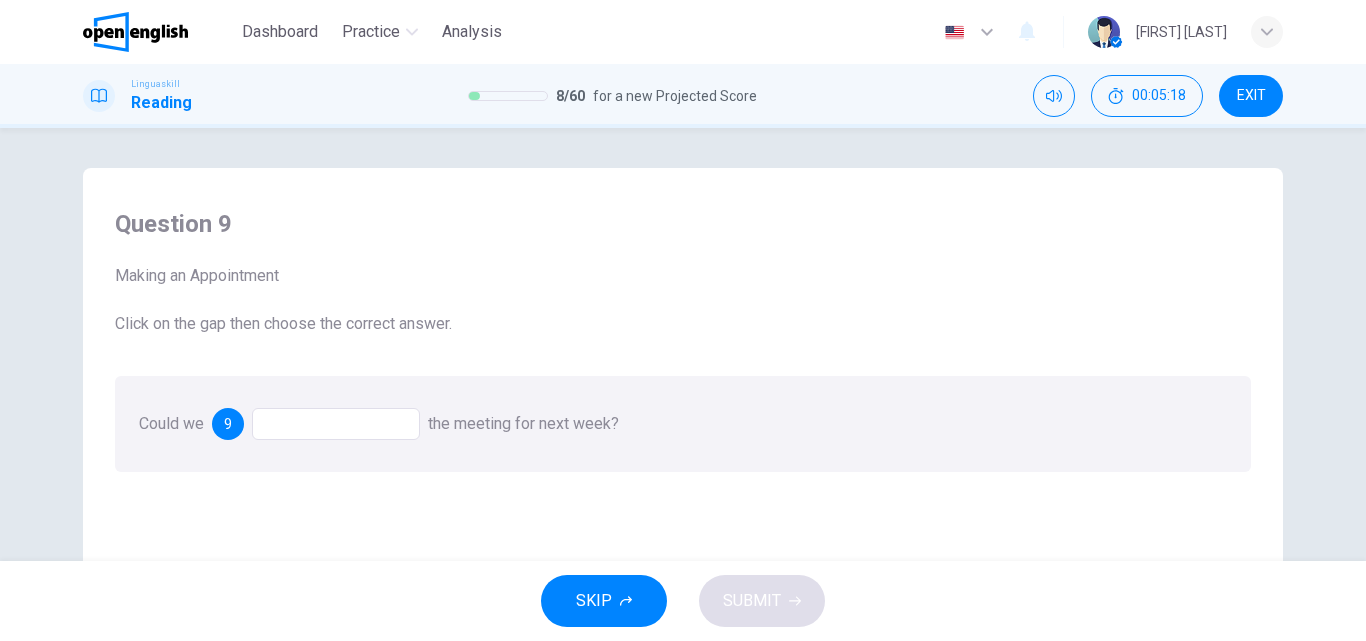 click at bounding box center [336, 424] 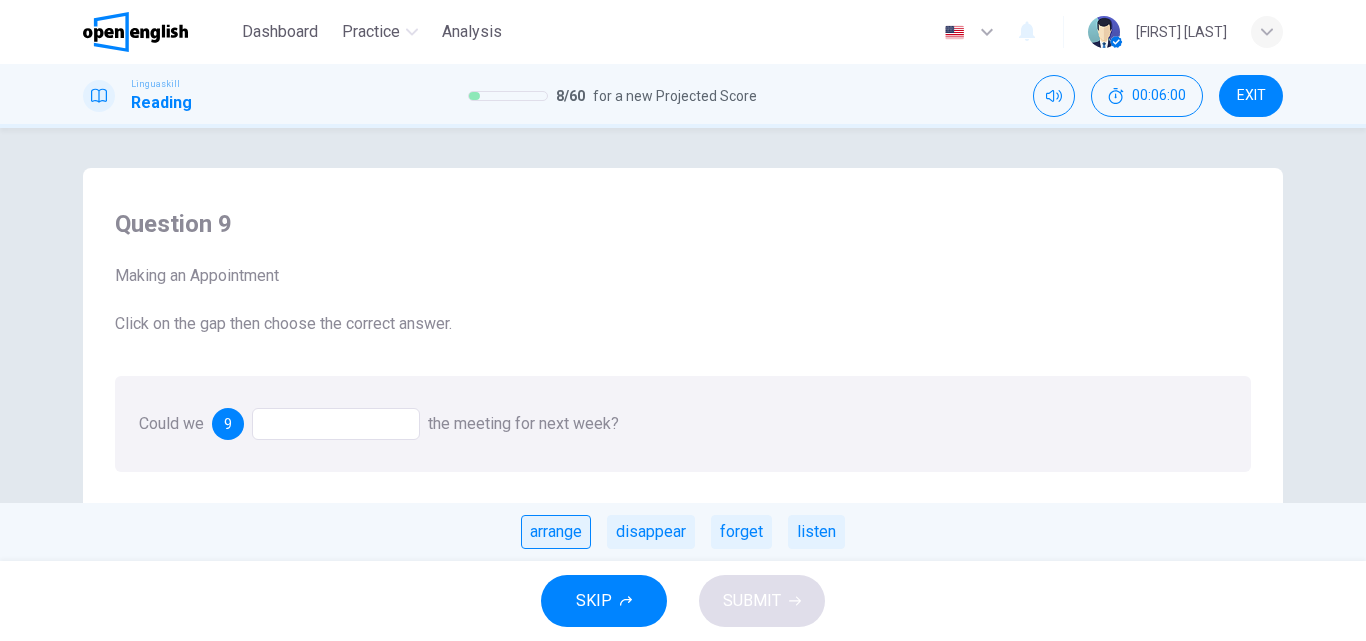click on "arrange" at bounding box center [556, 532] 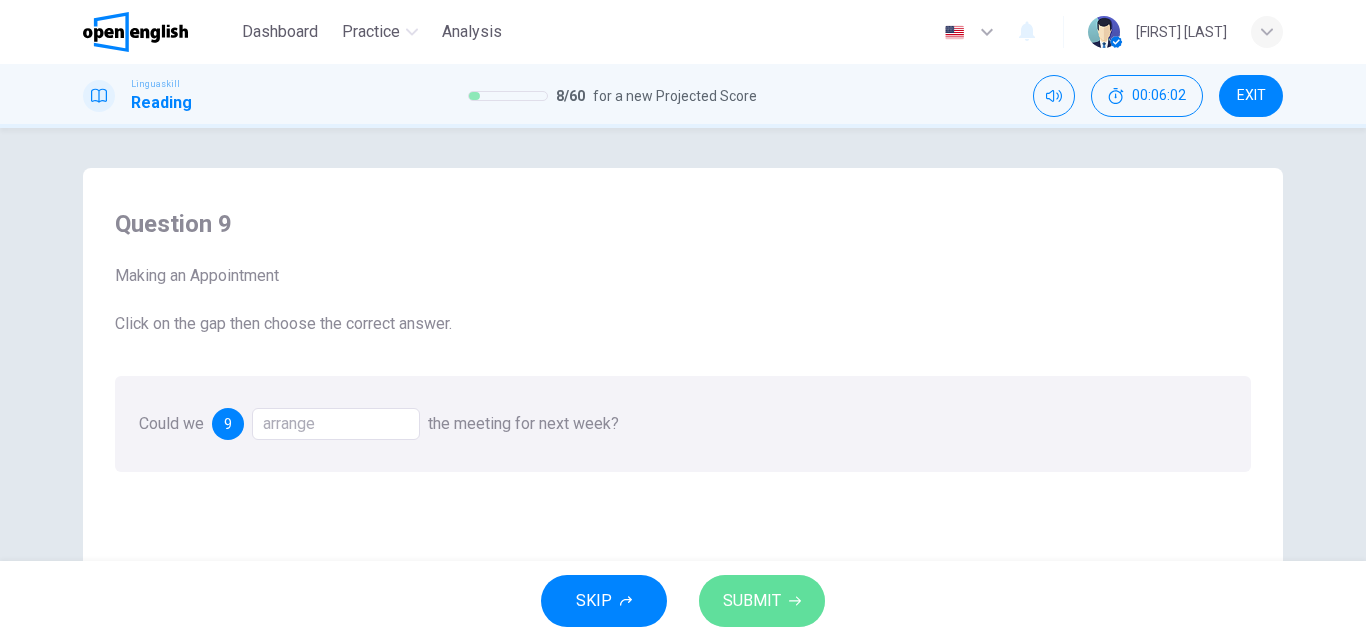 click on "SUBMIT" at bounding box center (752, 601) 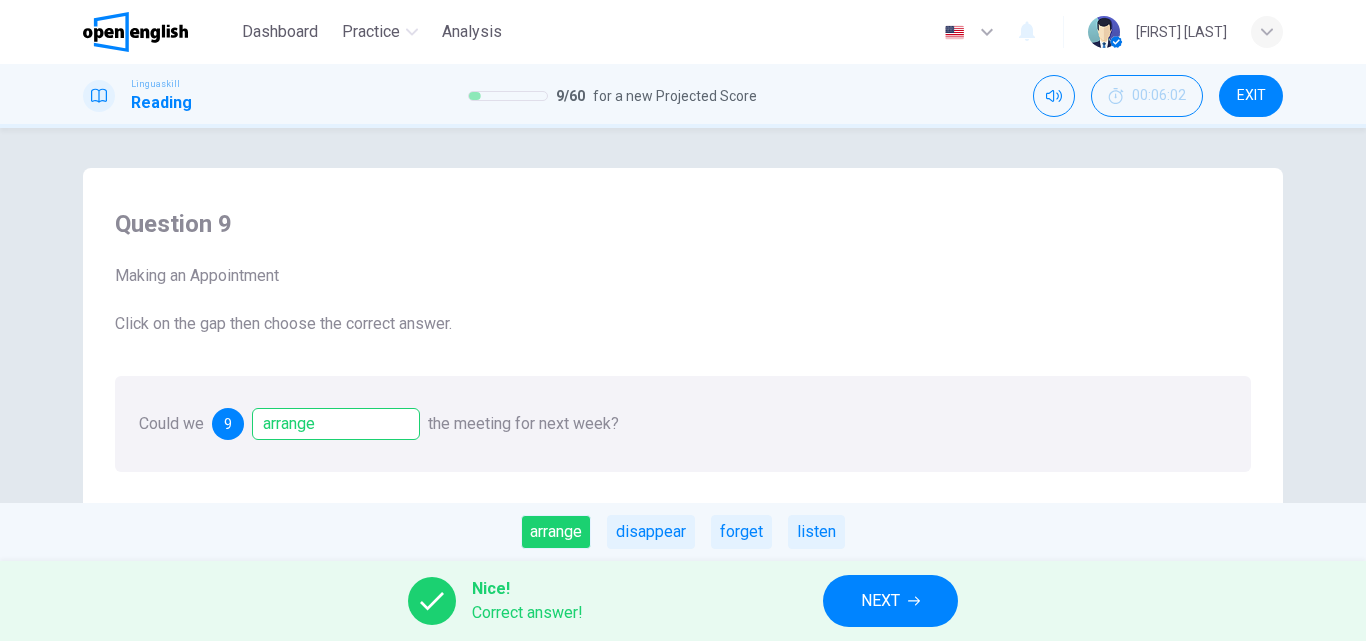 click on "NEXT" at bounding box center (890, 601) 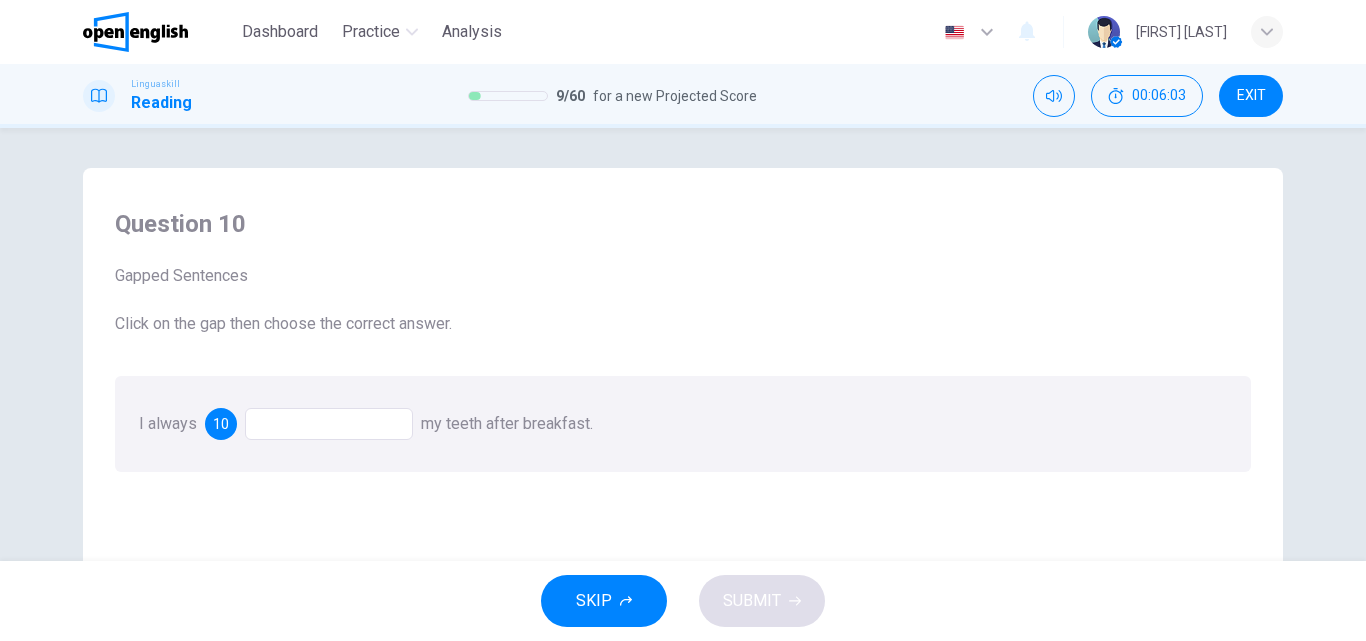 click at bounding box center (329, 424) 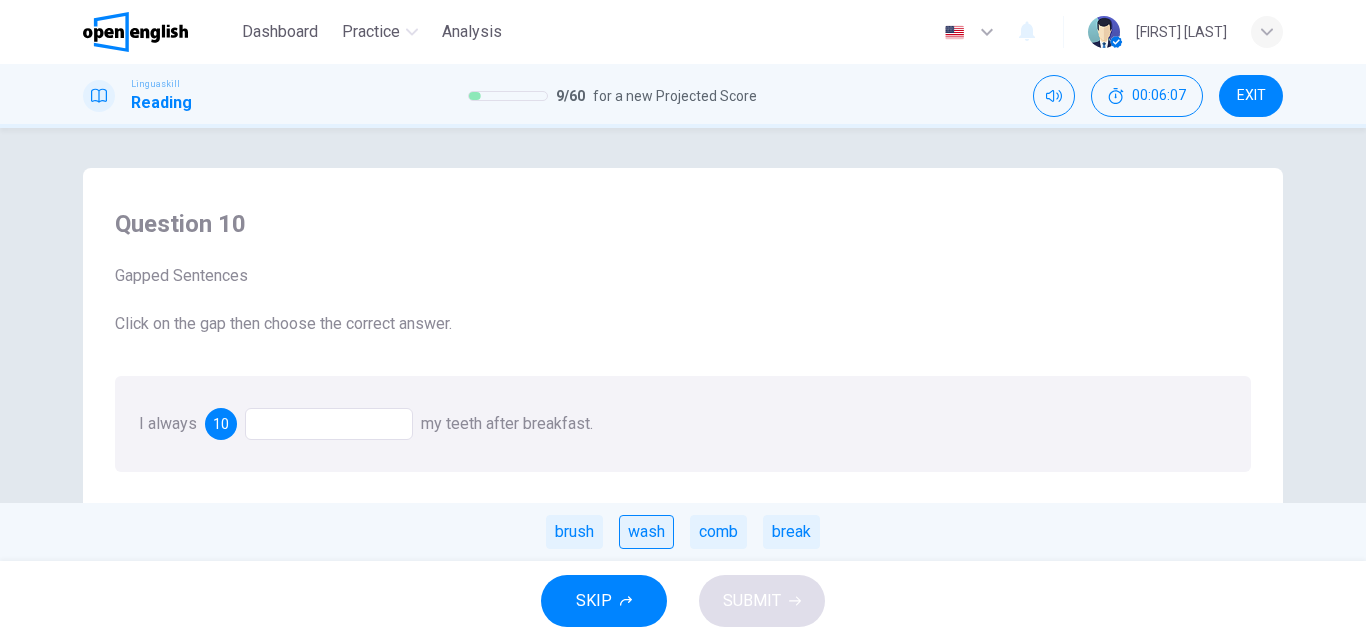 click on "wash" at bounding box center (646, 532) 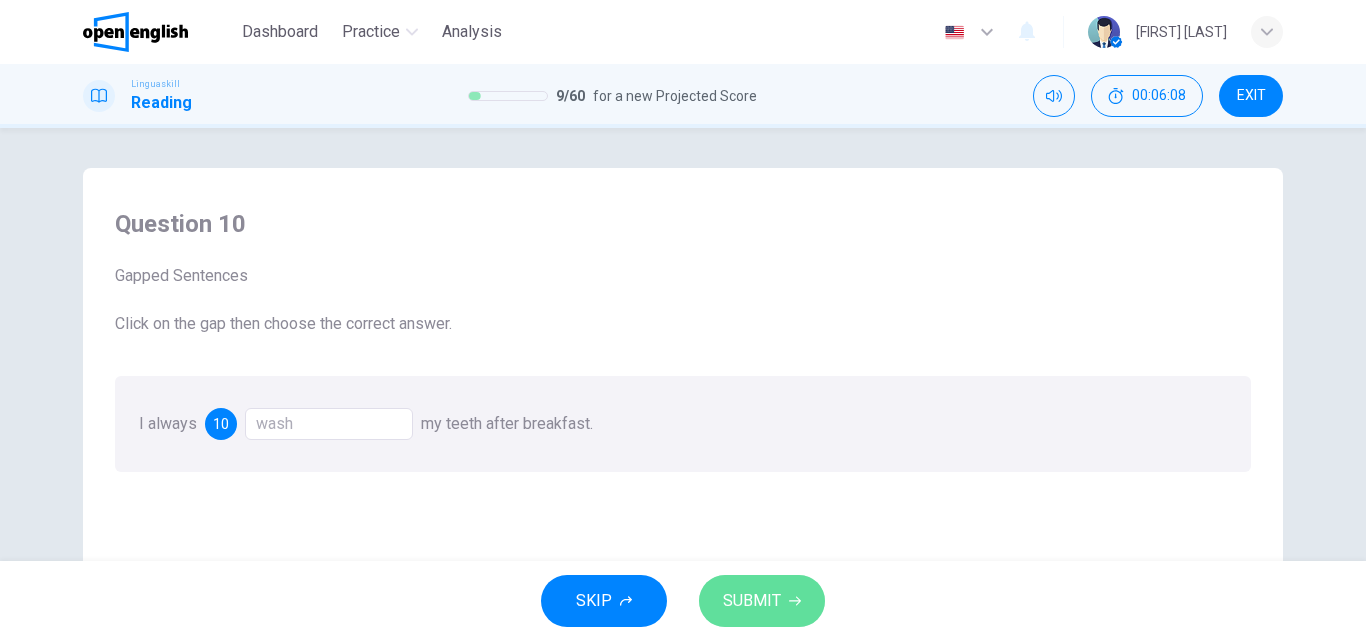 click on "SUBMIT" at bounding box center [752, 601] 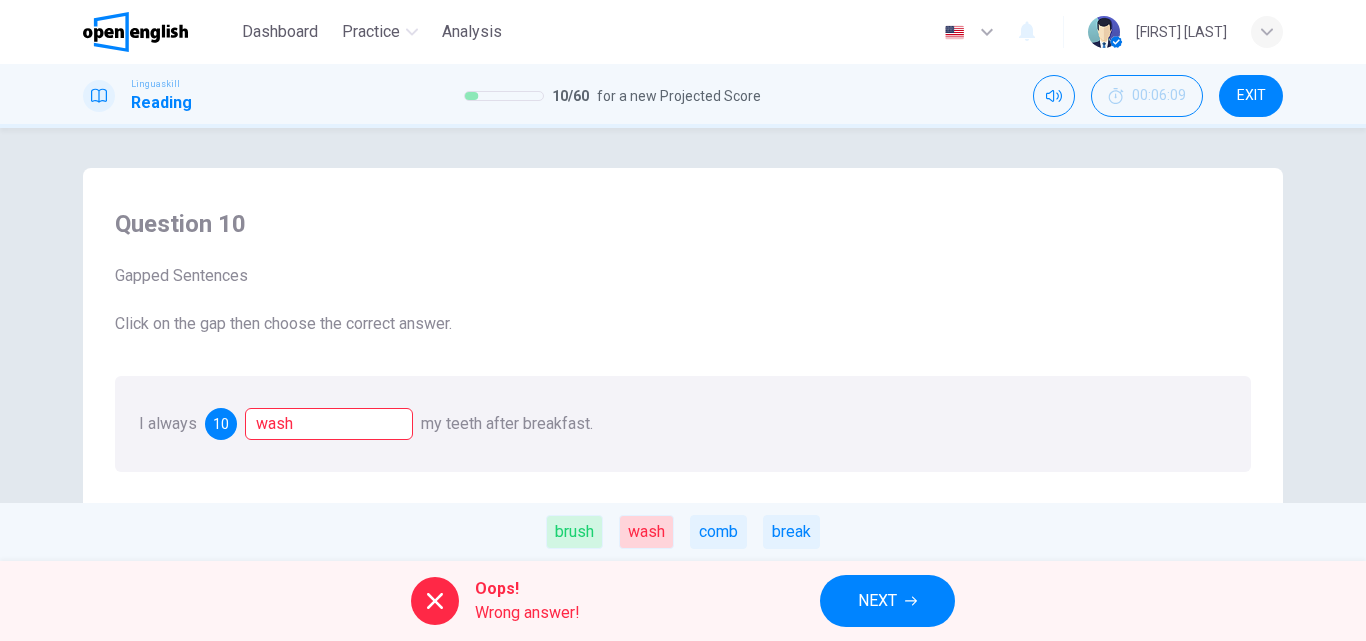 click on "NEXT" at bounding box center (877, 601) 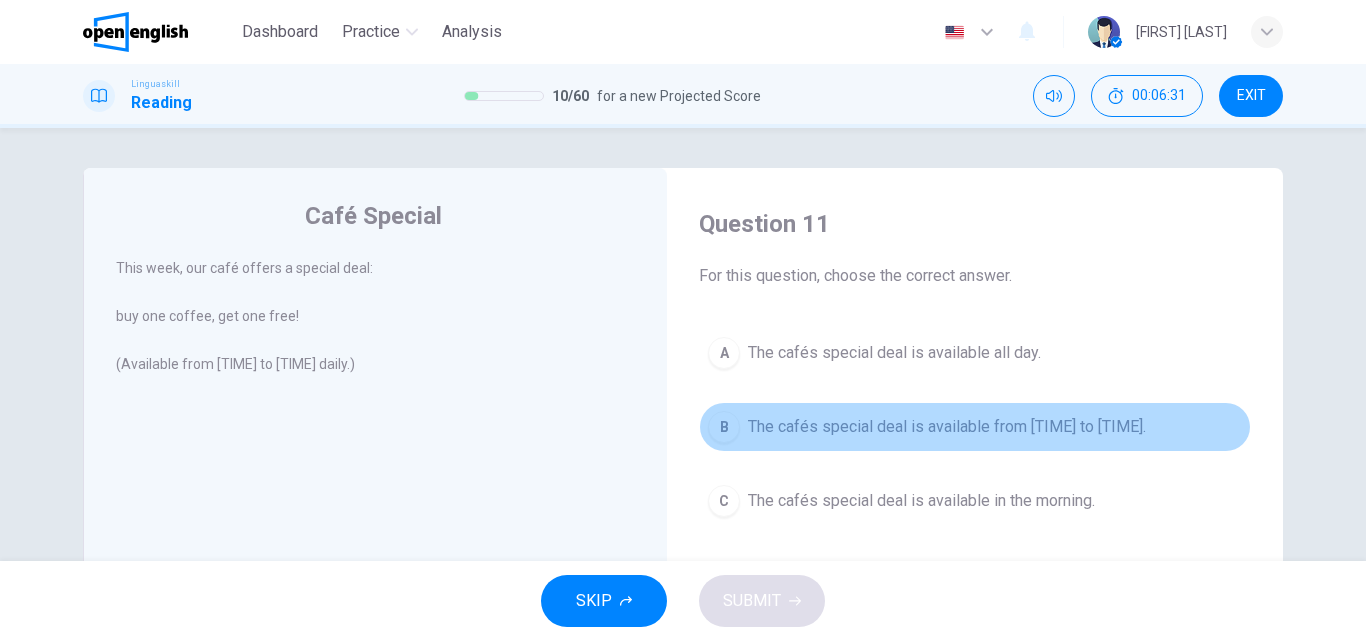 click on "The cafés special deal is available from [TIME] to [TIME]." at bounding box center (947, 427) 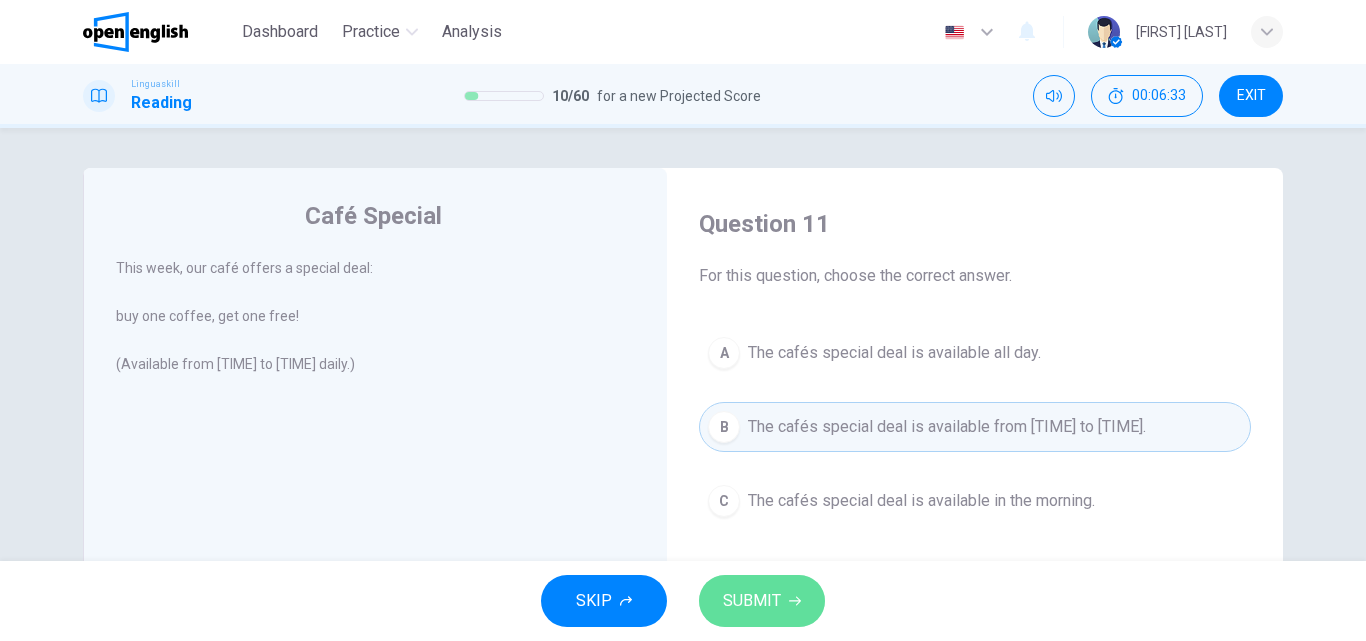click on "SUBMIT" at bounding box center [752, 601] 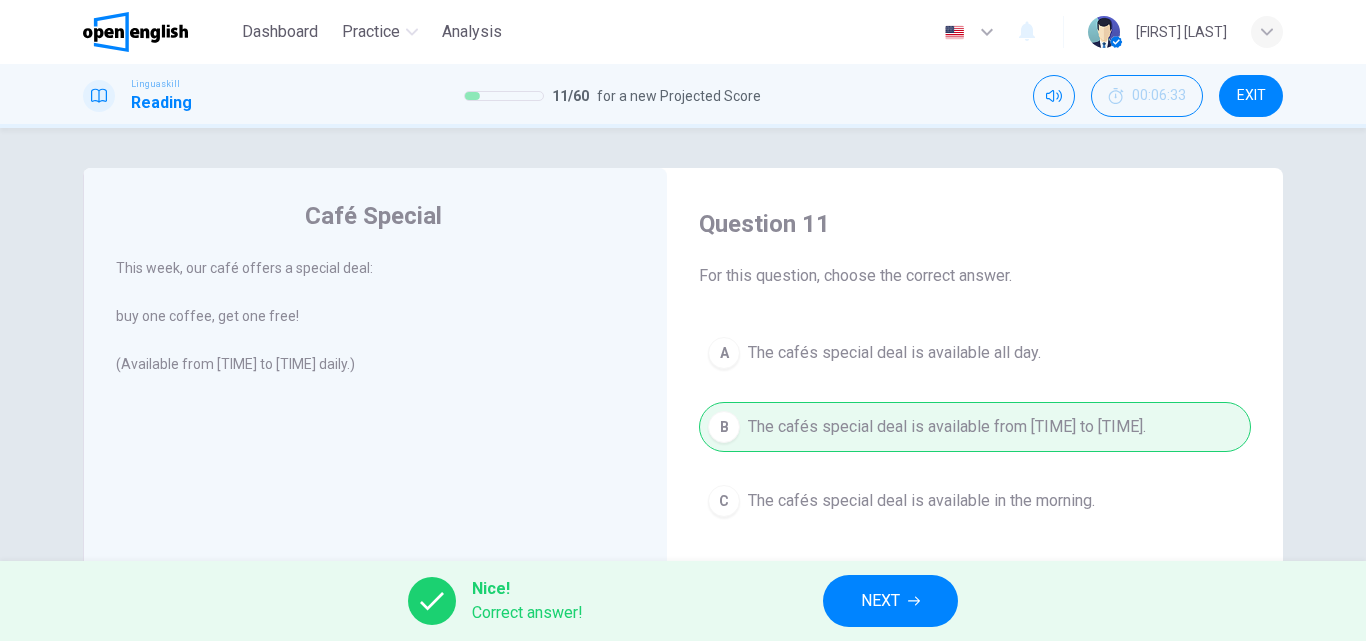 click on "NEXT" at bounding box center (880, 601) 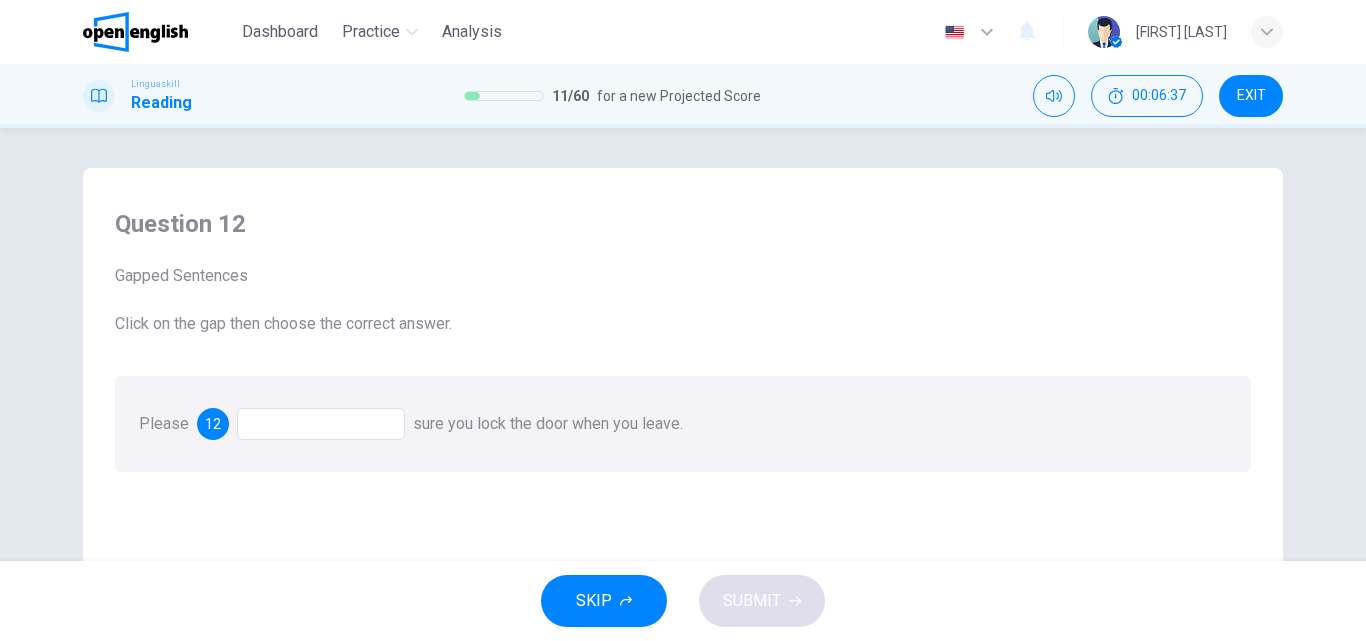 click at bounding box center (321, 424) 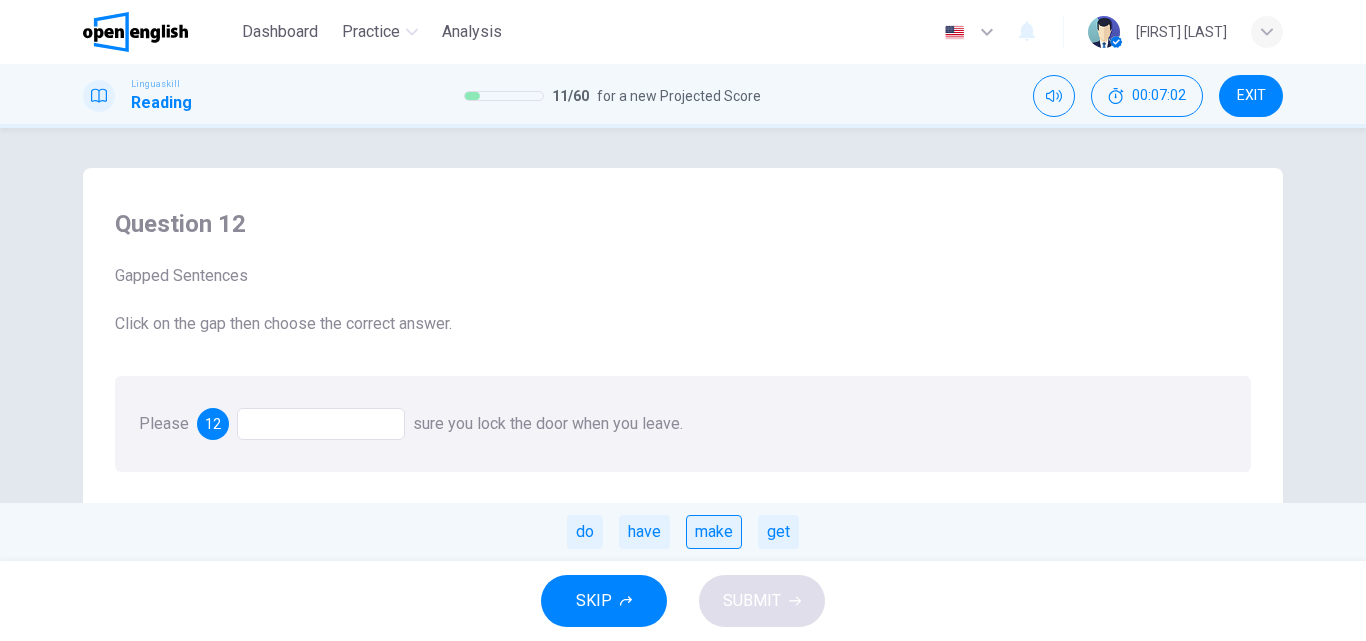 click on "make" at bounding box center [714, 532] 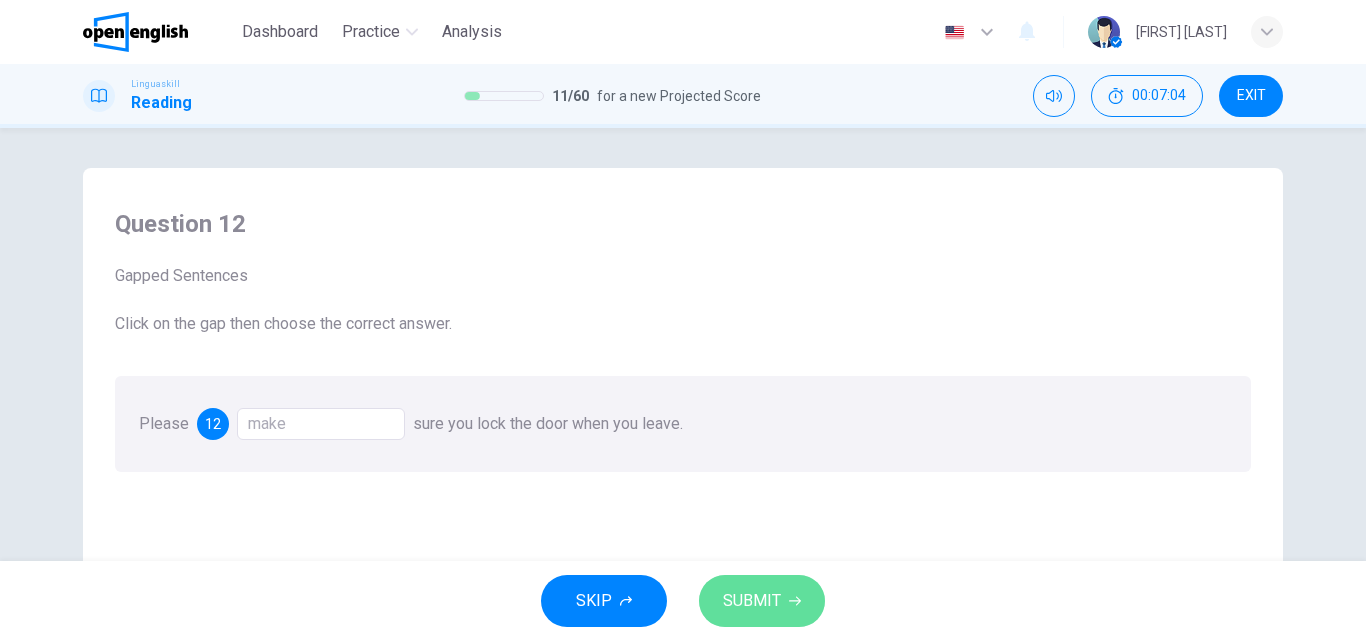 click on "SUBMIT" at bounding box center [752, 601] 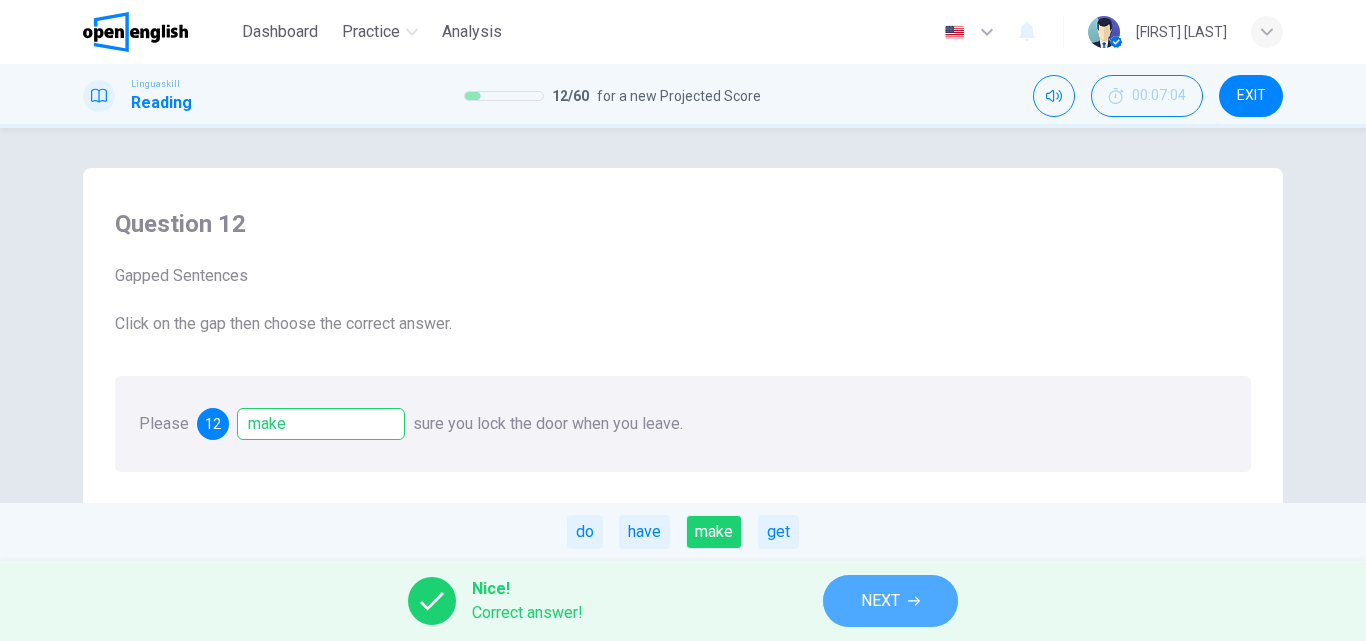 click on "NEXT" at bounding box center [880, 601] 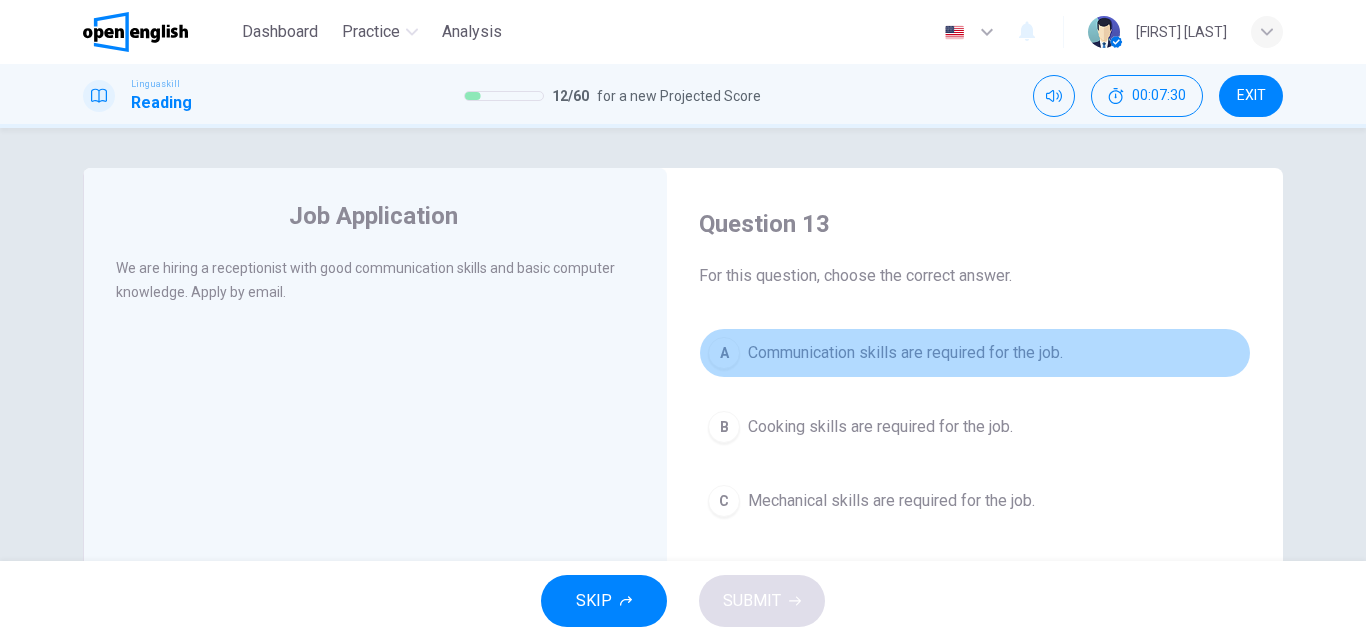 click on "Communication skills are required for the job." at bounding box center [905, 353] 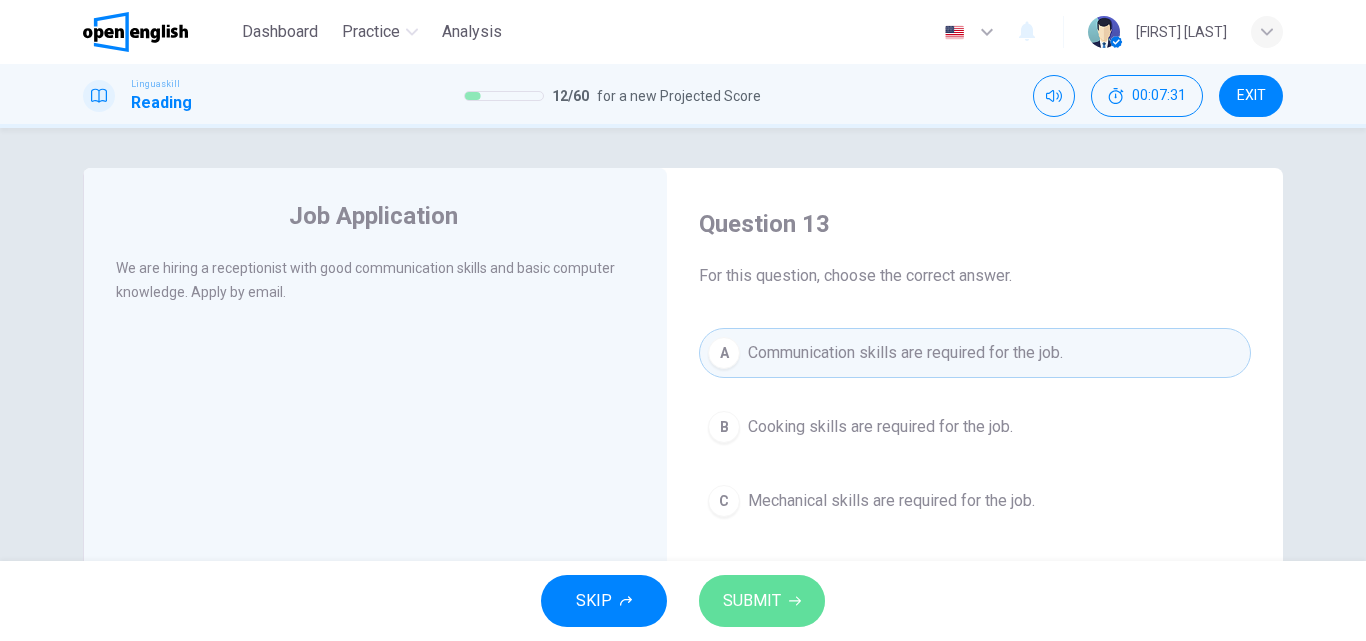 click on "SUBMIT" at bounding box center [752, 601] 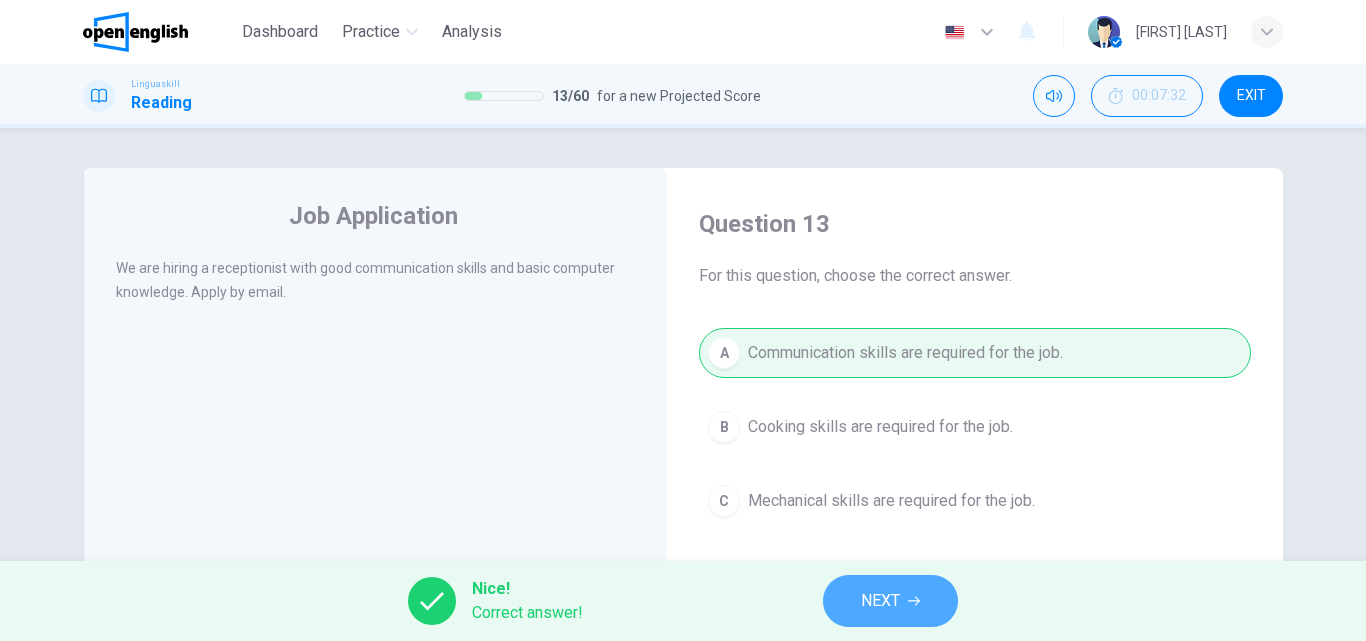 click on "NEXT" at bounding box center [890, 601] 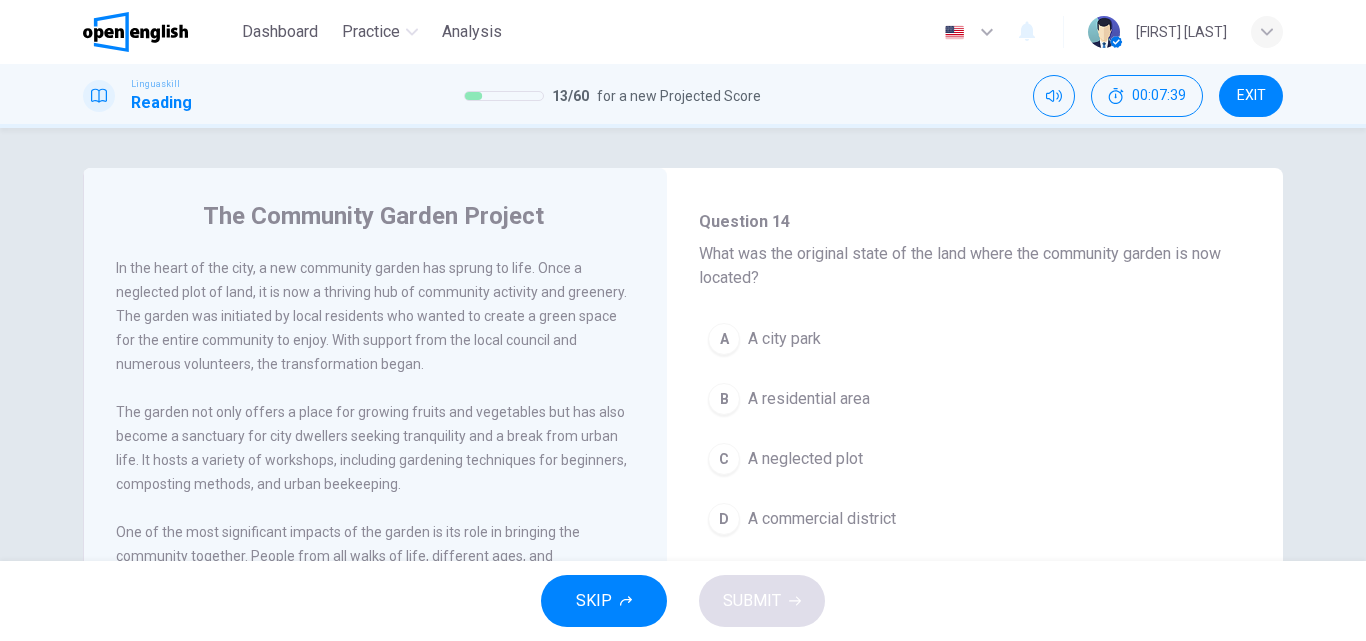 scroll, scrollTop: 134, scrollLeft: 0, axis: vertical 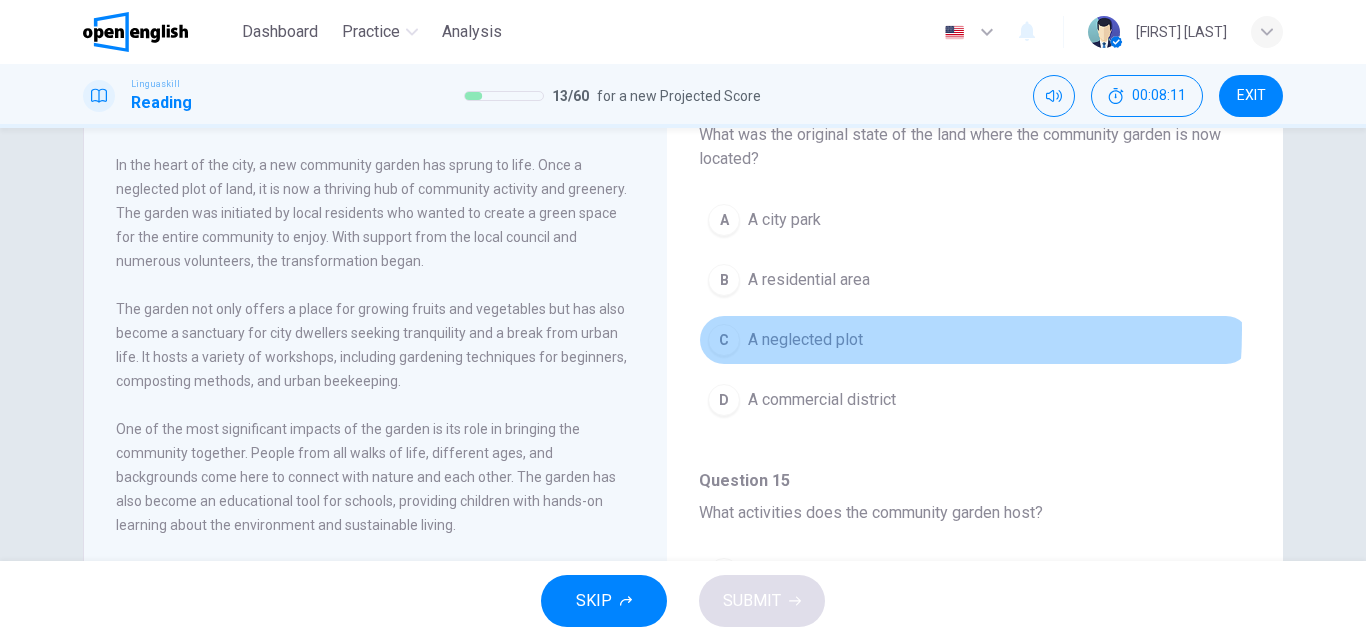 click on "A neglected plot" at bounding box center (805, 340) 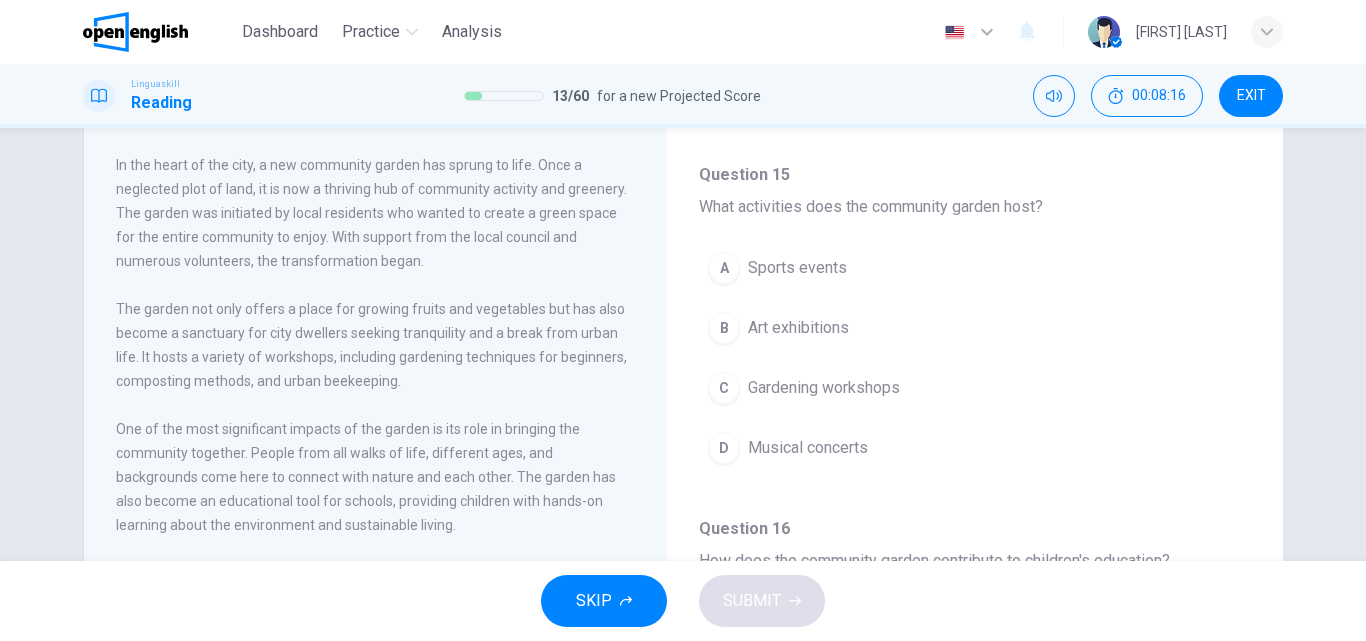 scroll, scrollTop: 449, scrollLeft: 0, axis: vertical 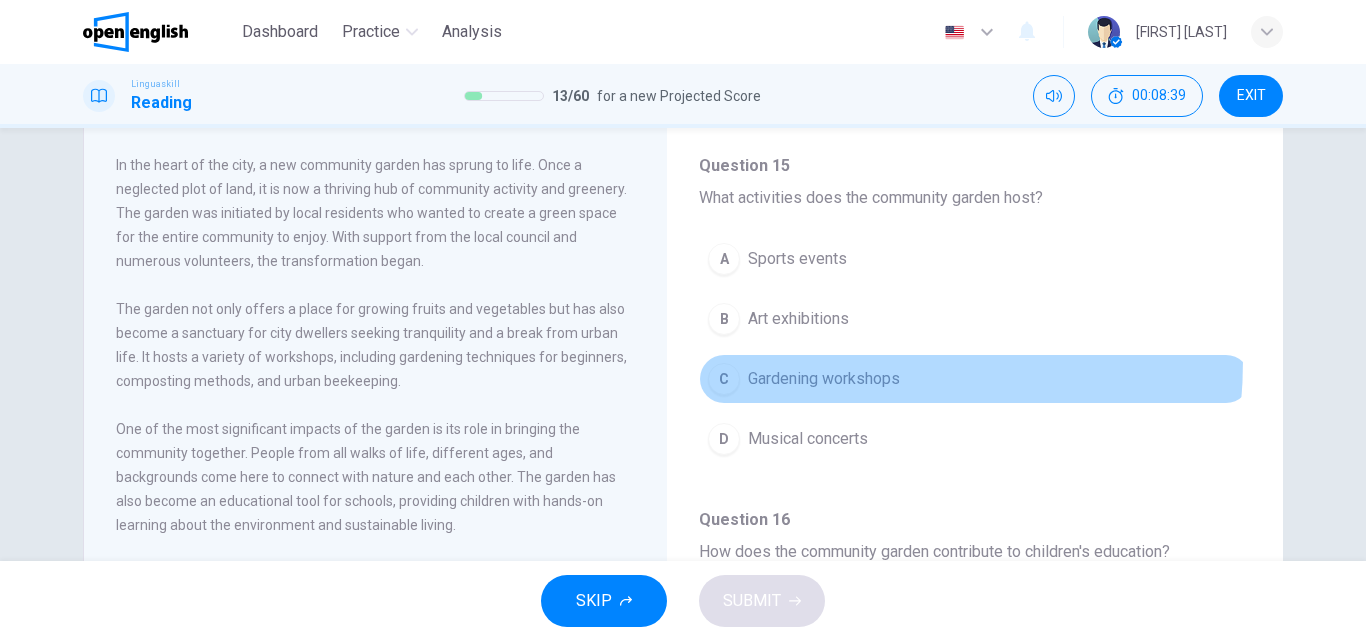 click on "C Gardening workshops" at bounding box center [975, 379] 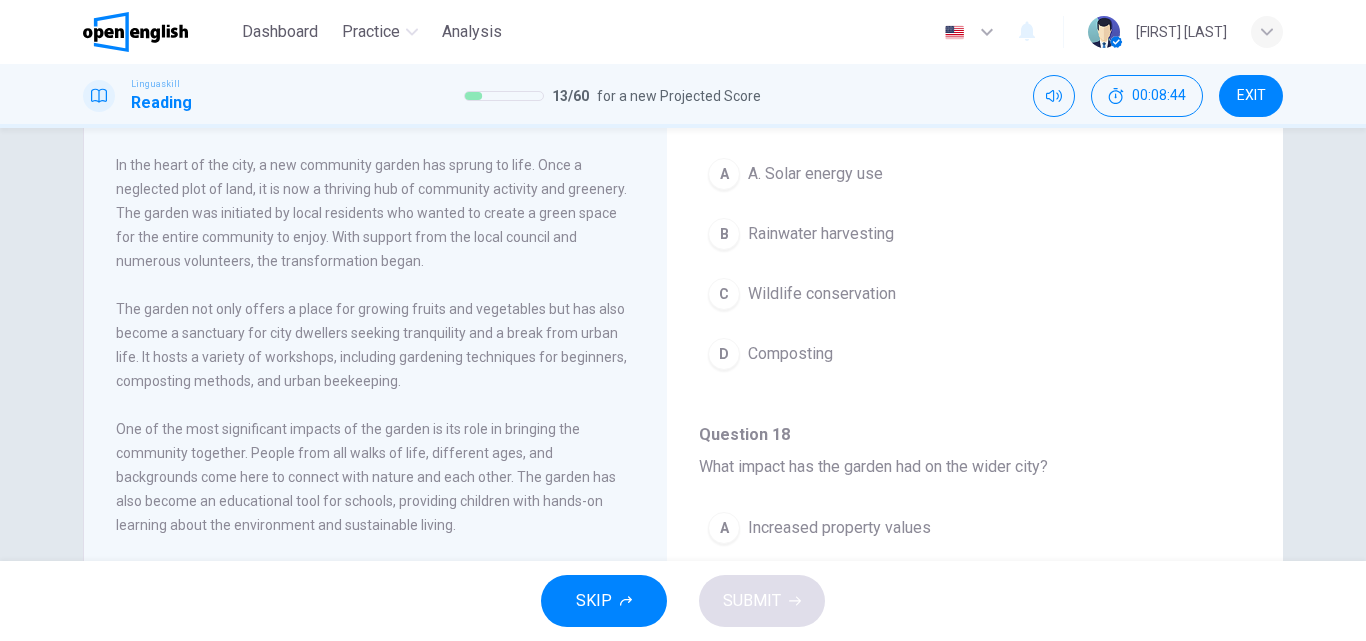 scroll, scrollTop: 1299, scrollLeft: 0, axis: vertical 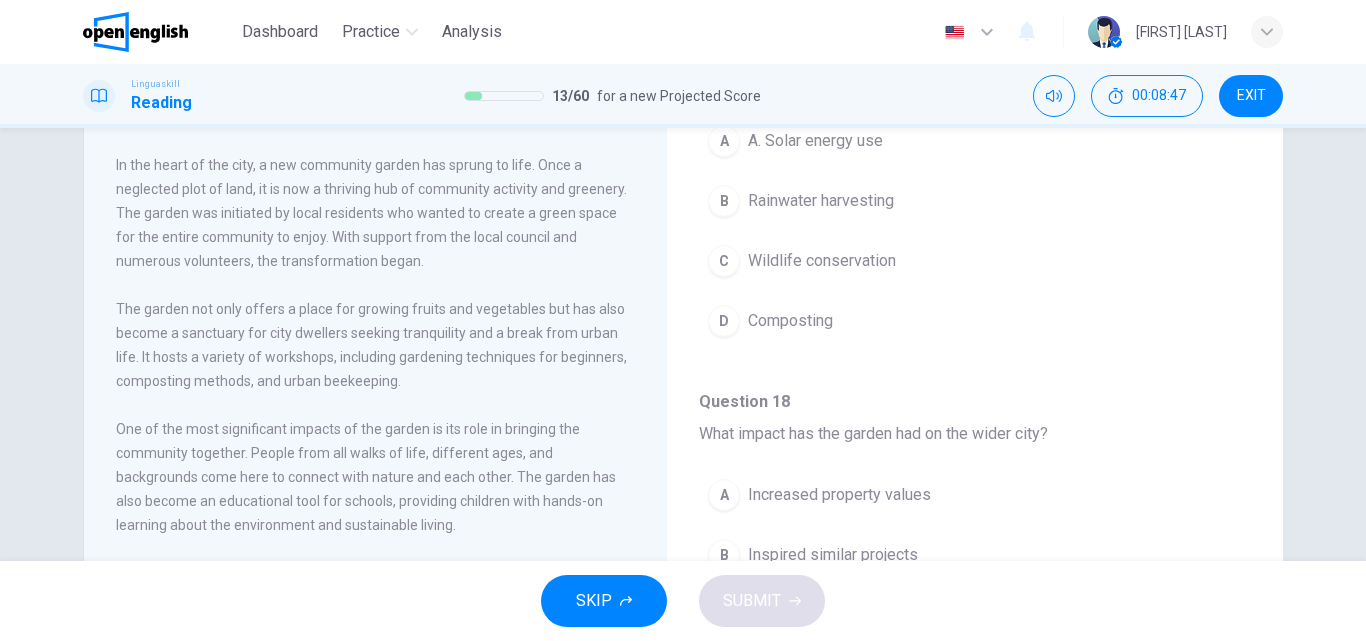 drag, startPoint x: 1252, startPoint y: 545, endPoint x: 1252, endPoint y: 558, distance: 13 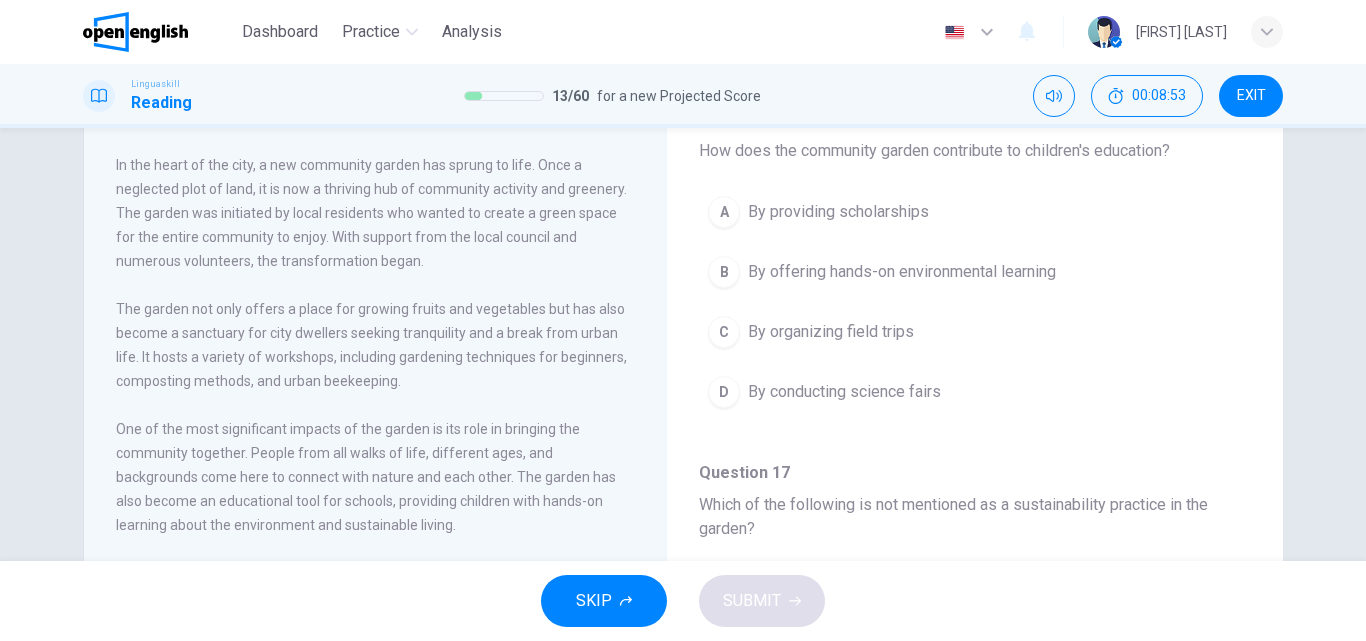 scroll, scrollTop: 844, scrollLeft: 0, axis: vertical 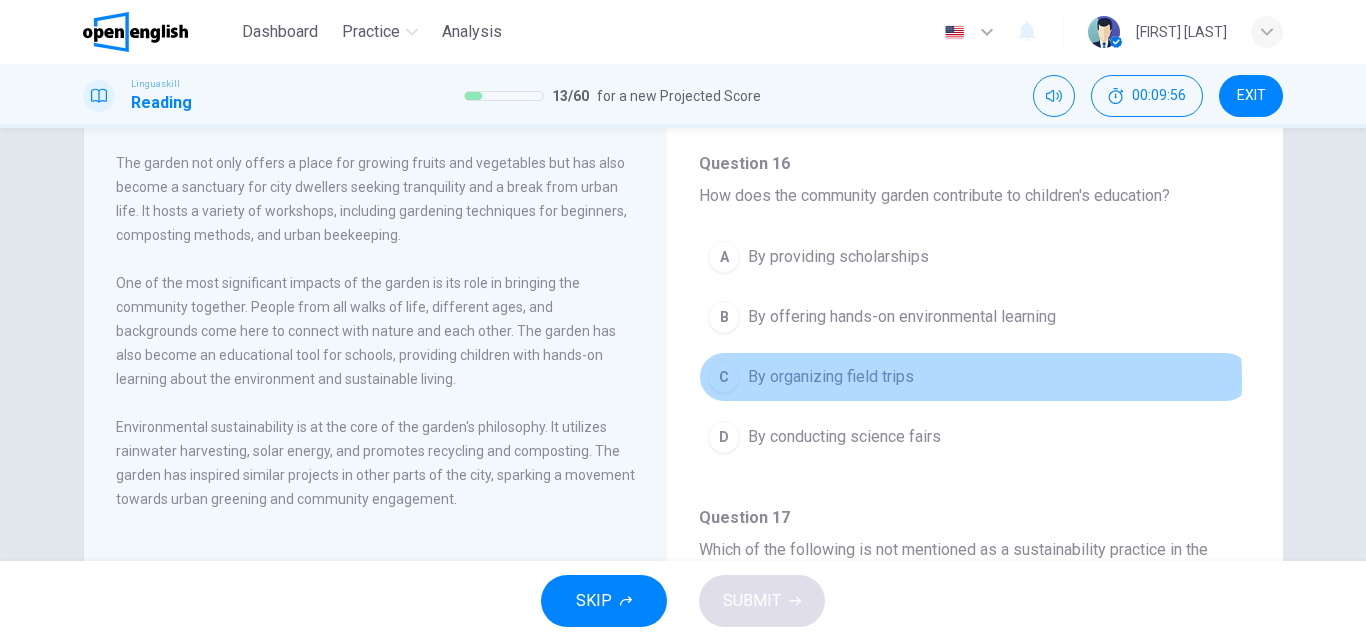 click on "By organizing field trips" at bounding box center [831, 377] 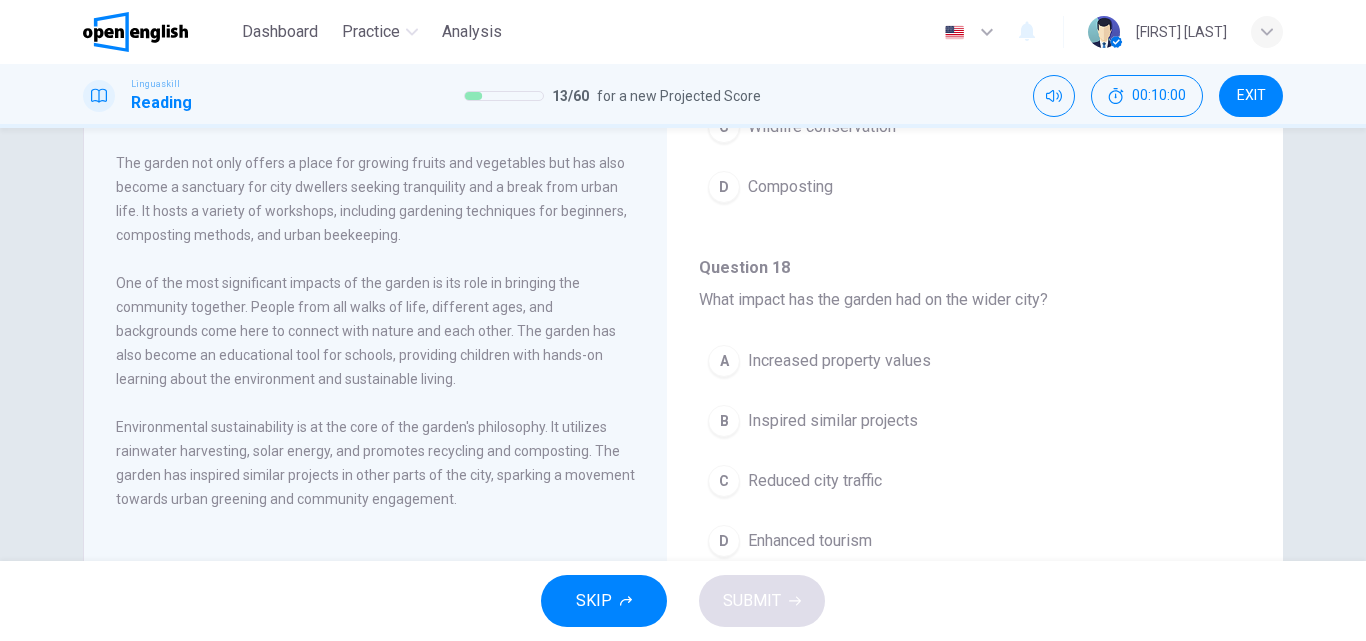 scroll, scrollTop: 1299, scrollLeft: 0, axis: vertical 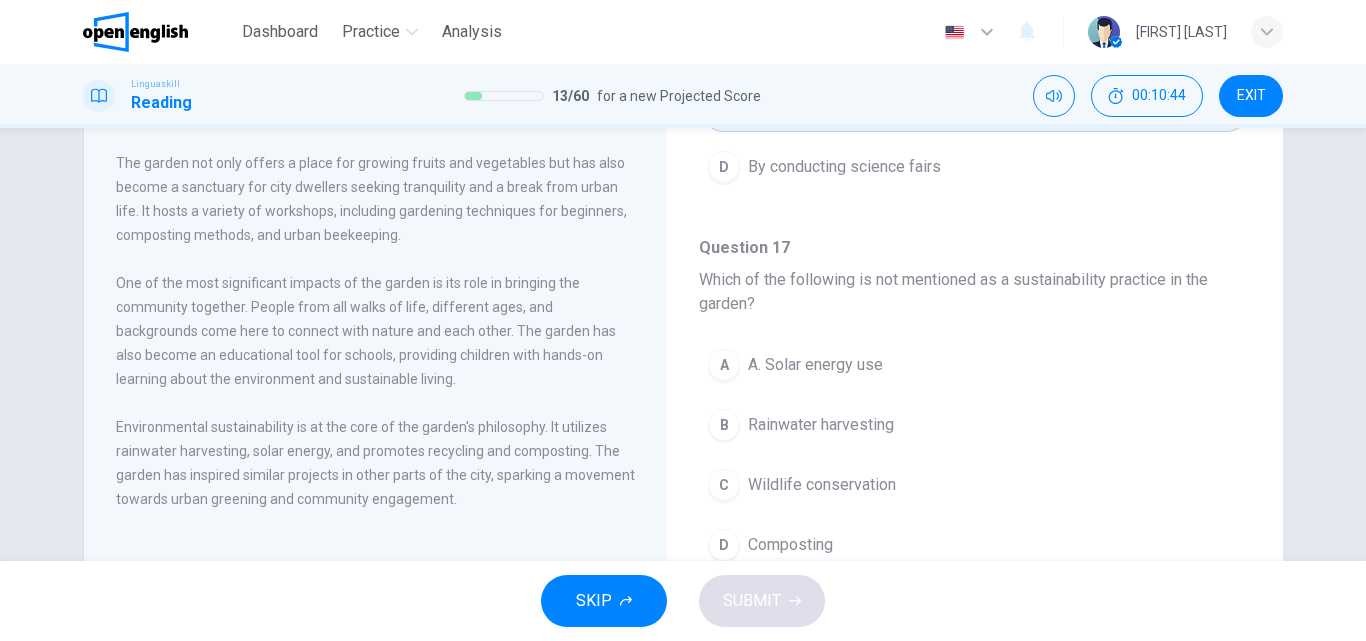 click on "Wildlife conservation" at bounding box center [822, 485] 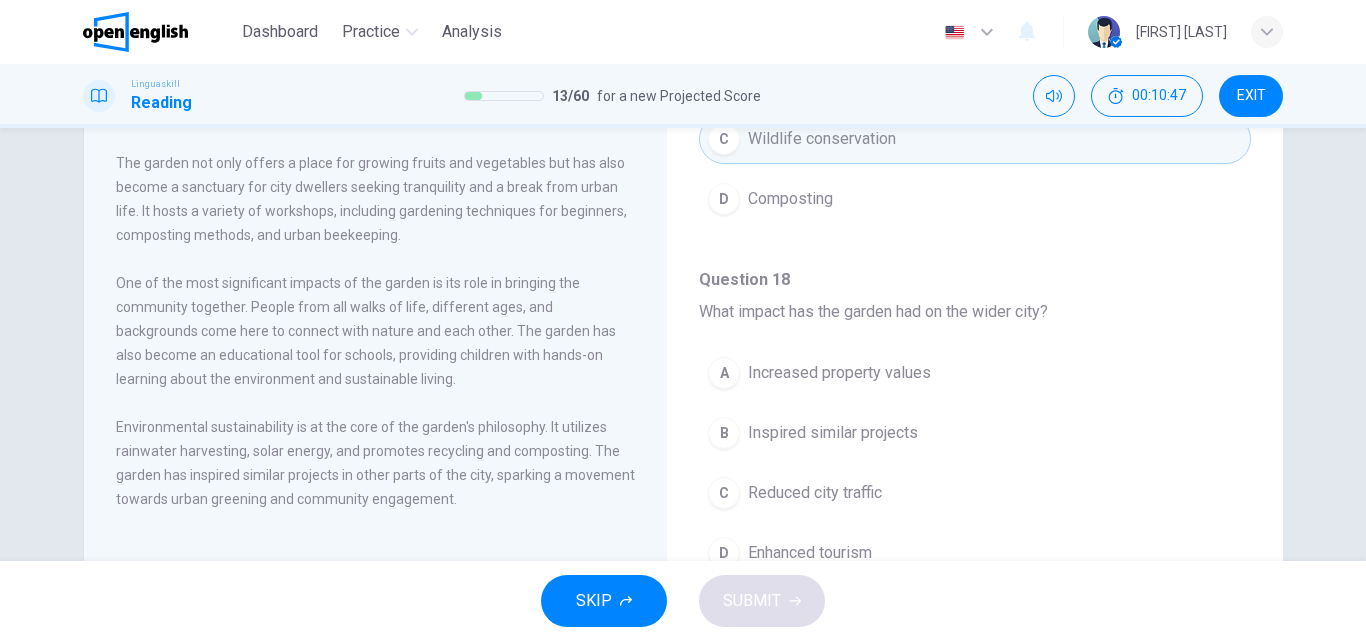 scroll, scrollTop: 1299, scrollLeft: 0, axis: vertical 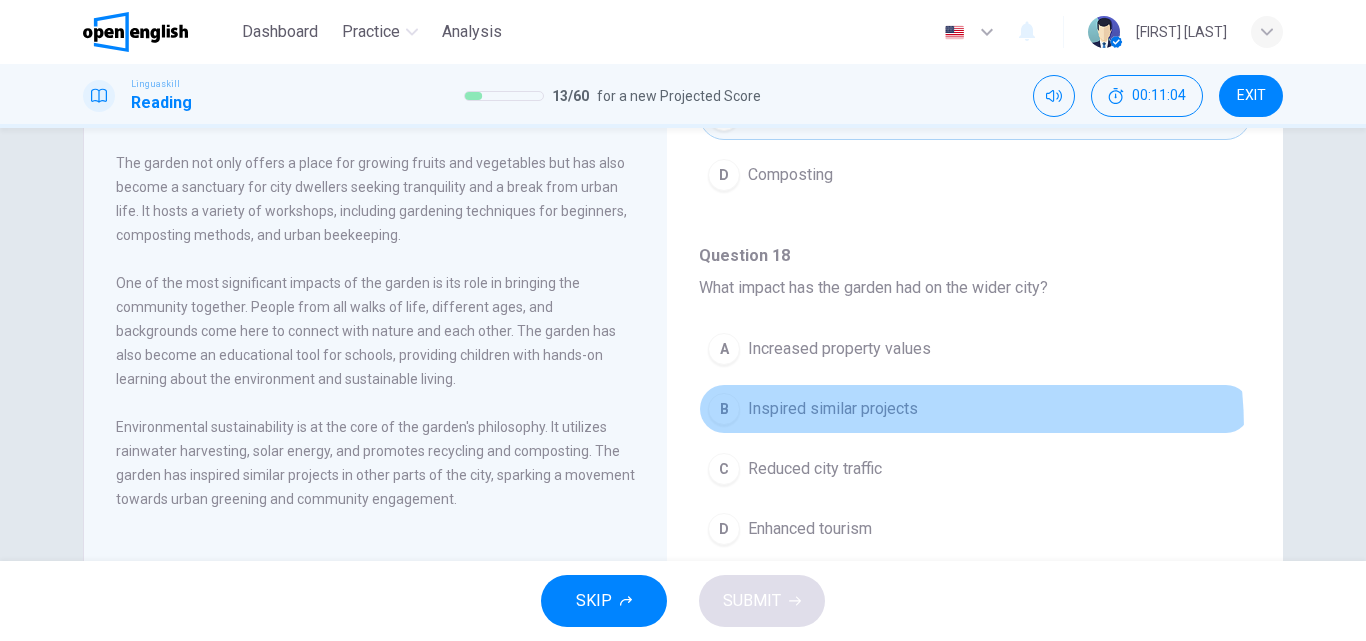 click on "B Inspired similar projects" at bounding box center (975, 409) 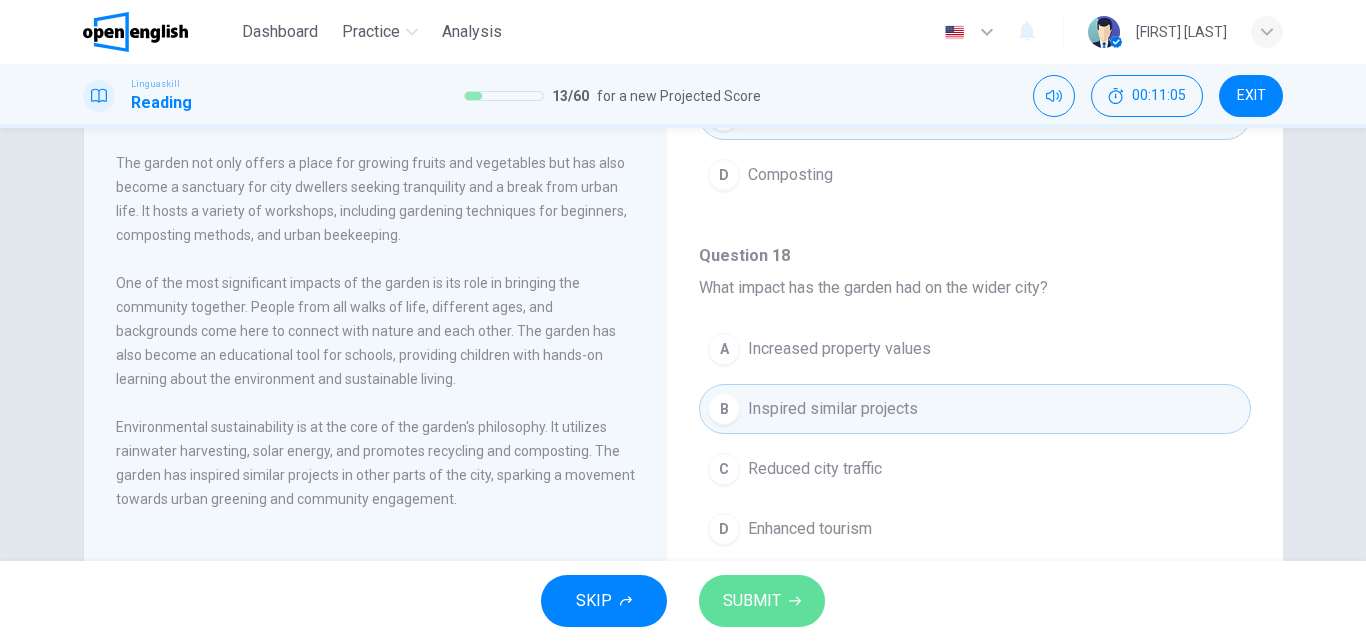 click on "SUBMIT" at bounding box center (752, 601) 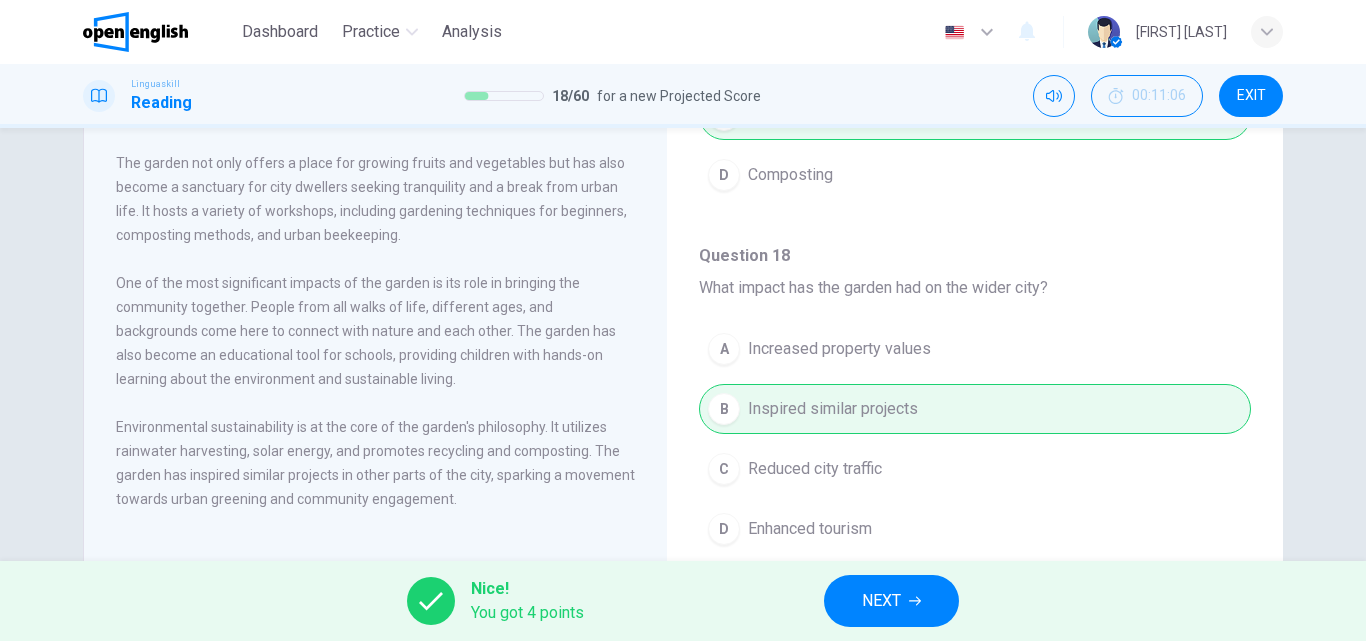 click on "NEXT" at bounding box center [881, 601] 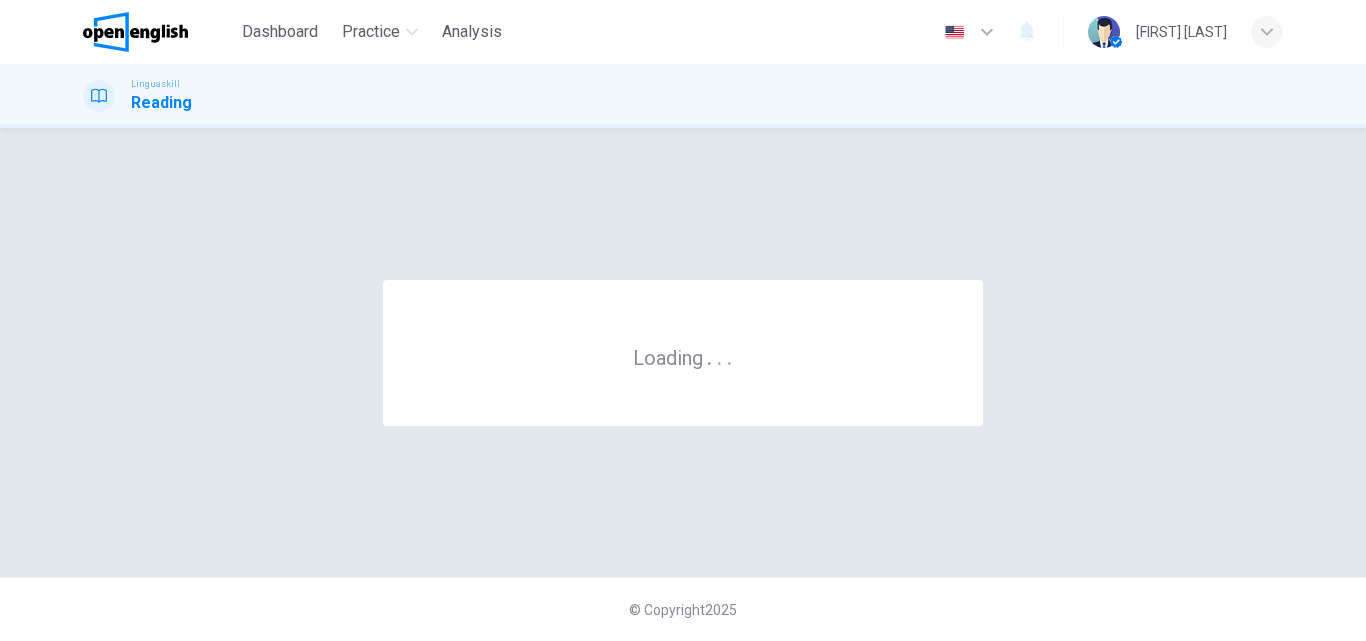 scroll, scrollTop: 0, scrollLeft: 0, axis: both 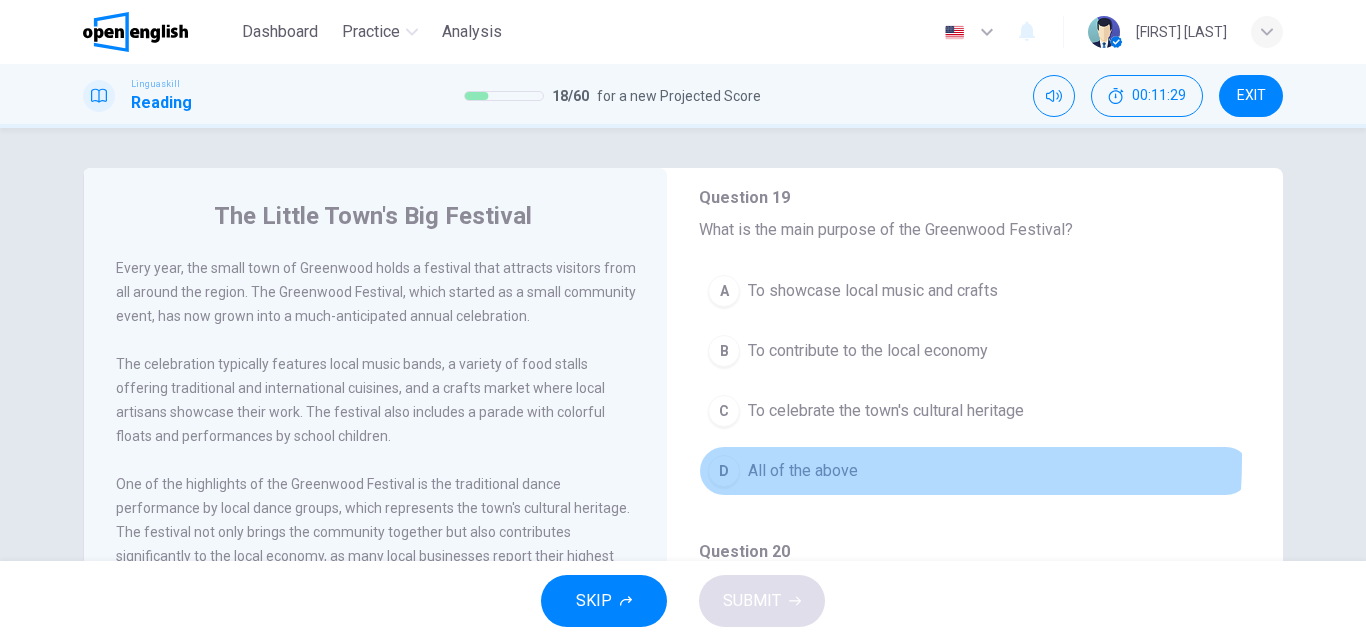 click on "D All of the above" at bounding box center (975, 471) 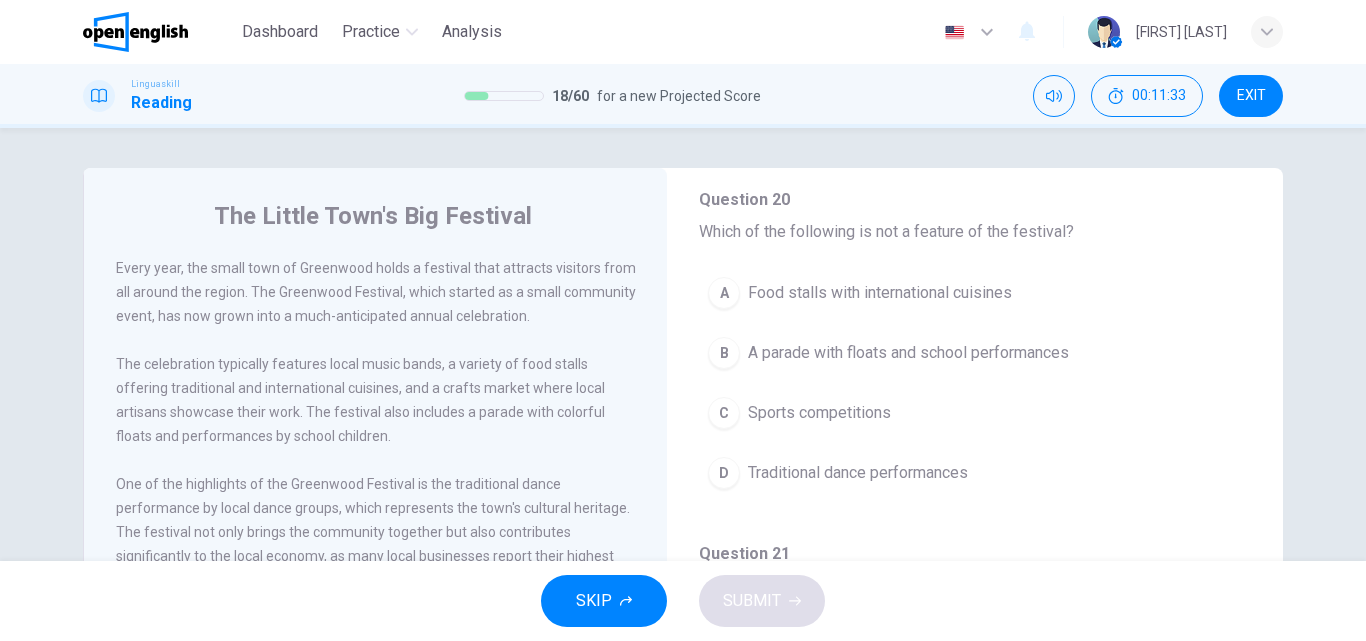 scroll, scrollTop: 497, scrollLeft: 0, axis: vertical 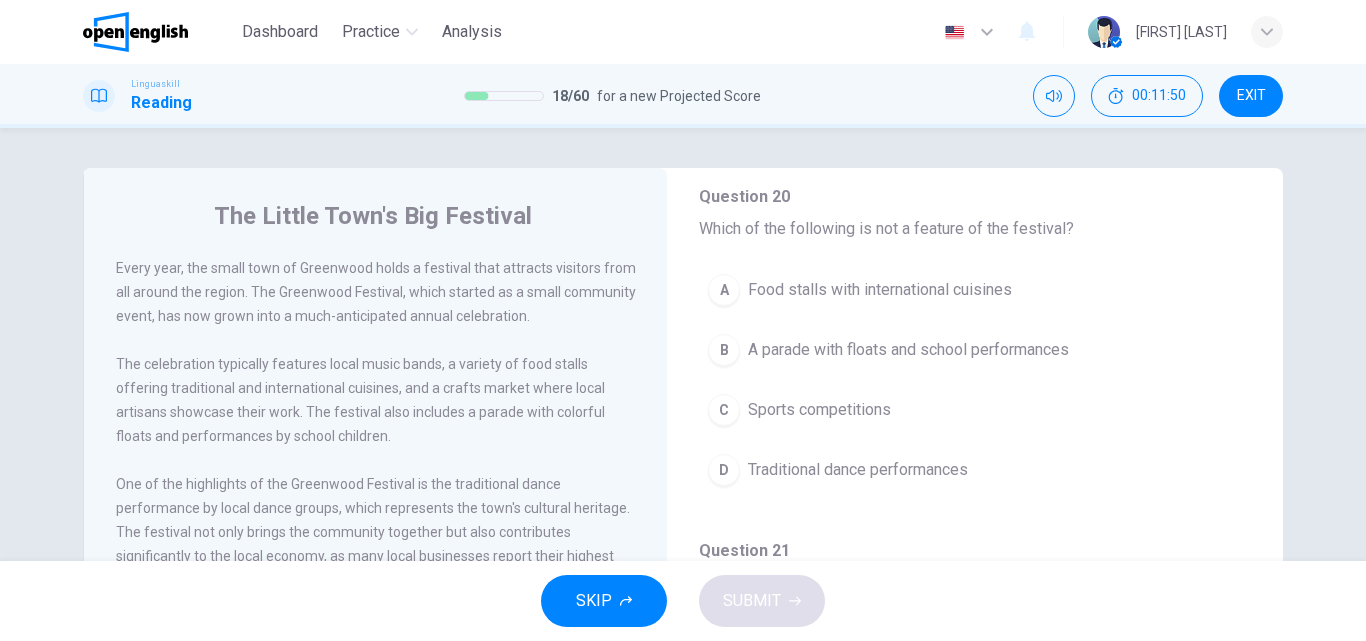 click on "Sports competitions" at bounding box center (819, 410) 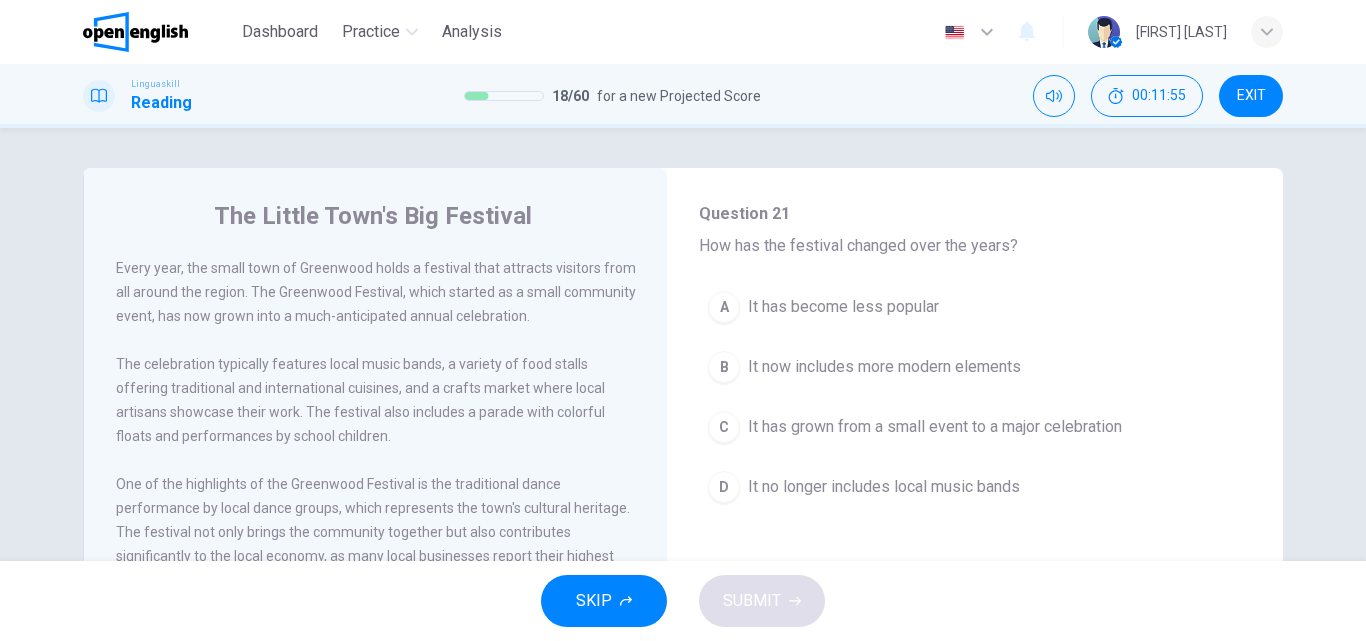 scroll, scrollTop: 837, scrollLeft: 0, axis: vertical 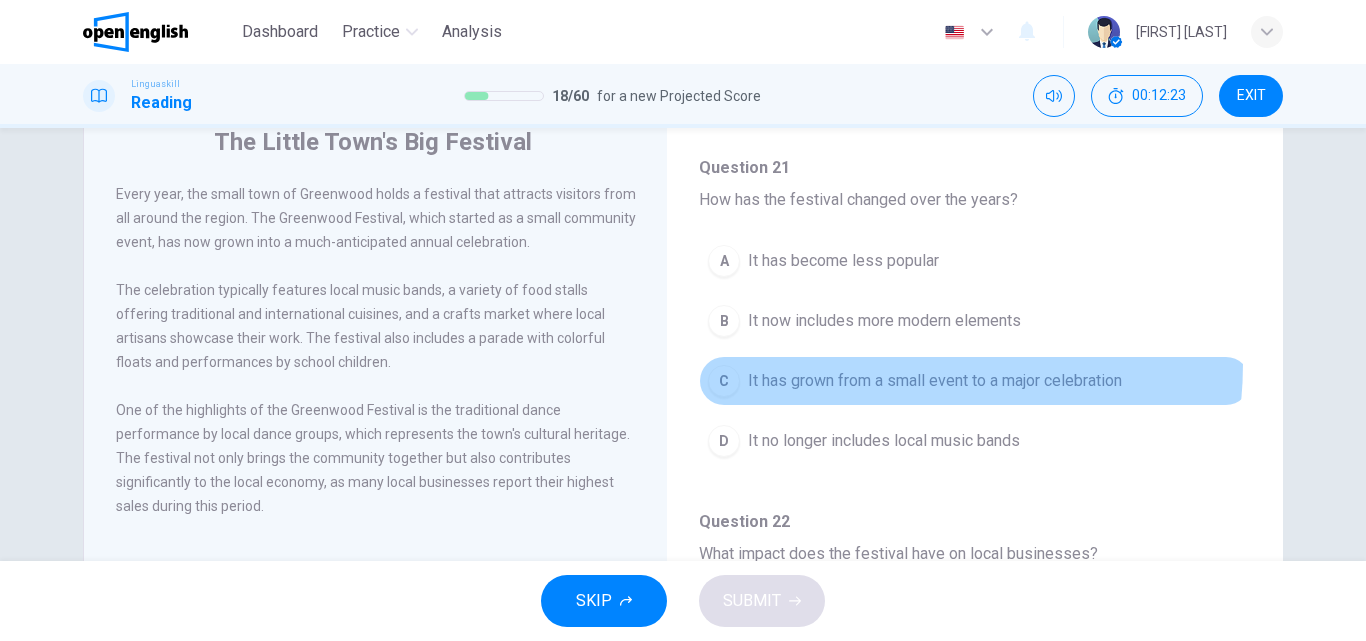 click on "C It has grown from a small event to a major celebration" at bounding box center [975, 381] 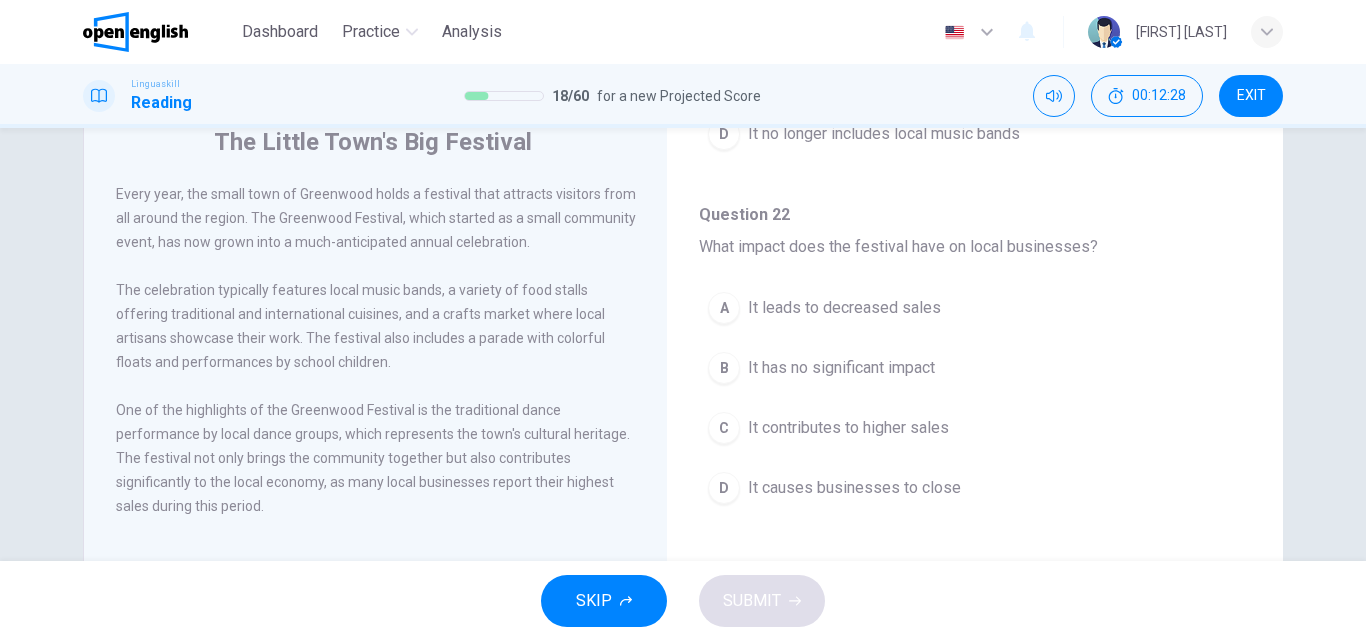 scroll, scrollTop: 1125, scrollLeft: 0, axis: vertical 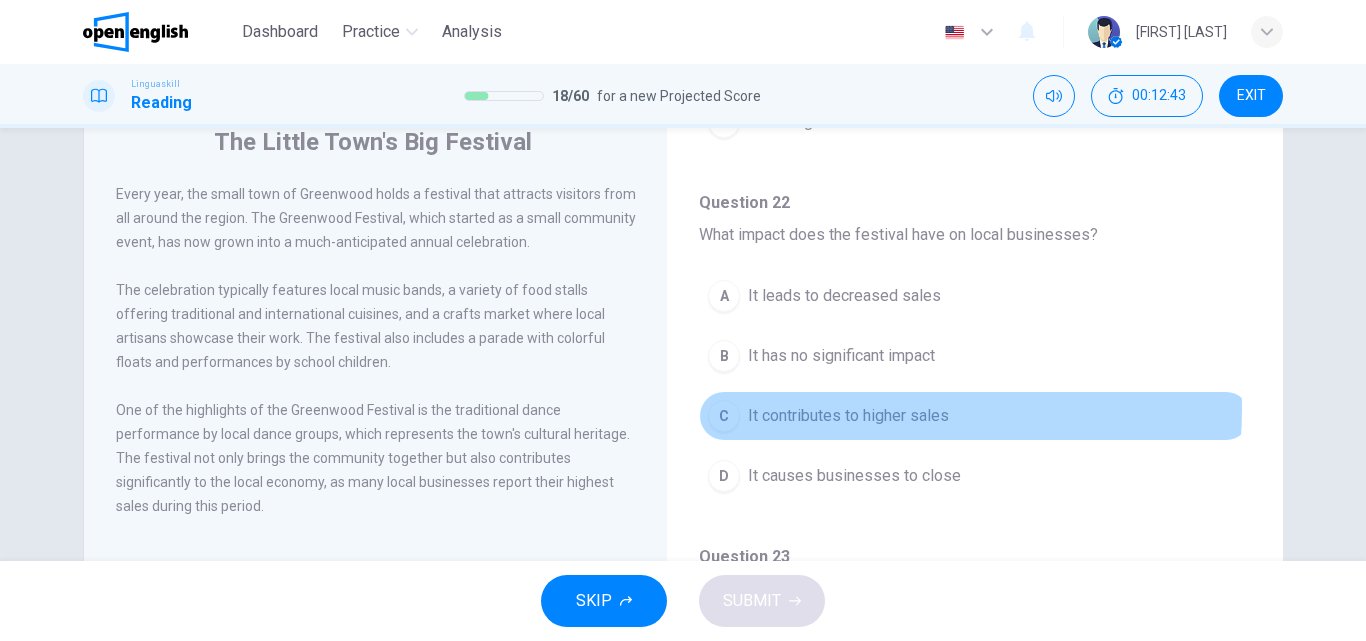 click on "It contributes to higher sales" at bounding box center [848, 416] 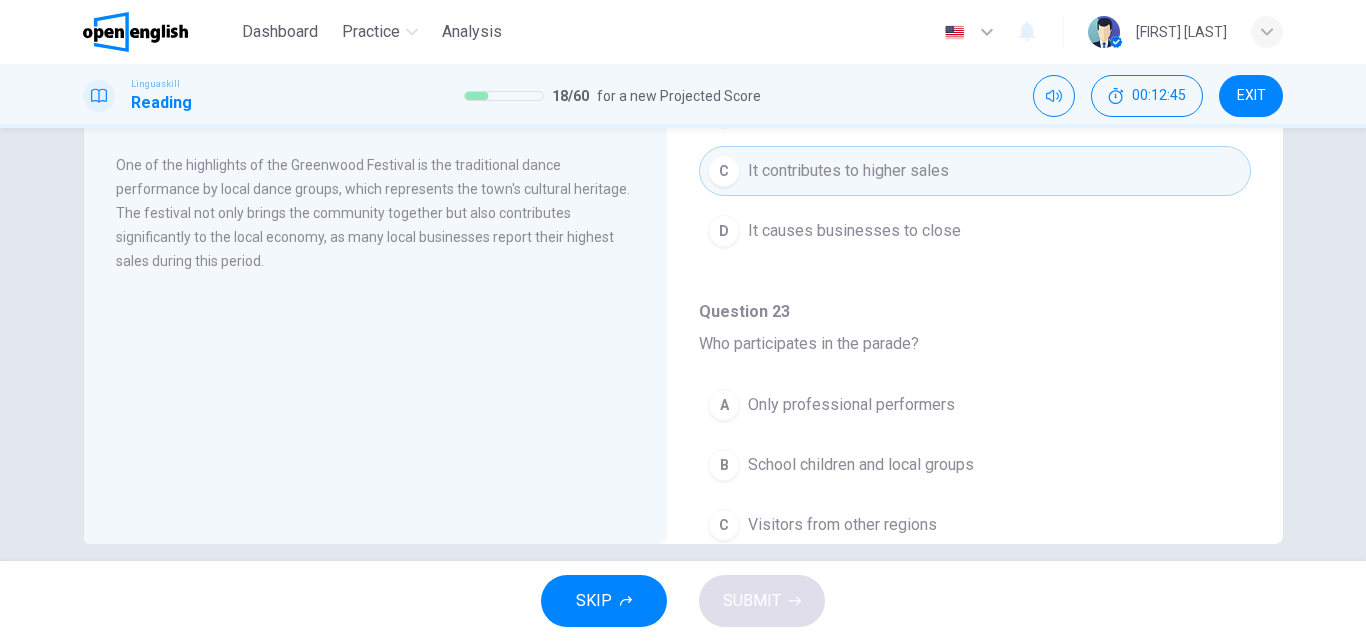 scroll, scrollTop: 342, scrollLeft: 0, axis: vertical 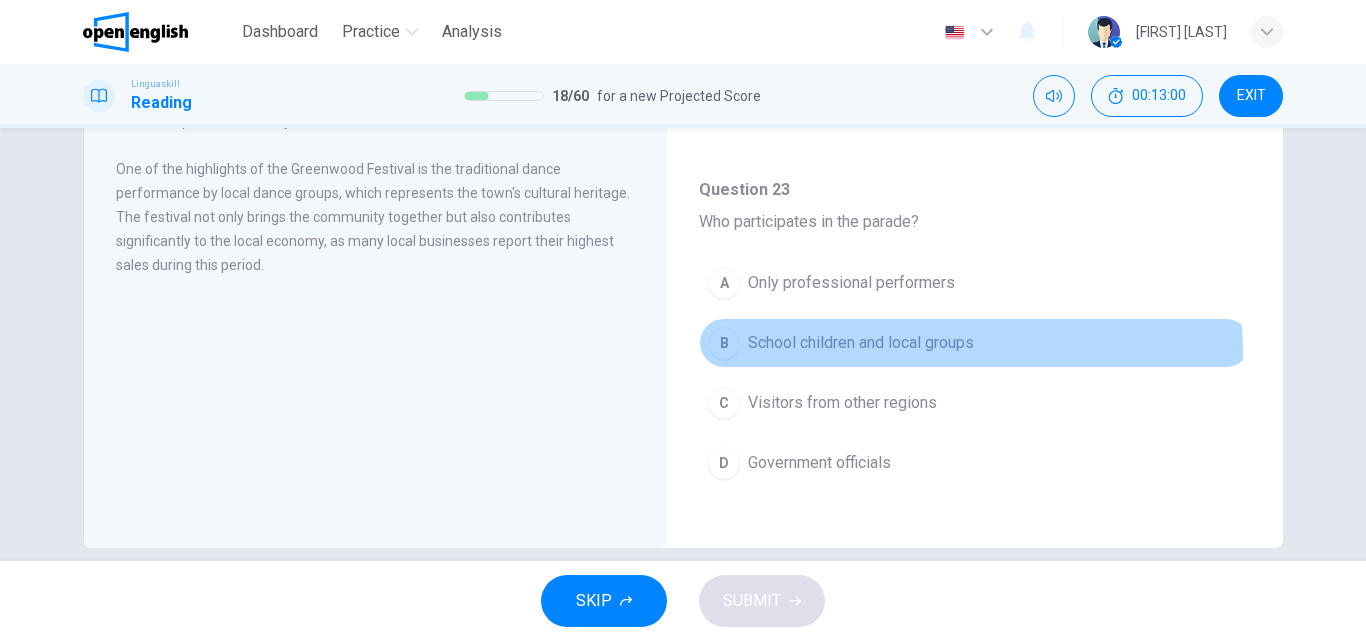 click on "School children and local groups" at bounding box center [861, 343] 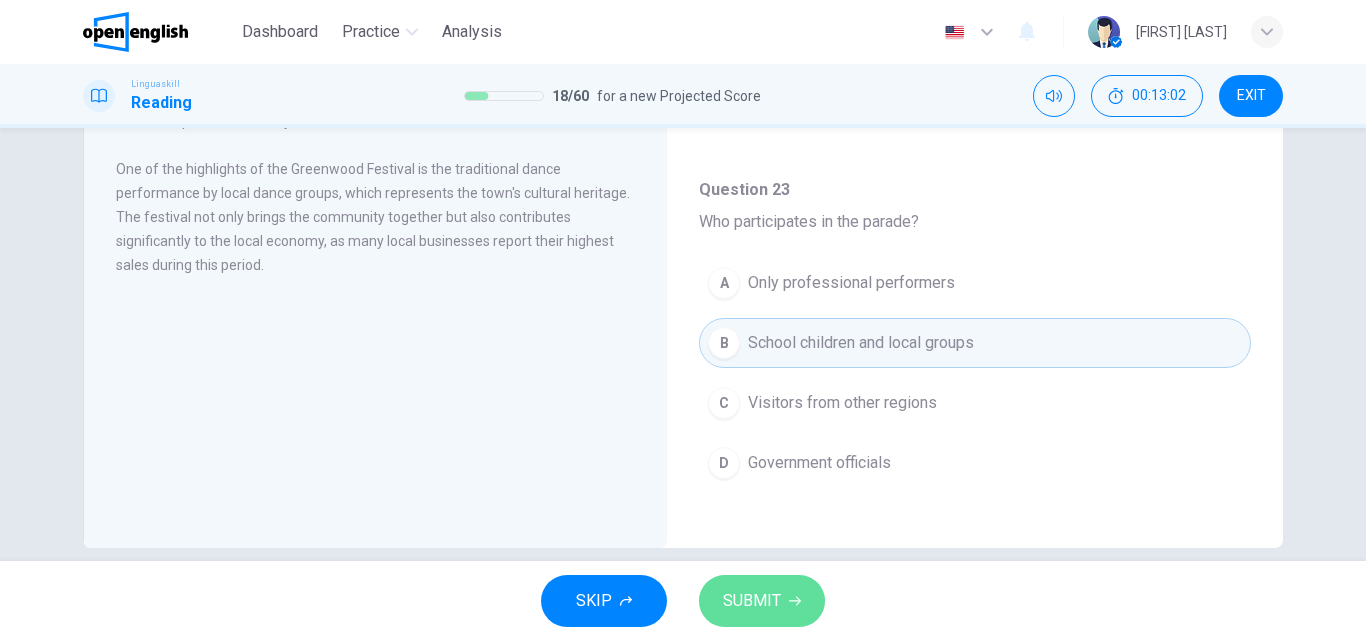 click on "SUBMIT" at bounding box center [752, 601] 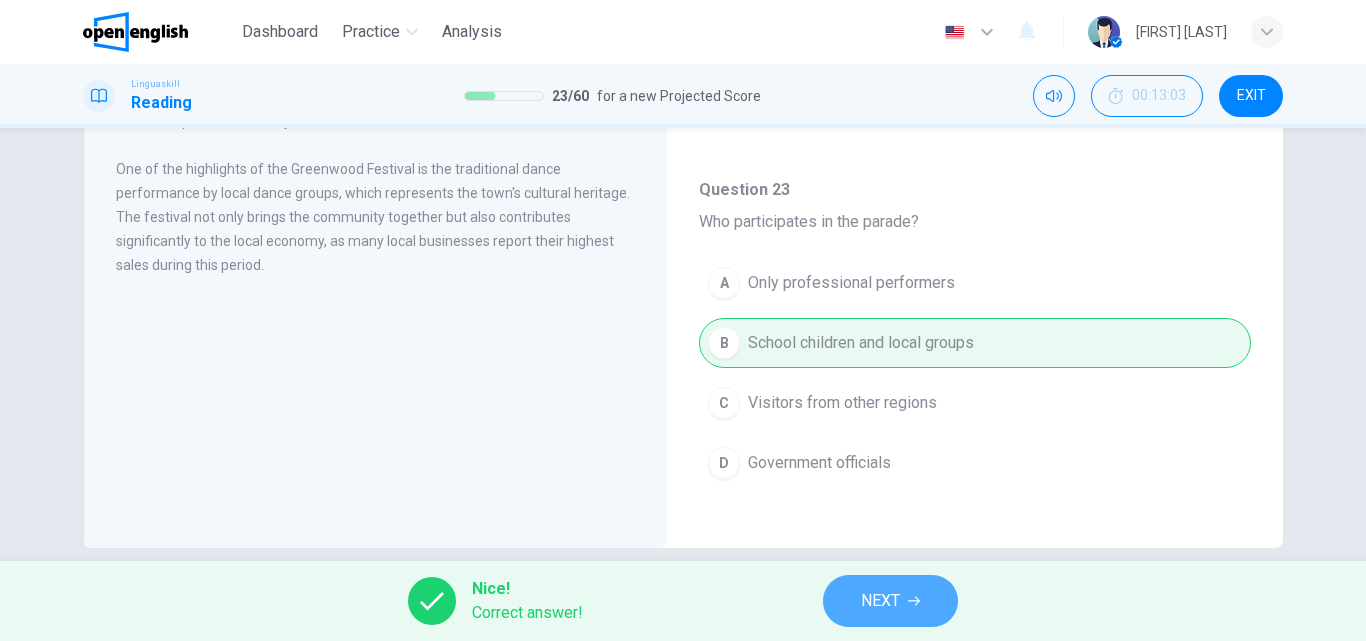 click on "NEXT" at bounding box center [880, 601] 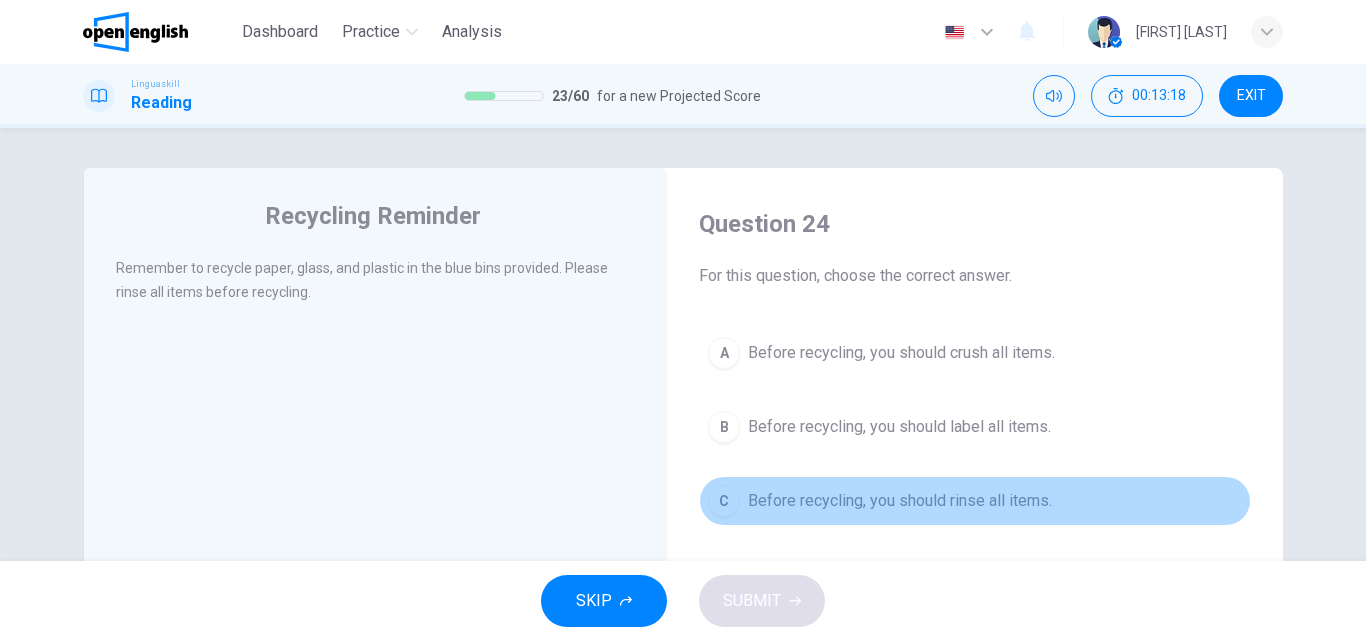 click on "Before recycling, you should rinse all items." at bounding box center (900, 501) 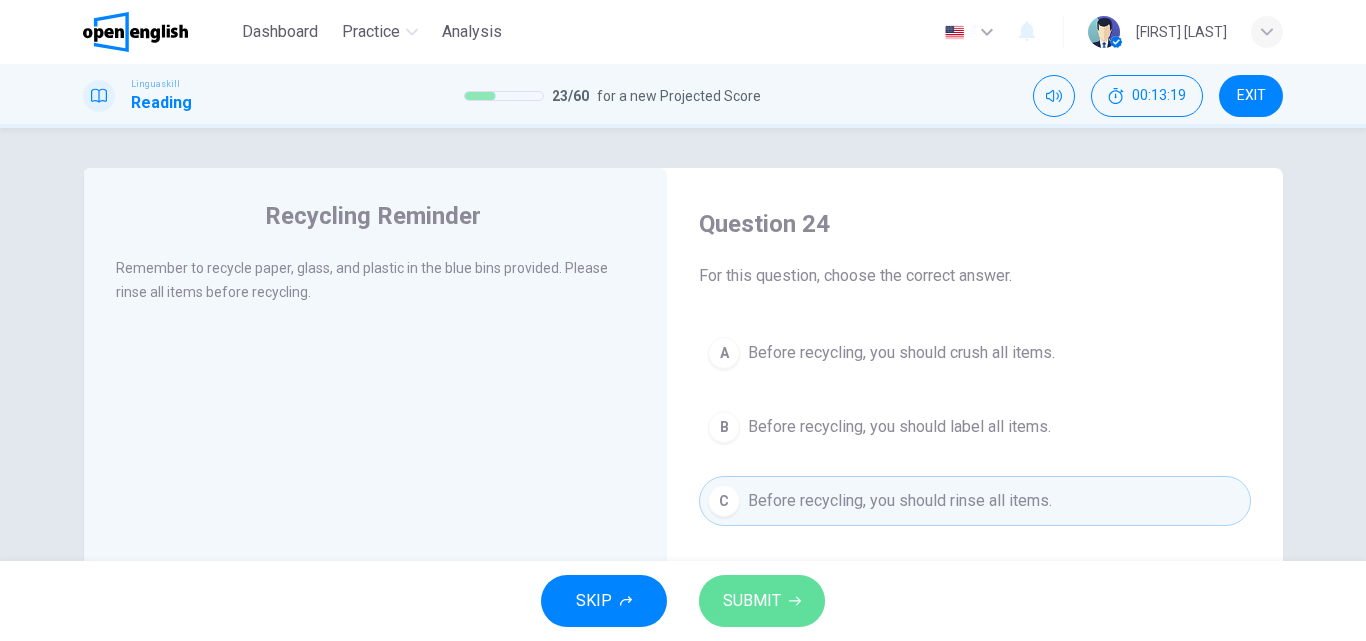 click on "SUBMIT" at bounding box center [752, 601] 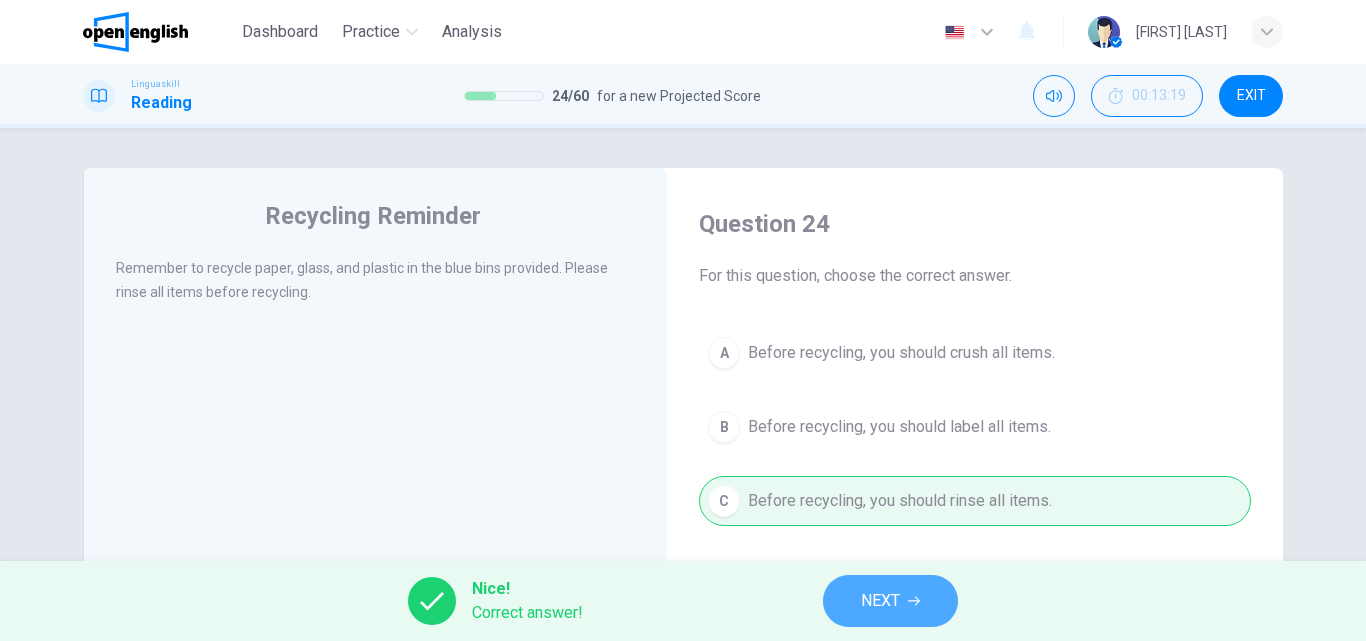 click on "NEXT" at bounding box center (880, 601) 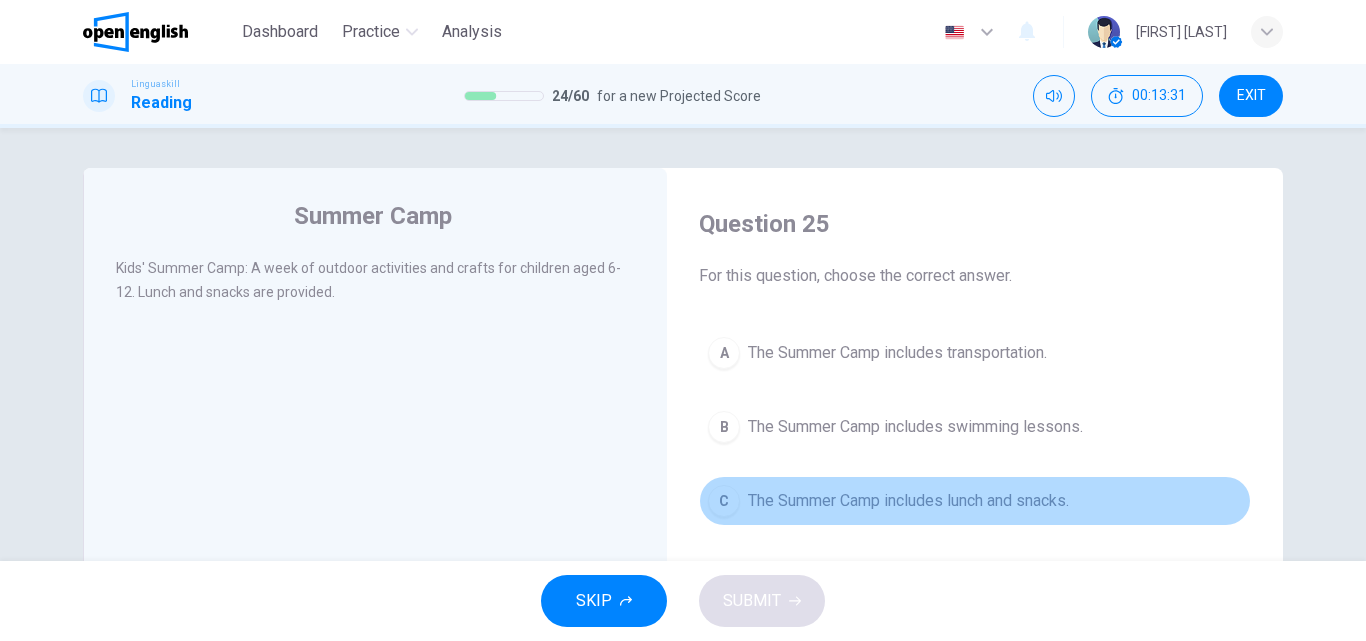 click on "The Summer Camp includes lunch and snacks." at bounding box center (908, 501) 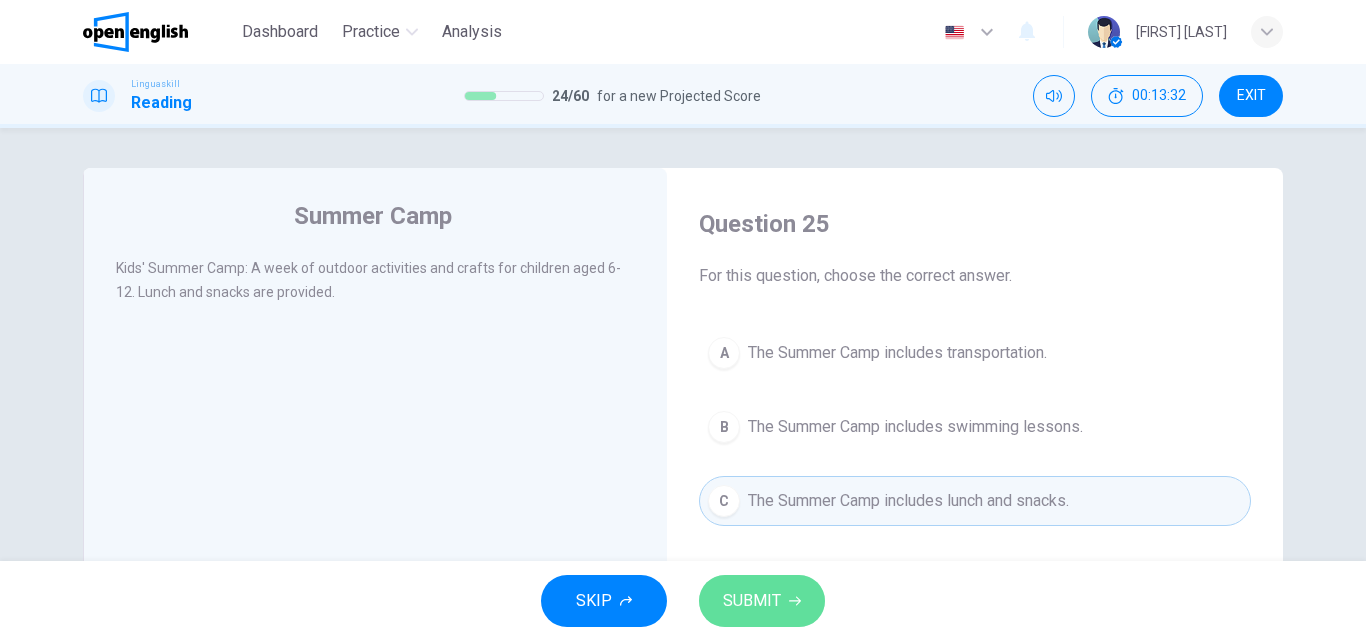 click on "SUBMIT" at bounding box center (762, 601) 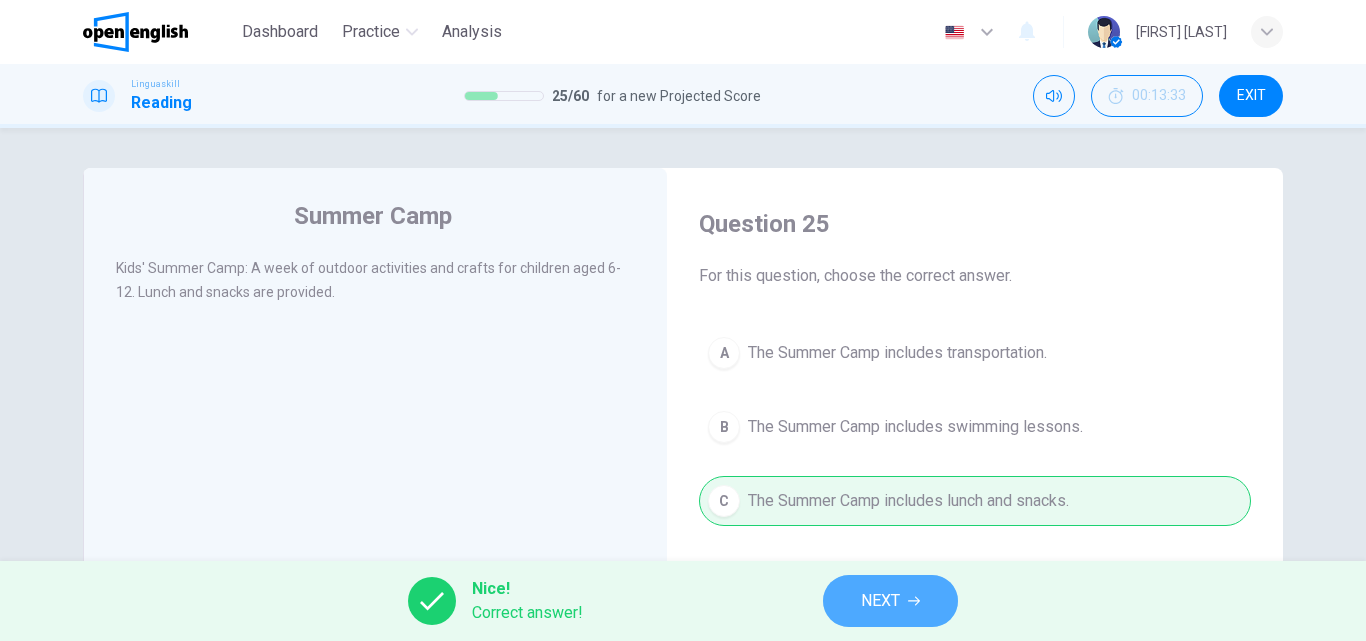 click on "NEXT" at bounding box center [890, 601] 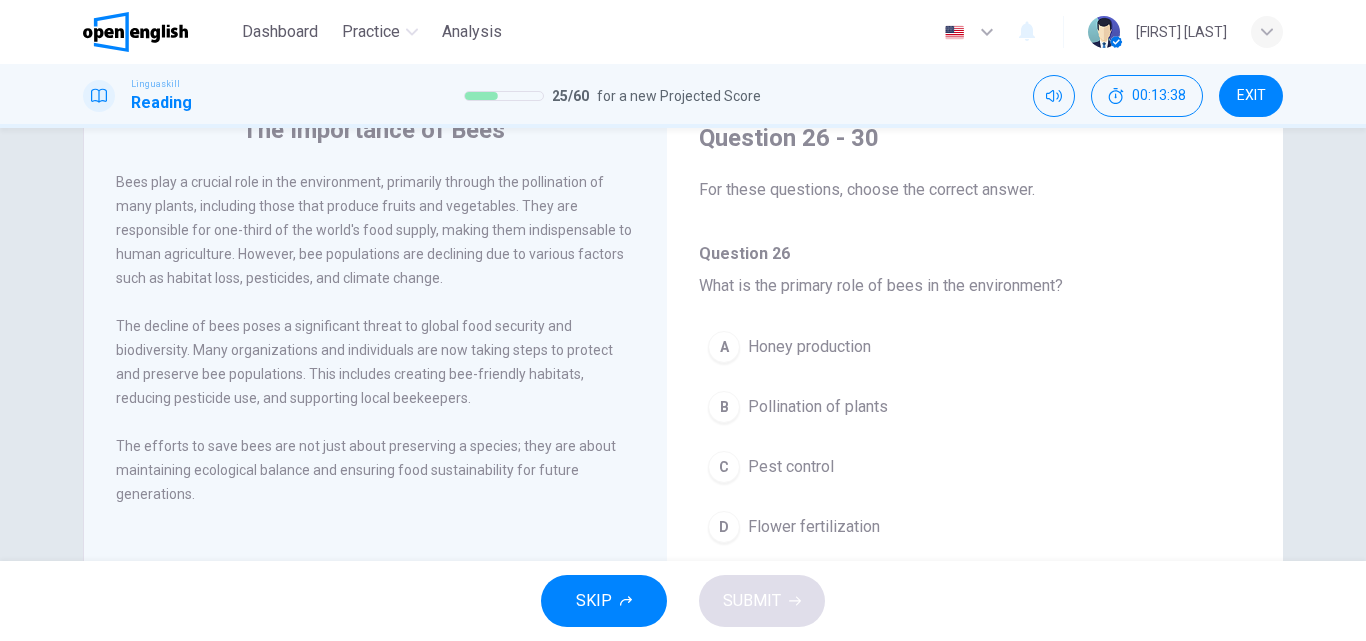 scroll, scrollTop: 76, scrollLeft: 0, axis: vertical 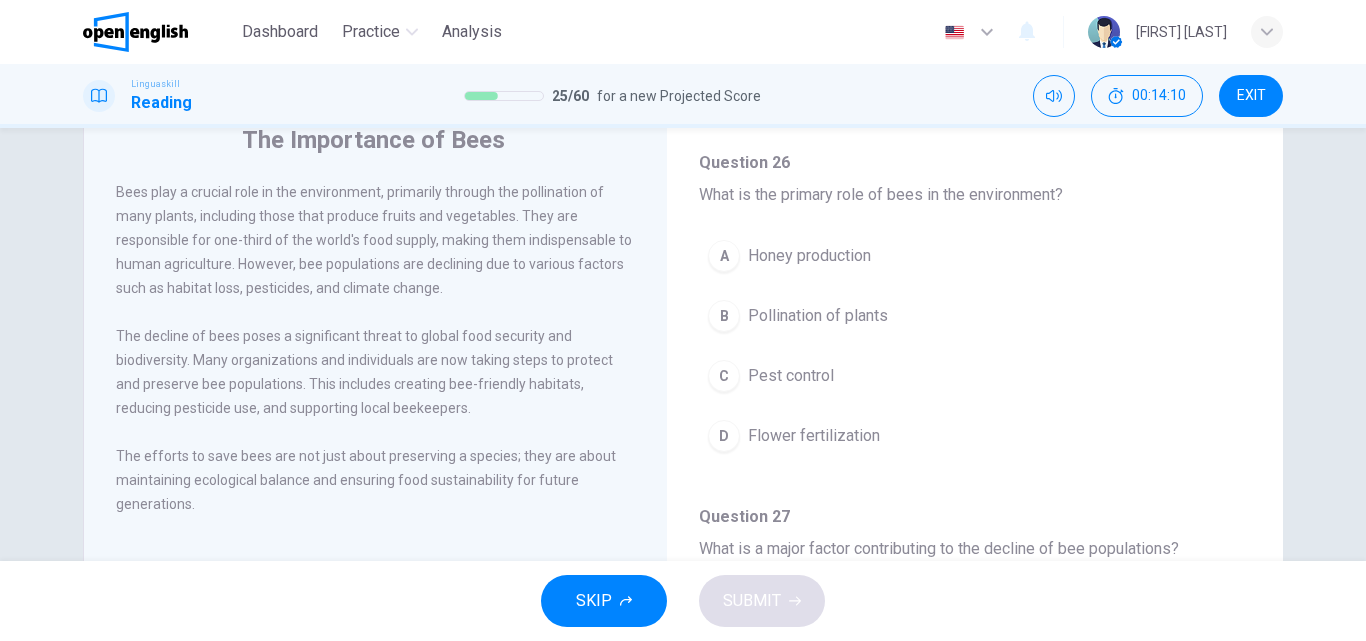 click on "Pollination of plants" at bounding box center [818, 316] 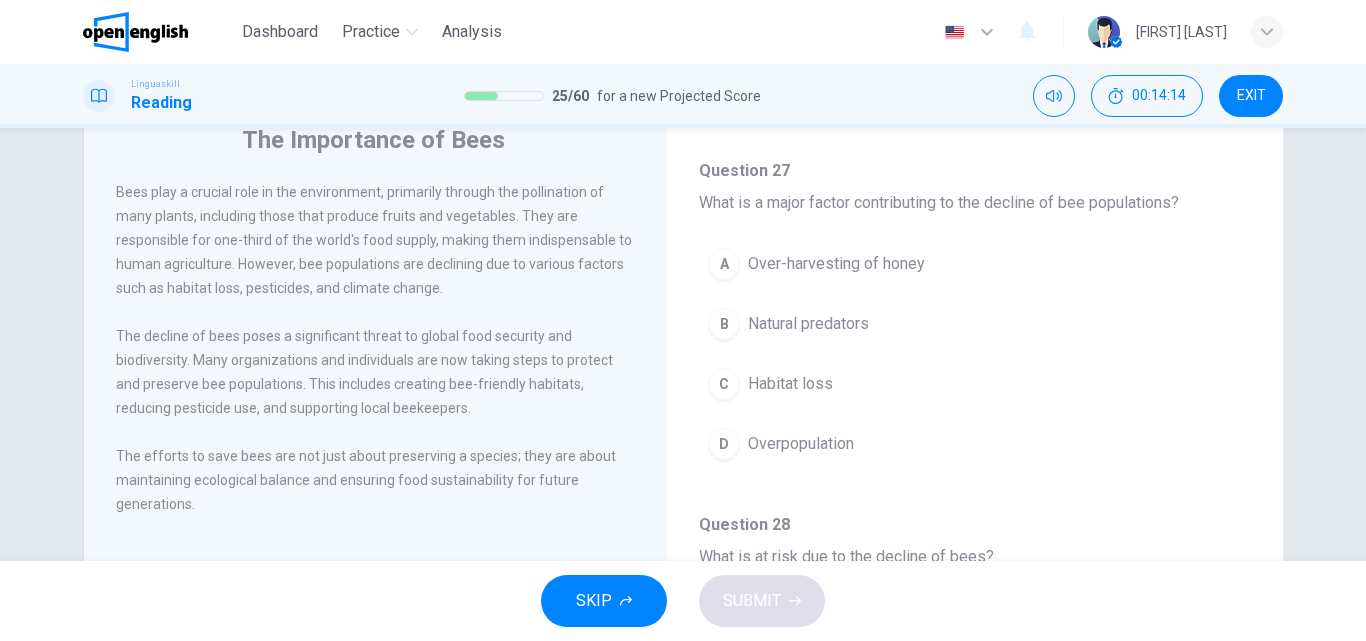 scroll, scrollTop: 473, scrollLeft: 0, axis: vertical 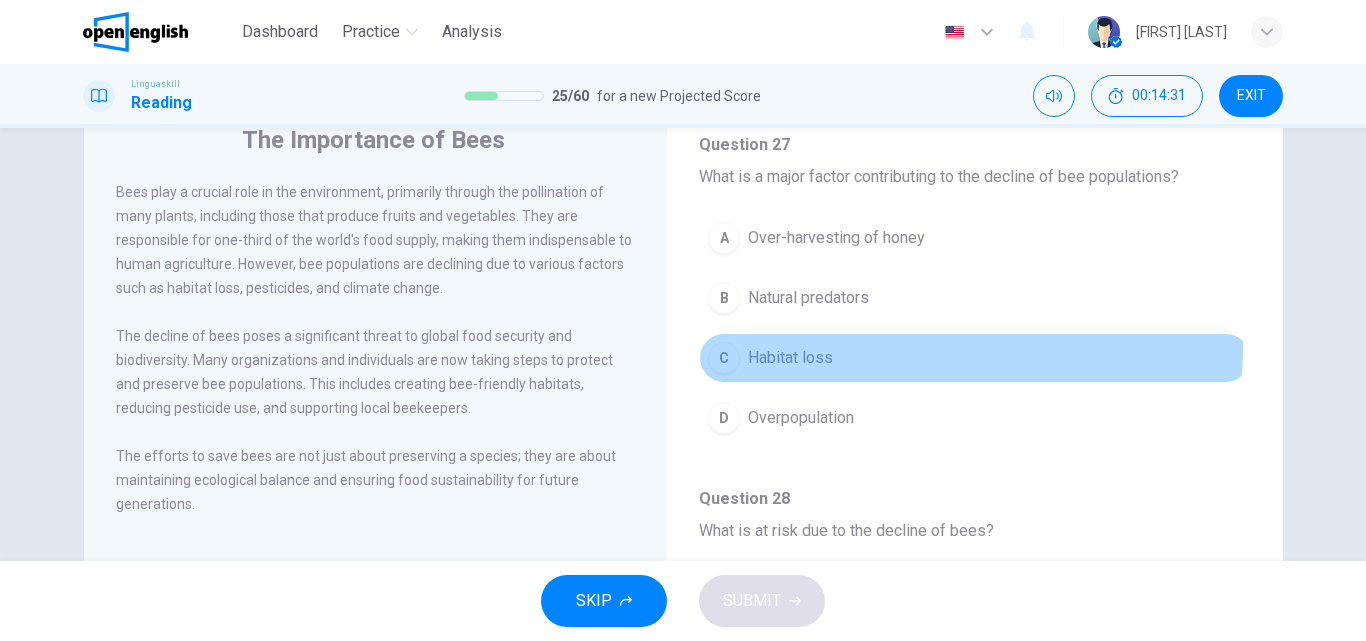 click on "C Habitat loss" at bounding box center [975, 358] 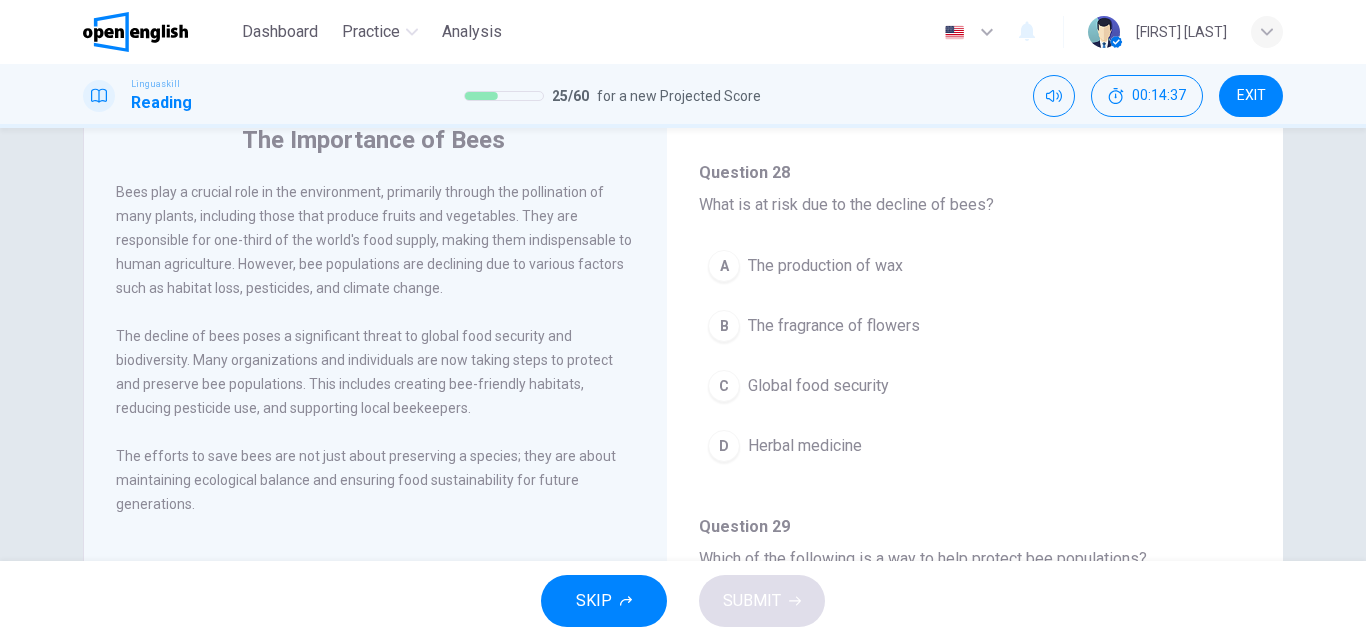 scroll, scrollTop: 804, scrollLeft: 0, axis: vertical 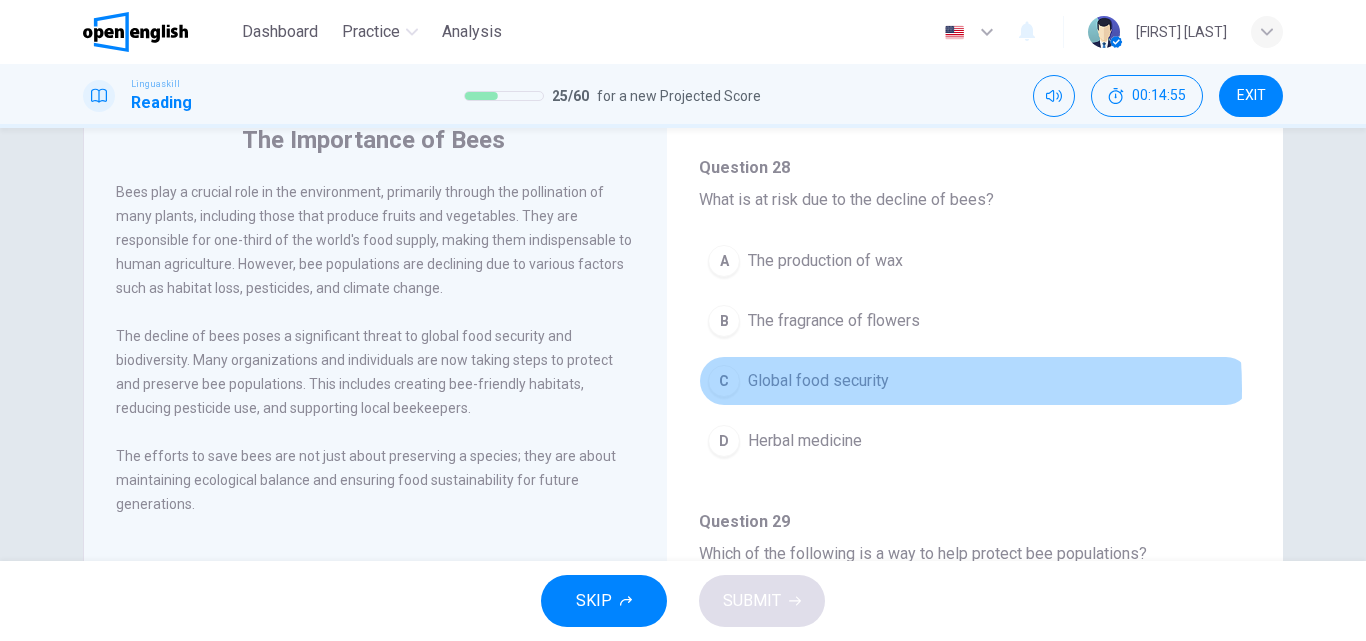 click on "Global food security" at bounding box center (818, 381) 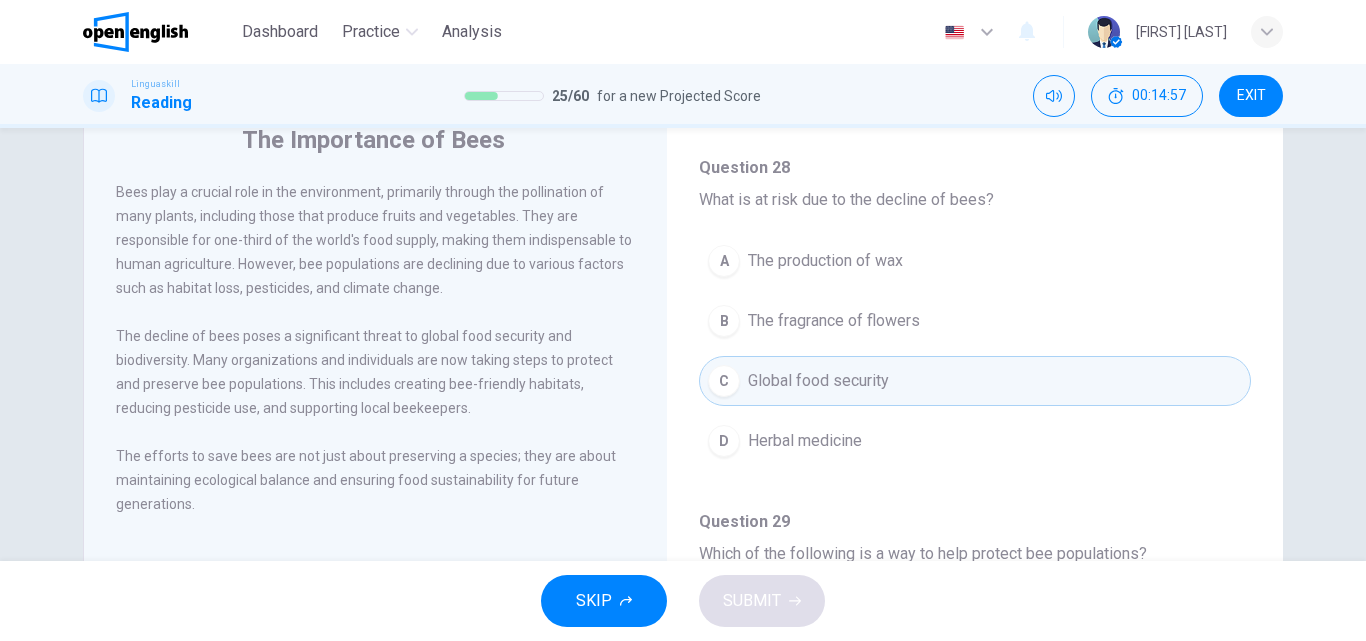 scroll, scrollTop: 214, scrollLeft: 0, axis: vertical 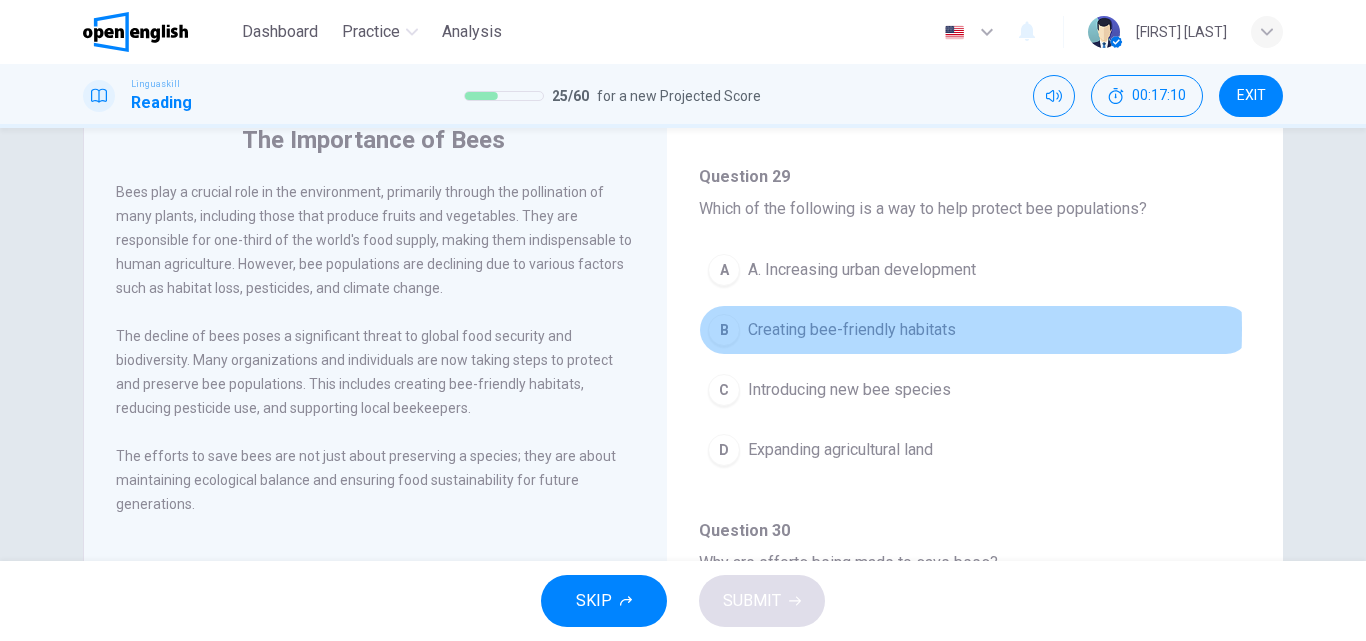 click on "Creating bee-friendly habitats" at bounding box center [852, 330] 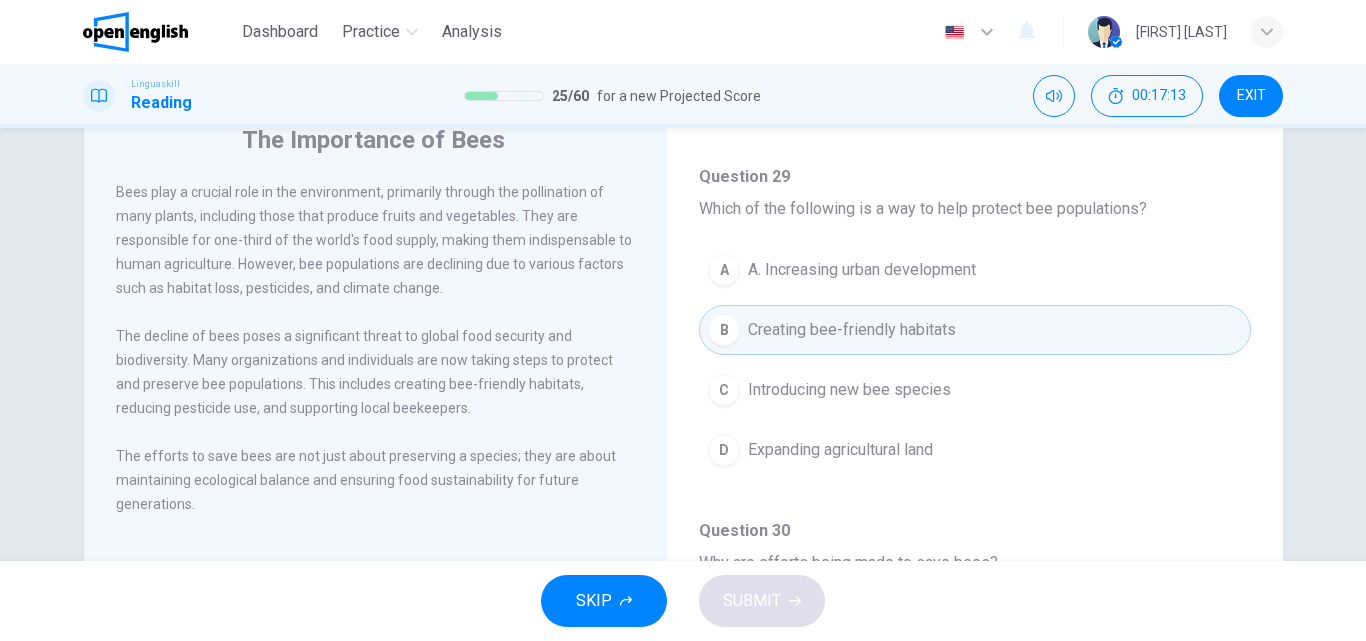 scroll, scrollTop: 559, scrollLeft: 0, axis: vertical 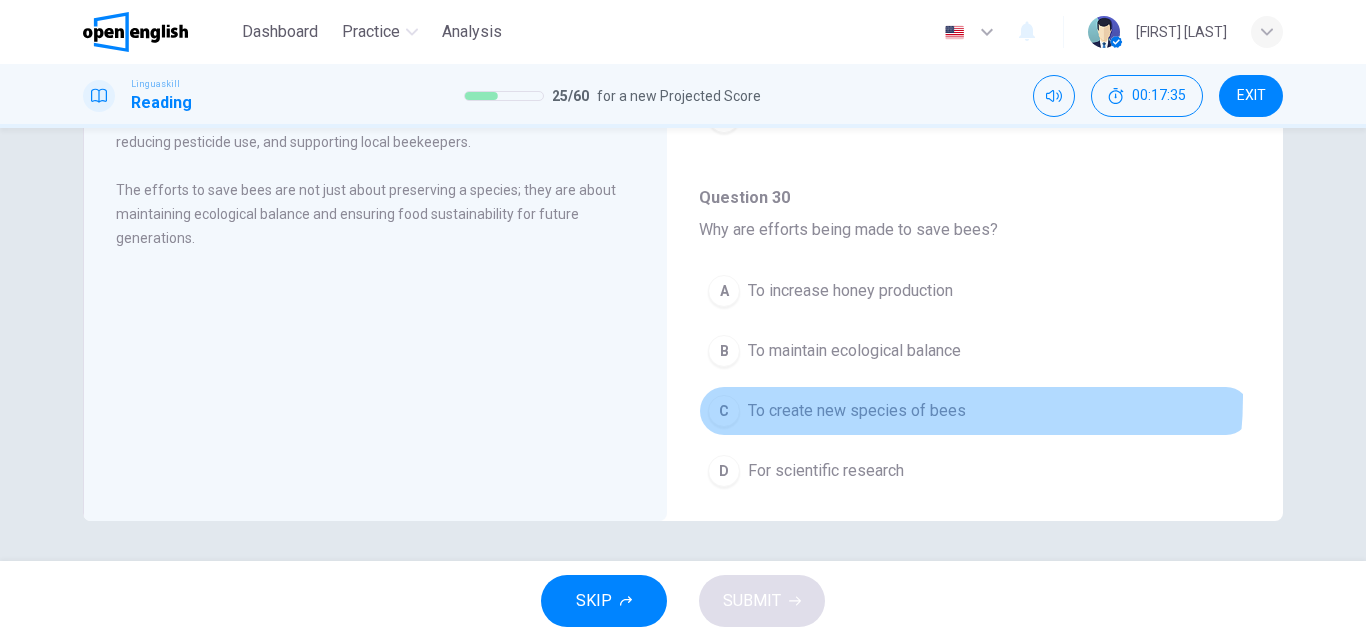 click on "C To create new species of bees" at bounding box center [975, 411] 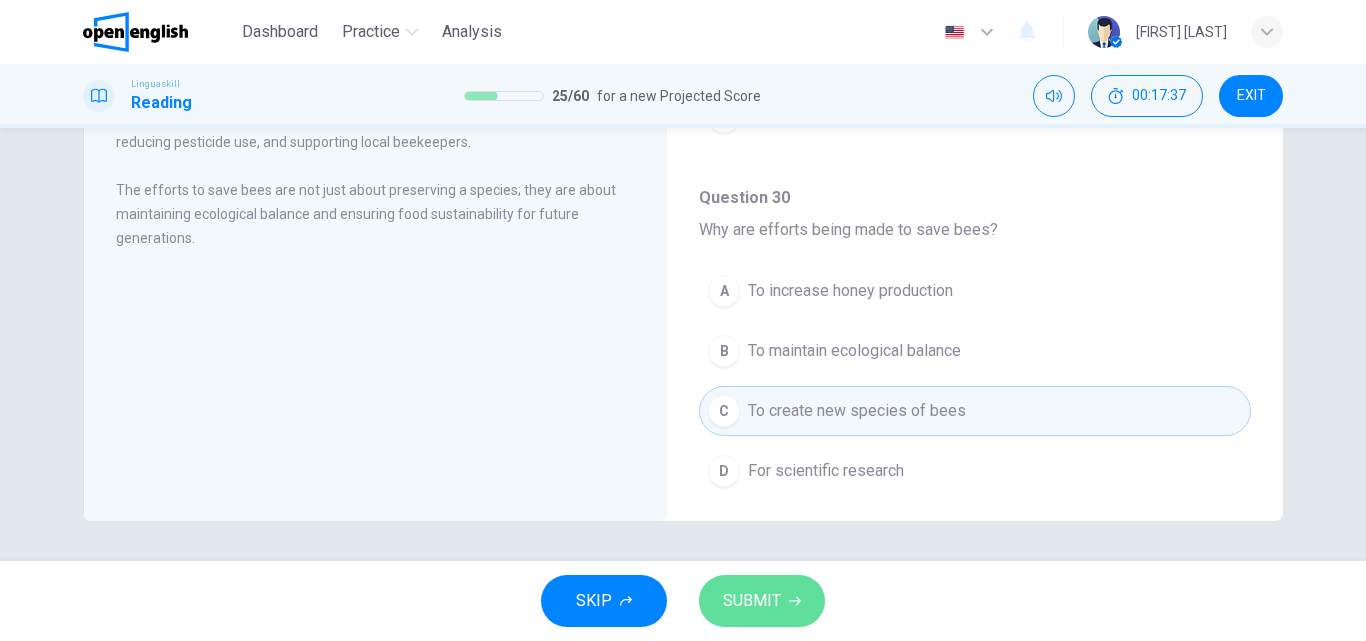 click on "SUBMIT" at bounding box center (762, 601) 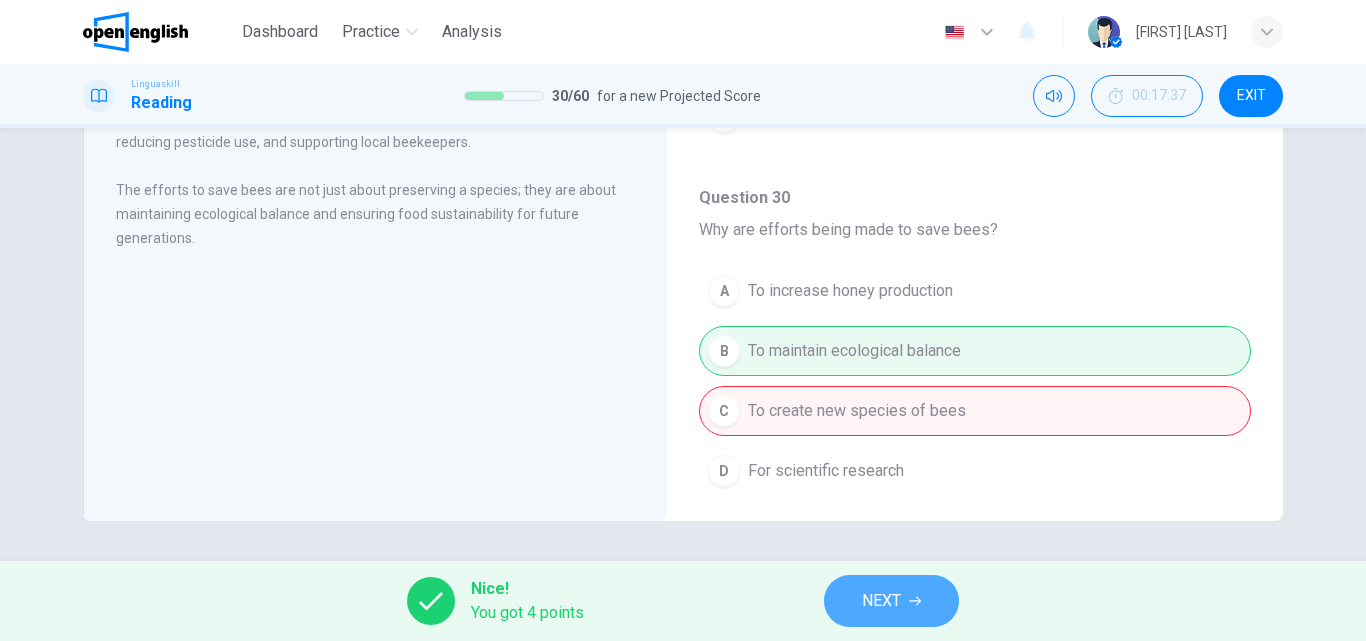 click on "NEXT" at bounding box center [881, 601] 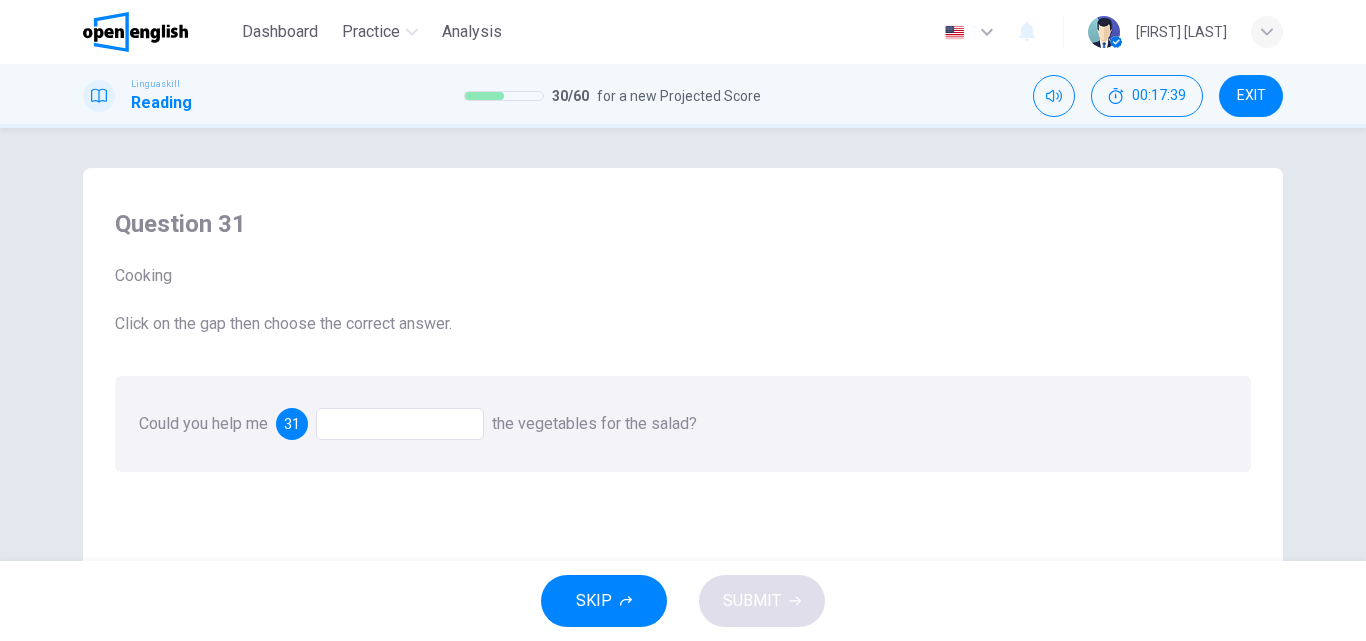 click at bounding box center (400, 424) 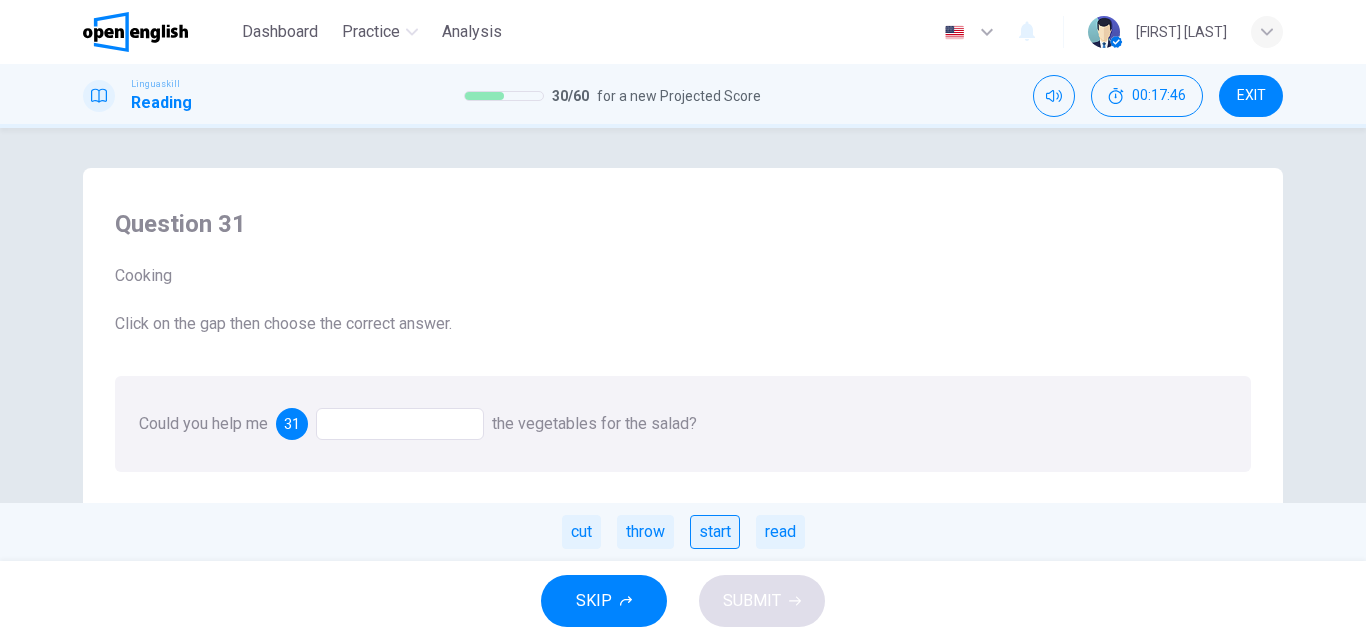 click on "start" at bounding box center (715, 532) 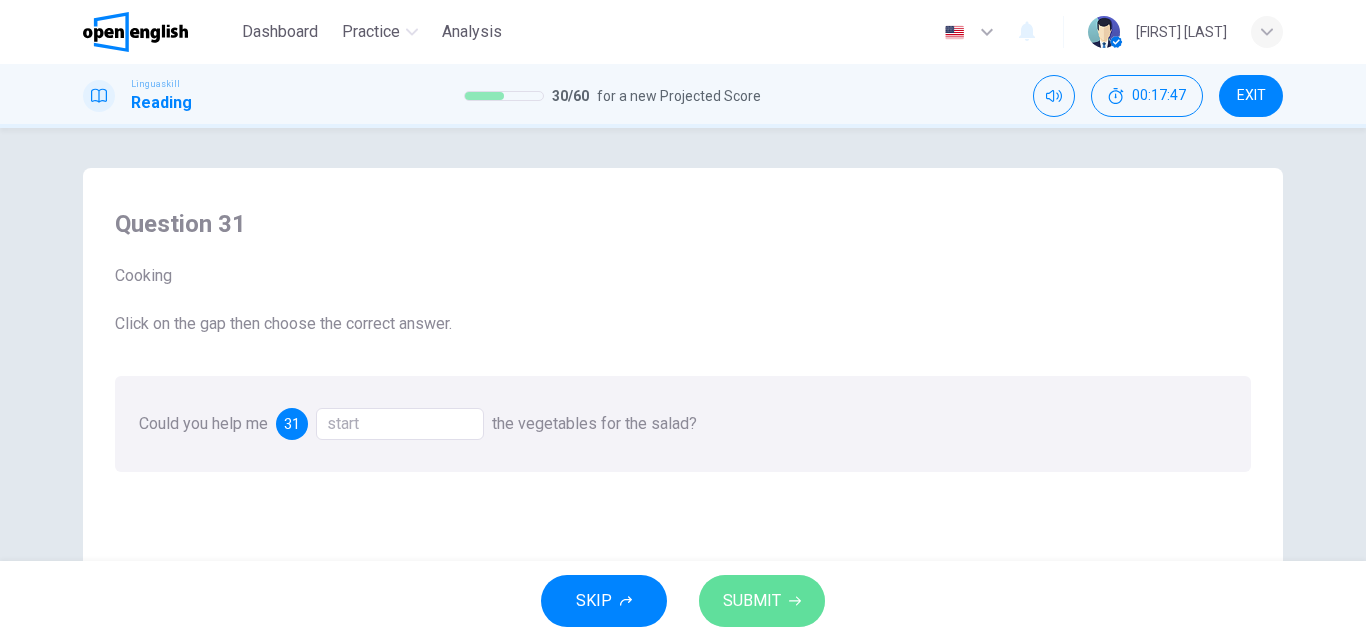 click on "SUBMIT" at bounding box center (762, 601) 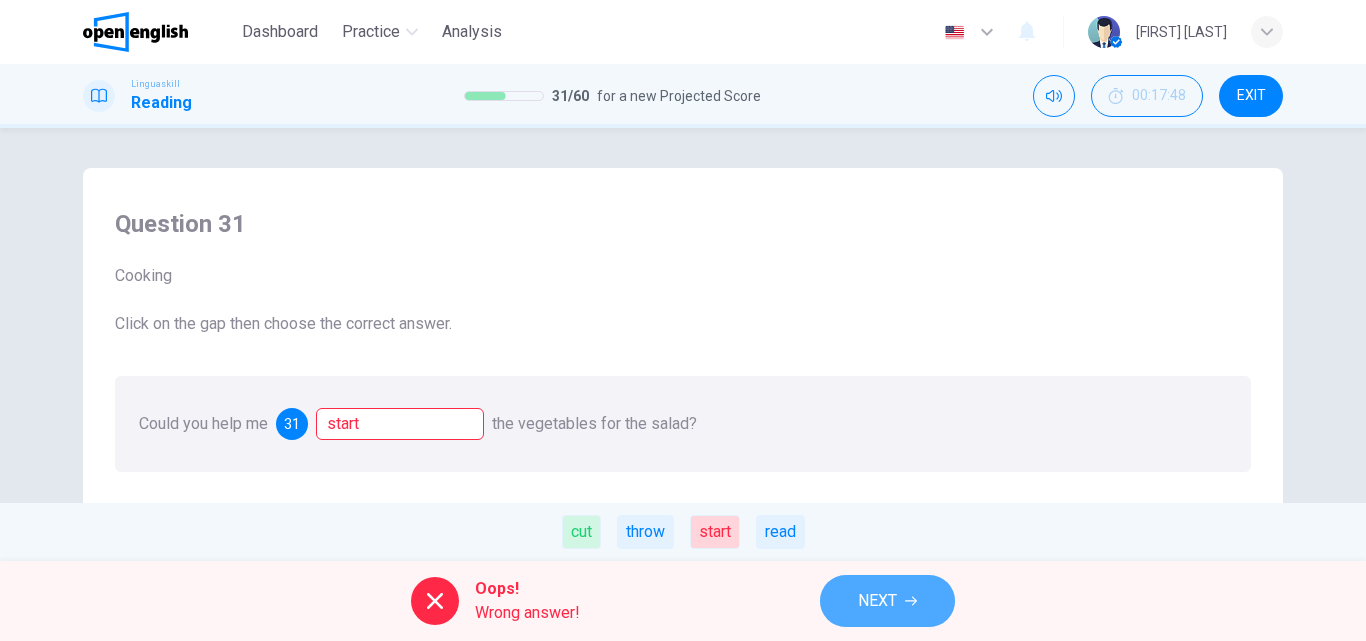 click on "NEXT" at bounding box center (887, 601) 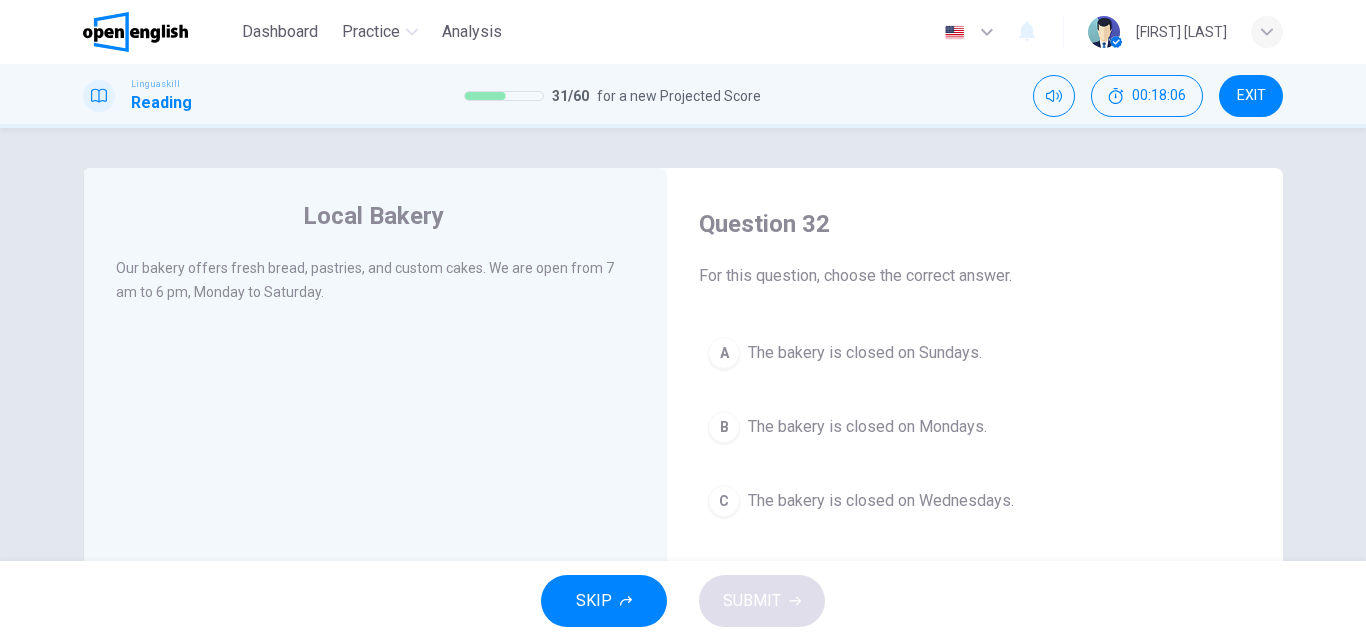 click on "The bakery is closed on Sundays." at bounding box center [865, 353] 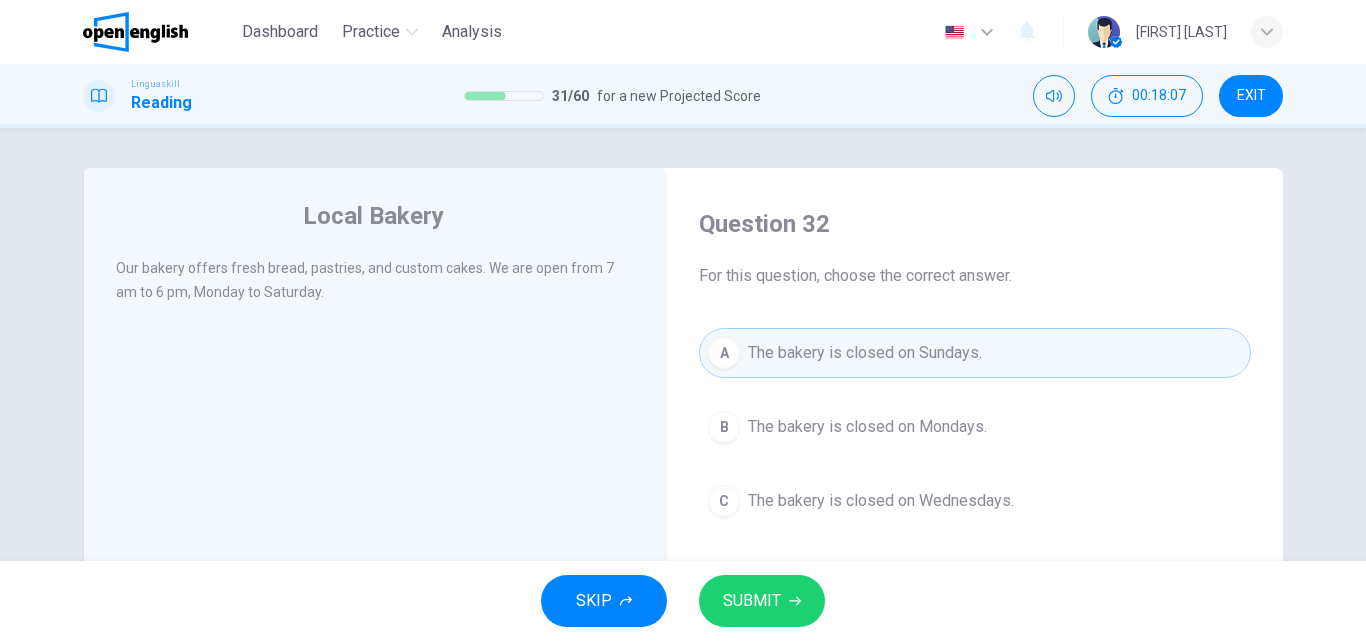 click on "SUBMIT" at bounding box center (752, 601) 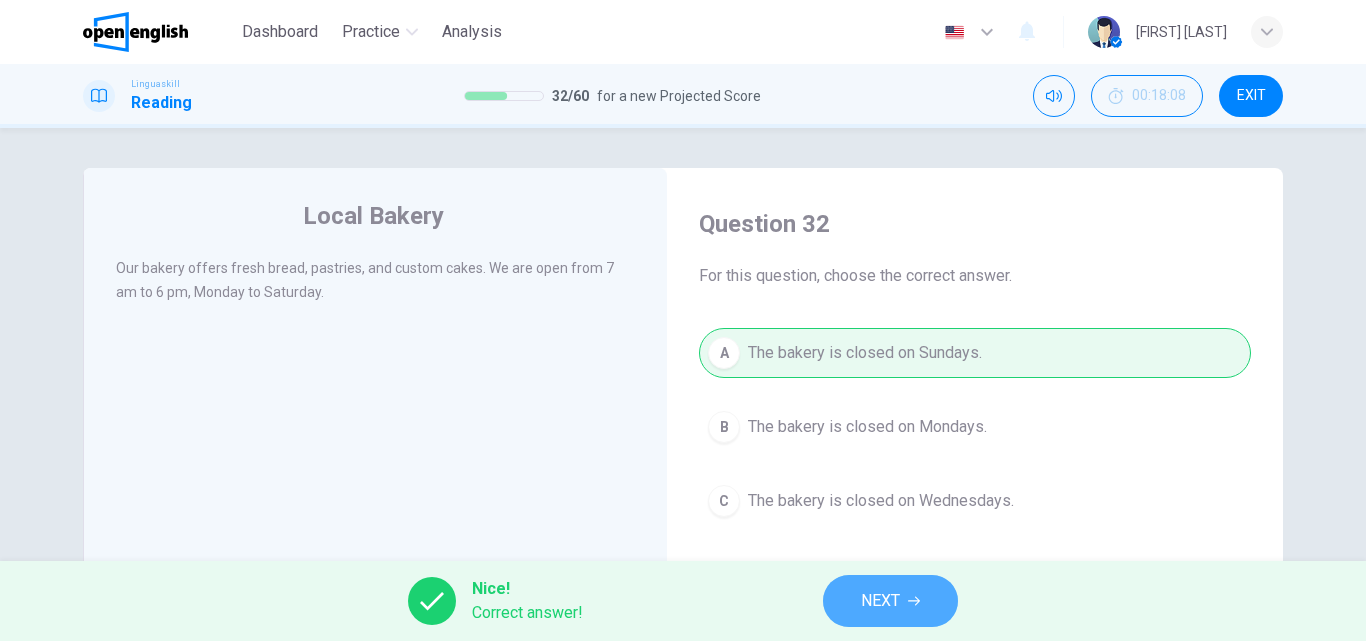 click on "NEXT" at bounding box center (880, 601) 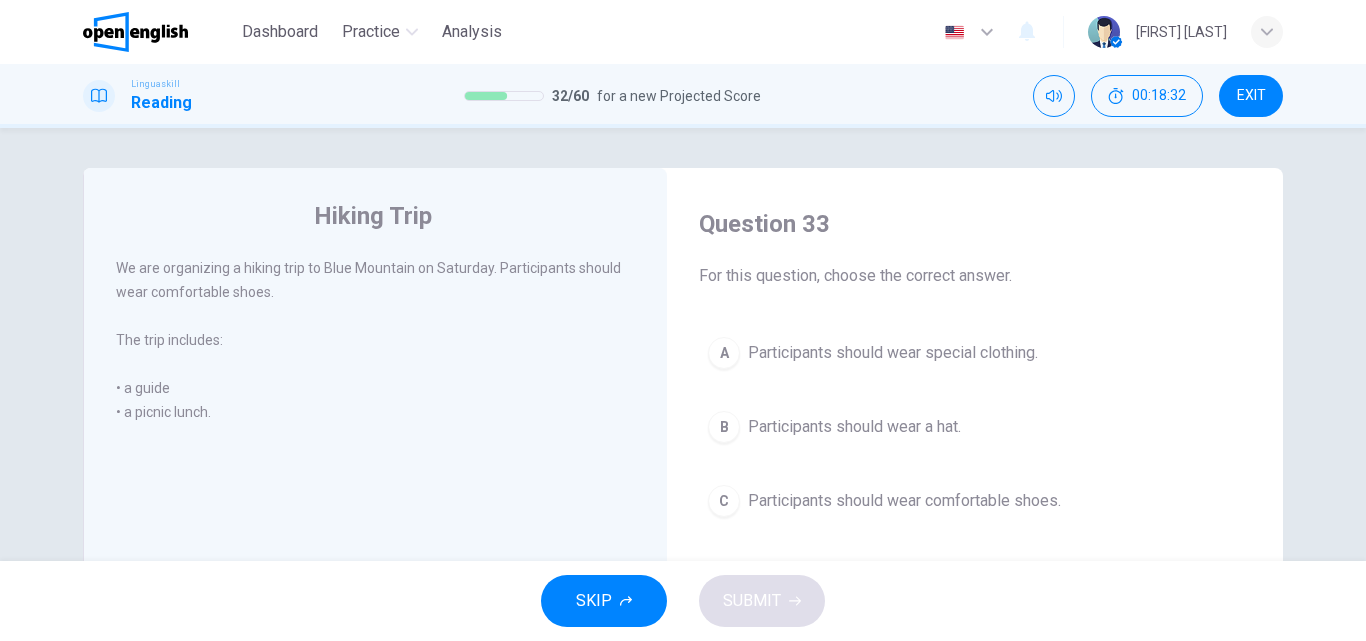 click on "Participants should wear comfortable shoes." at bounding box center (904, 501) 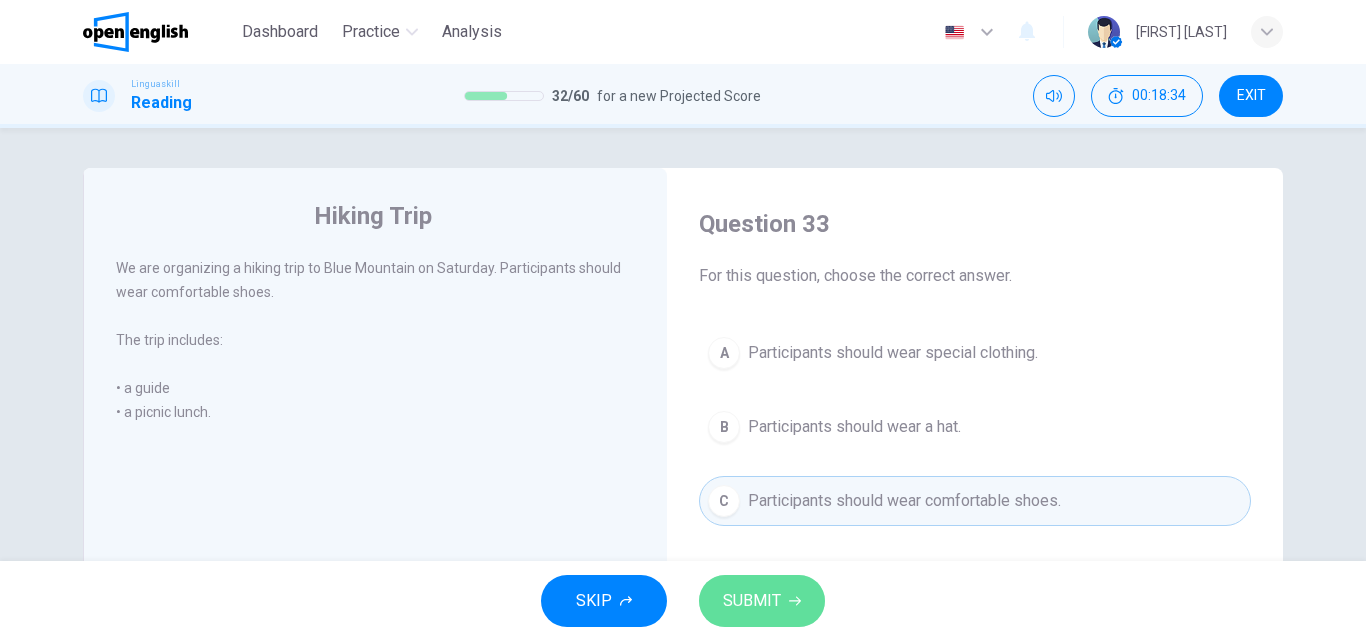 click on "SUBMIT" at bounding box center (752, 601) 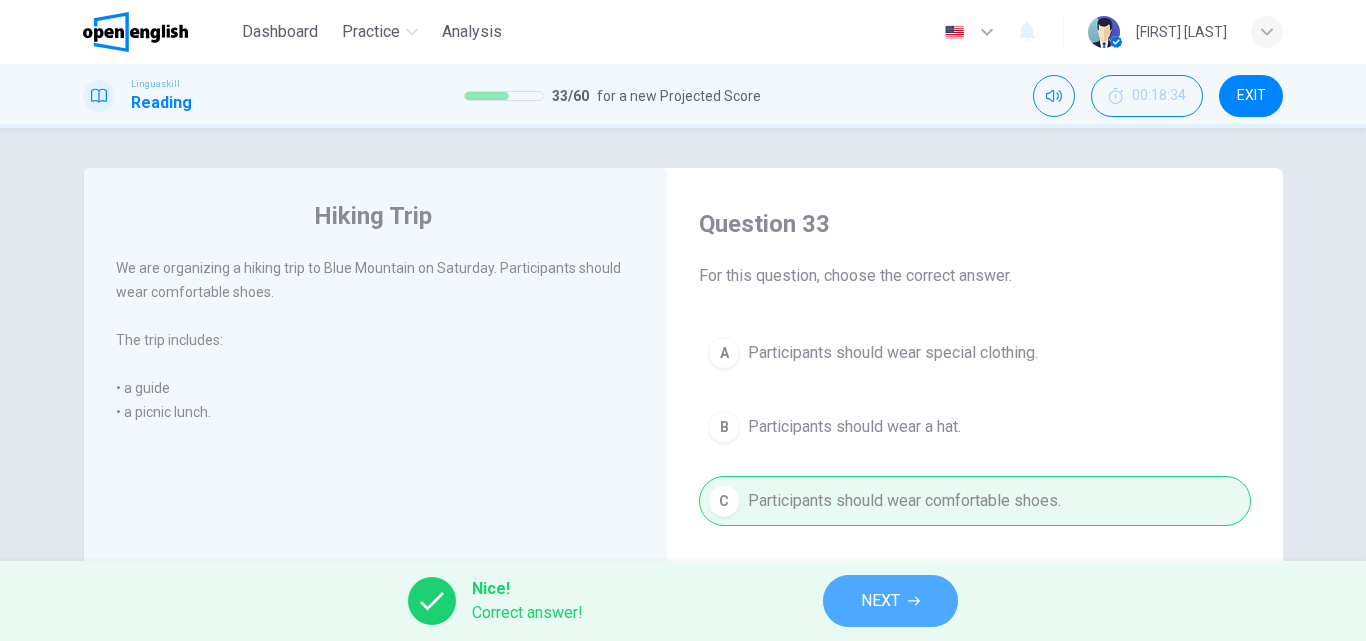 click on "NEXT" at bounding box center [880, 601] 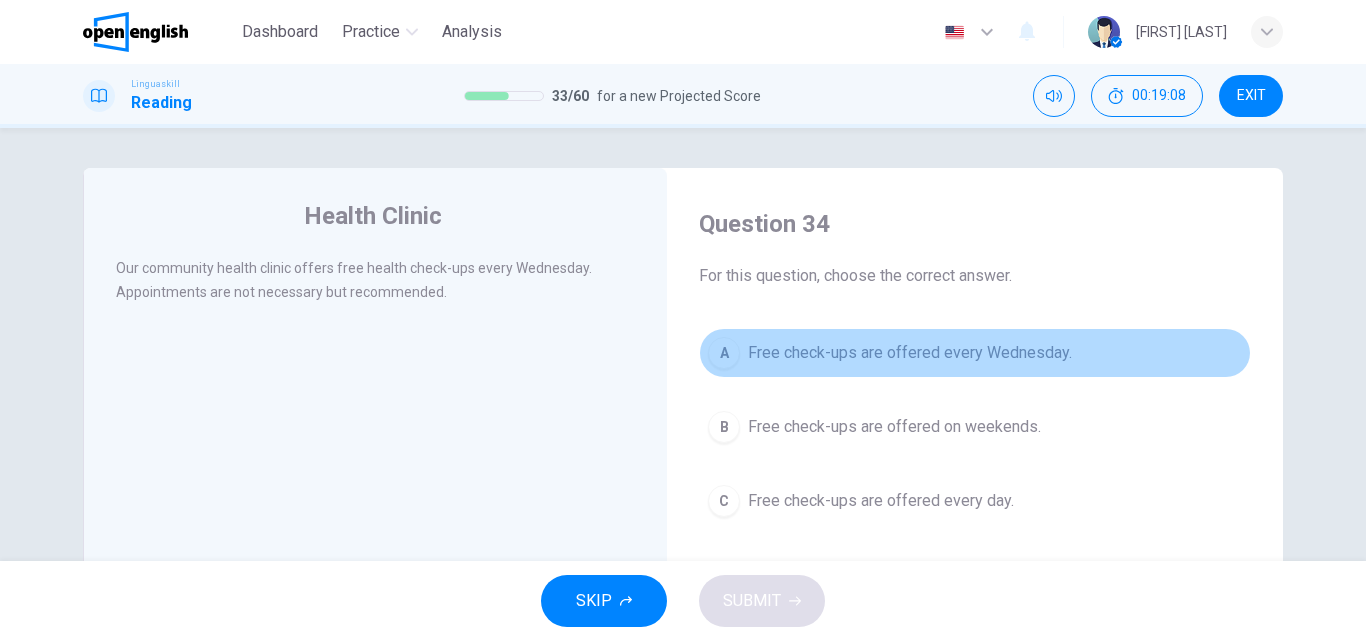 click on "Free check-ups are offered every Wednesday." at bounding box center (910, 353) 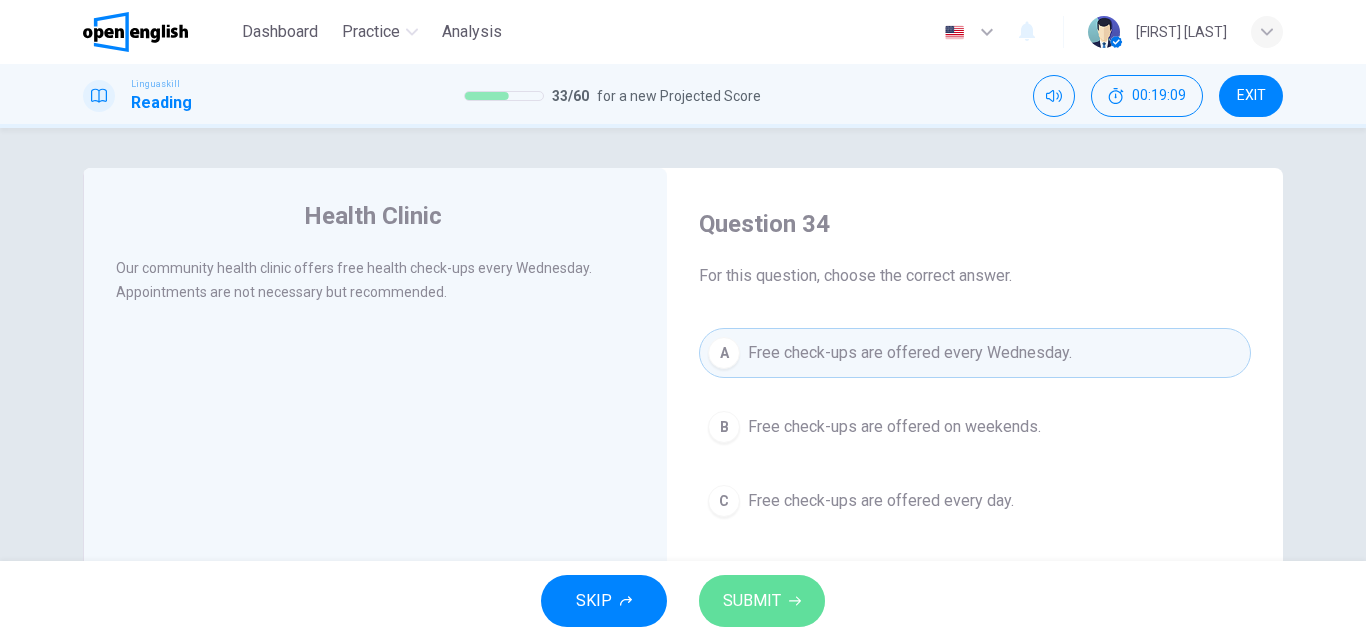 click on "SUBMIT" at bounding box center [752, 601] 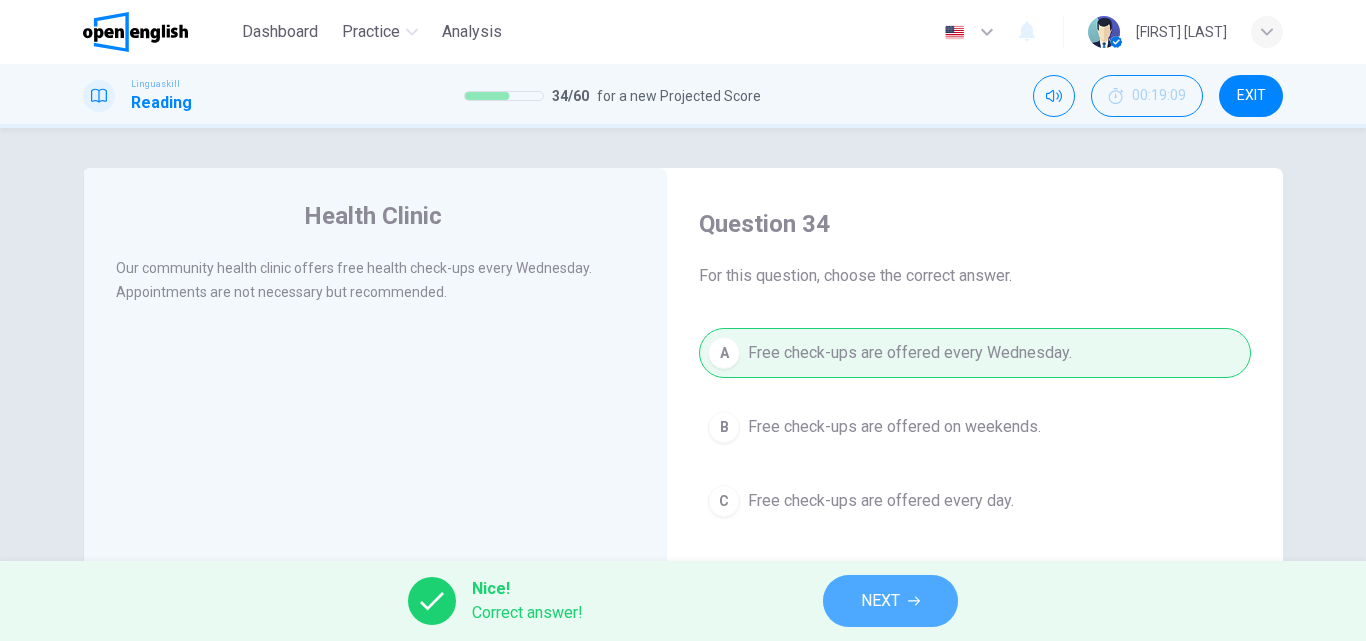 click on "NEXT" at bounding box center (890, 601) 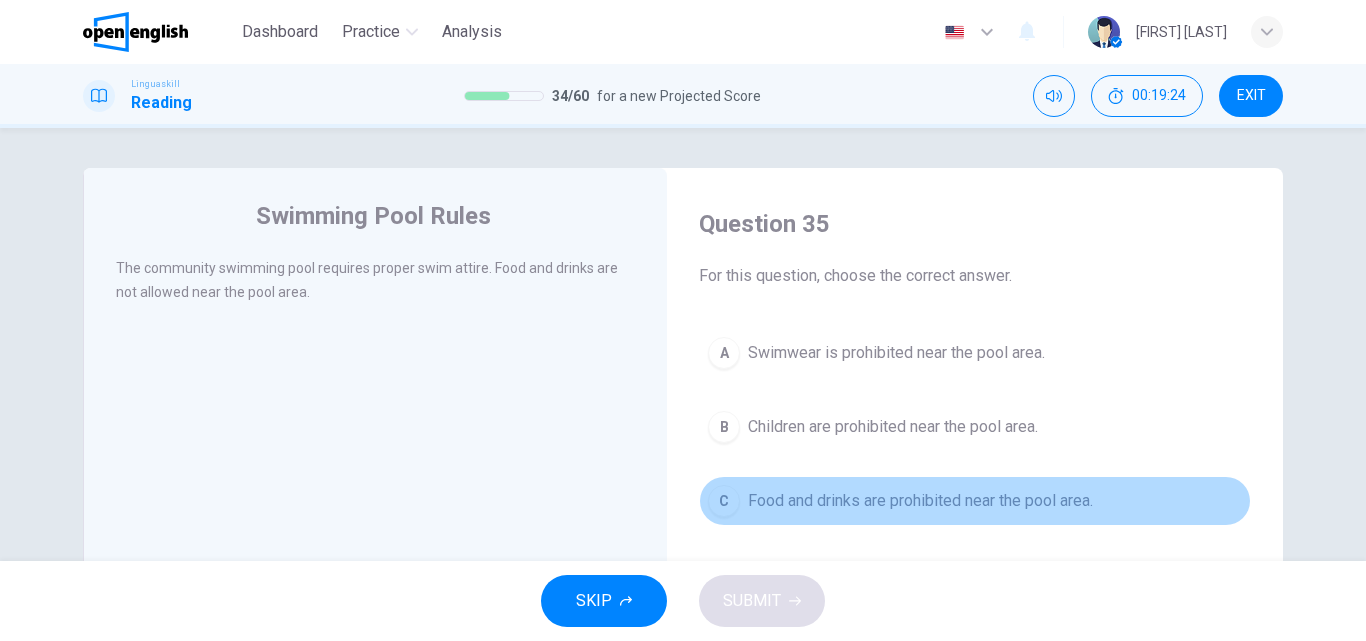 click on "C Food and drinks are prohibited near the pool area." at bounding box center (975, 501) 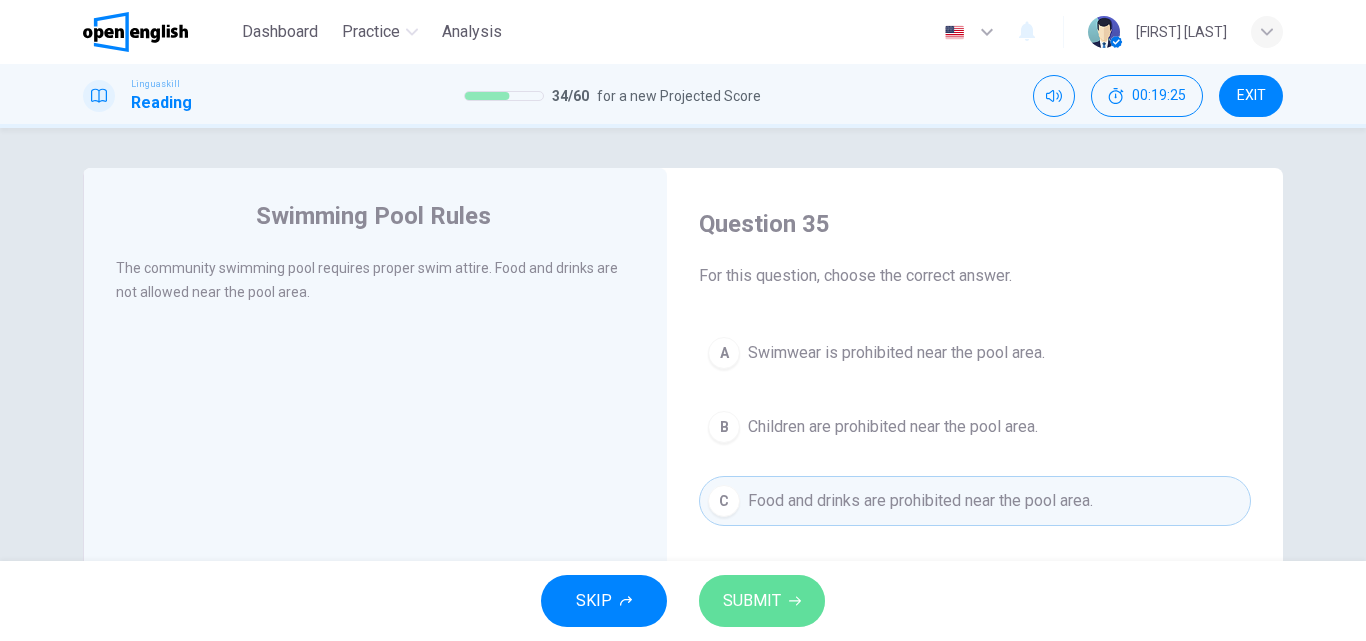 click on "SUBMIT" at bounding box center (752, 601) 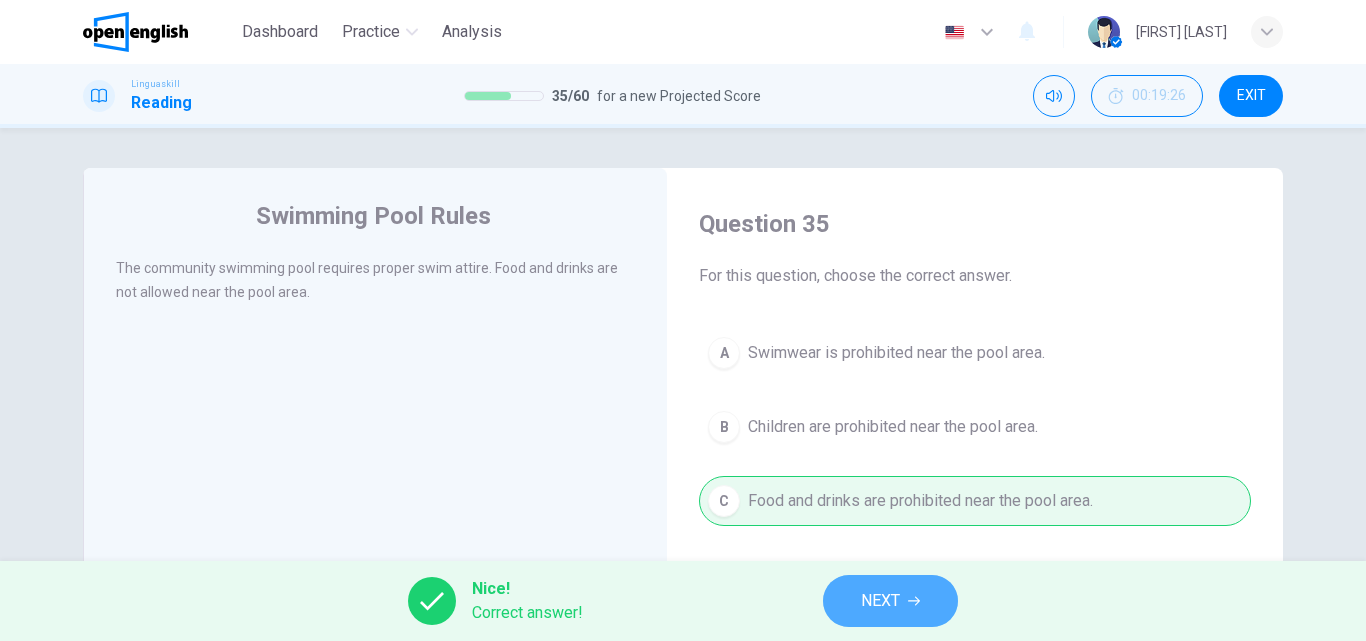 click on "NEXT" at bounding box center [880, 601] 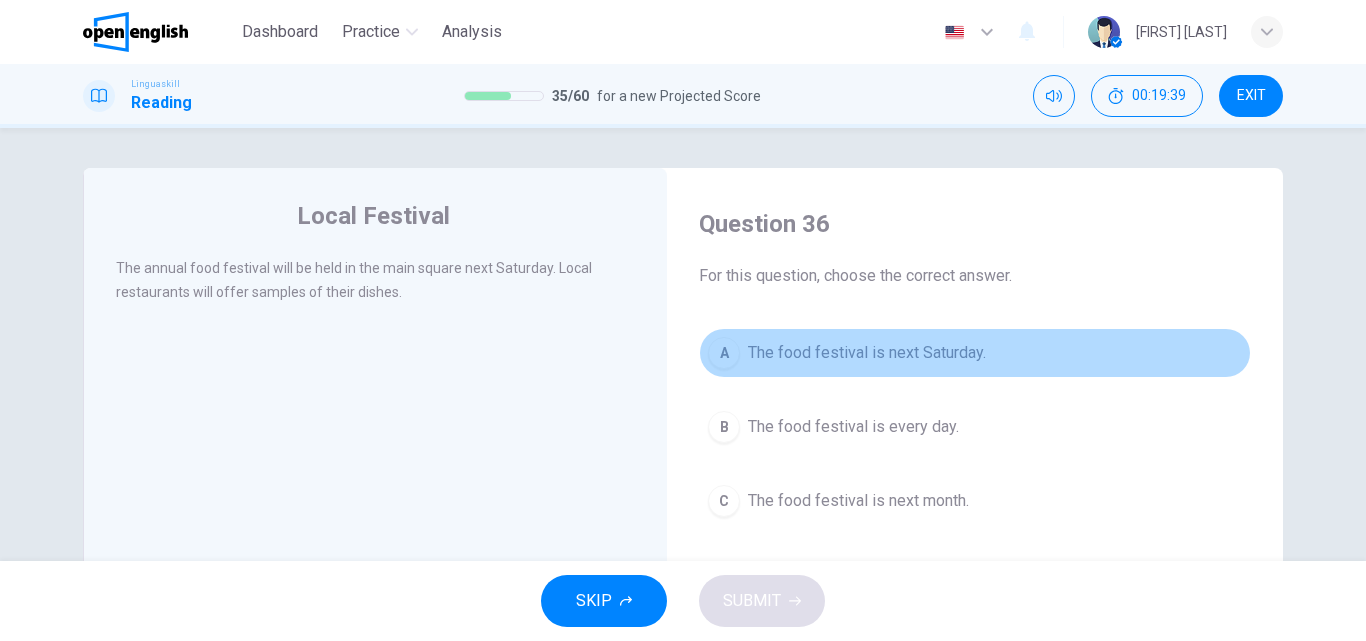 click on "The food festival is next Saturday." at bounding box center (867, 353) 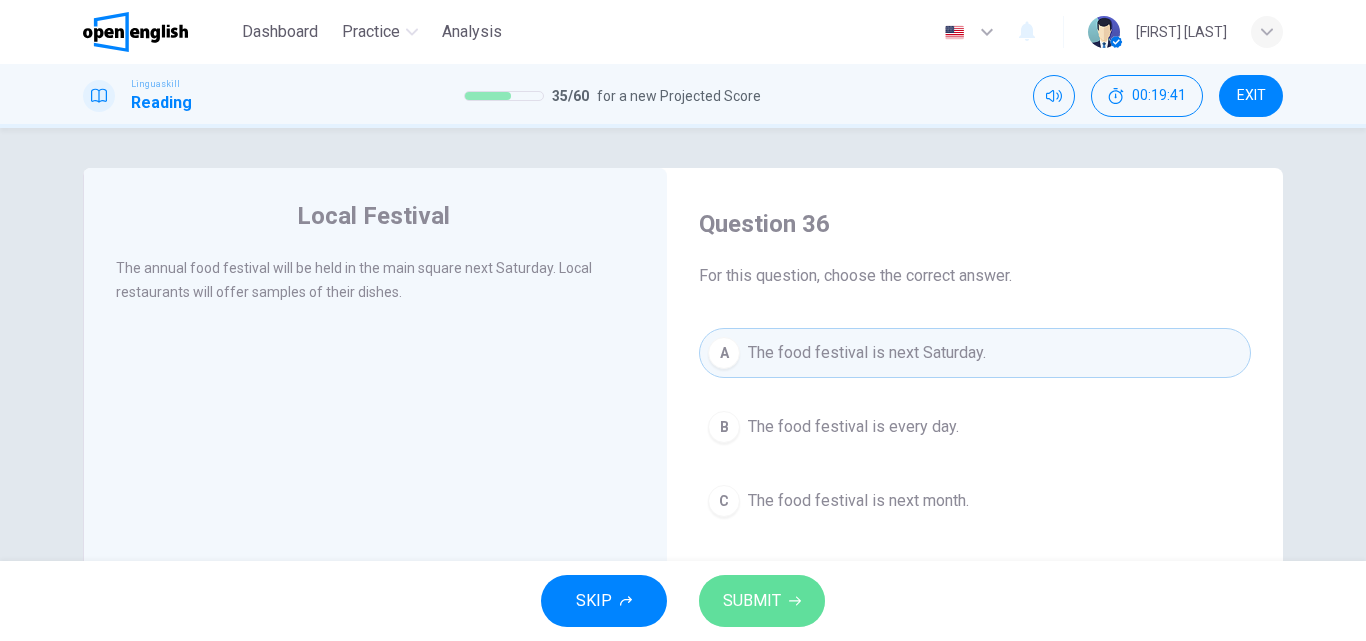 click on "SUBMIT" at bounding box center (752, 601) 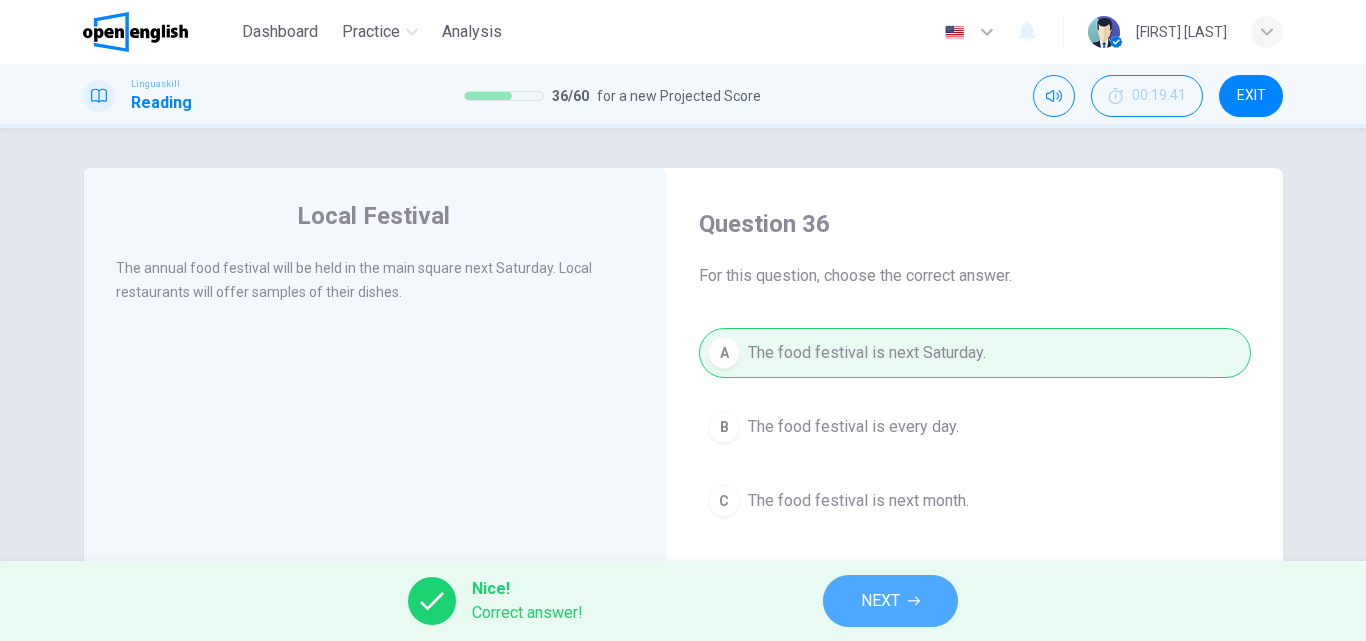 click on "NEXT" at bounding box center (880, 601) 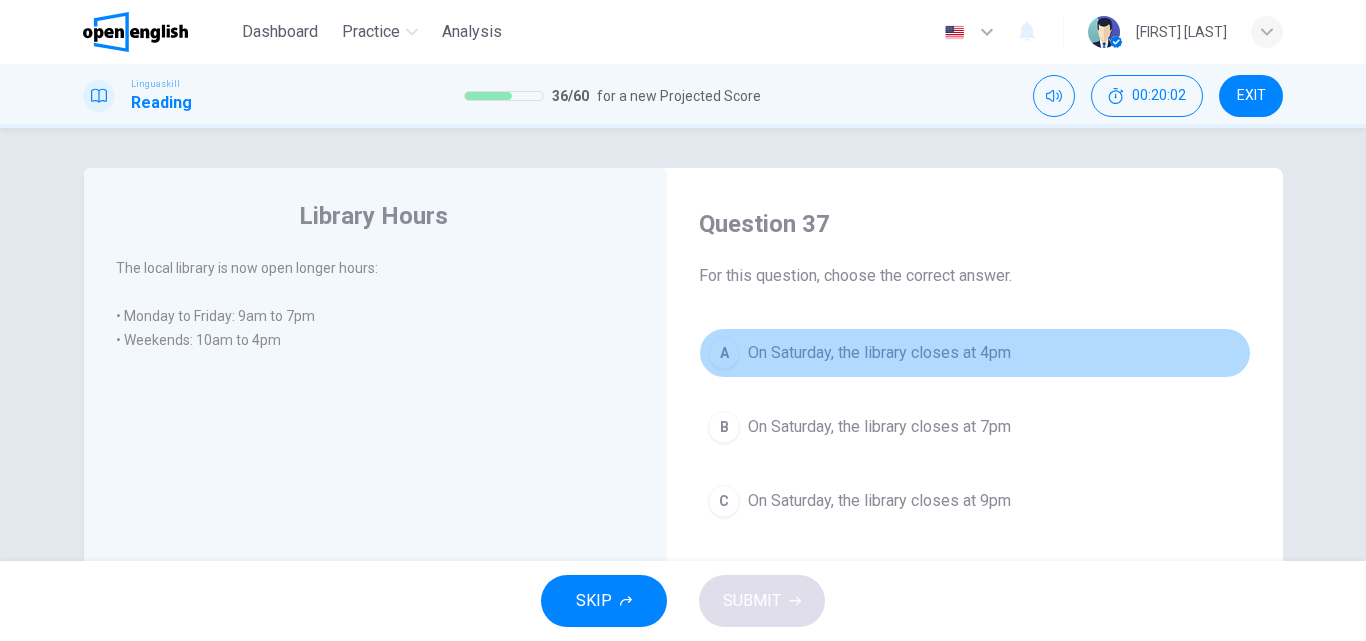 click on "On Saturday, the library closes at 4pm" at bounding box center (879, 353) 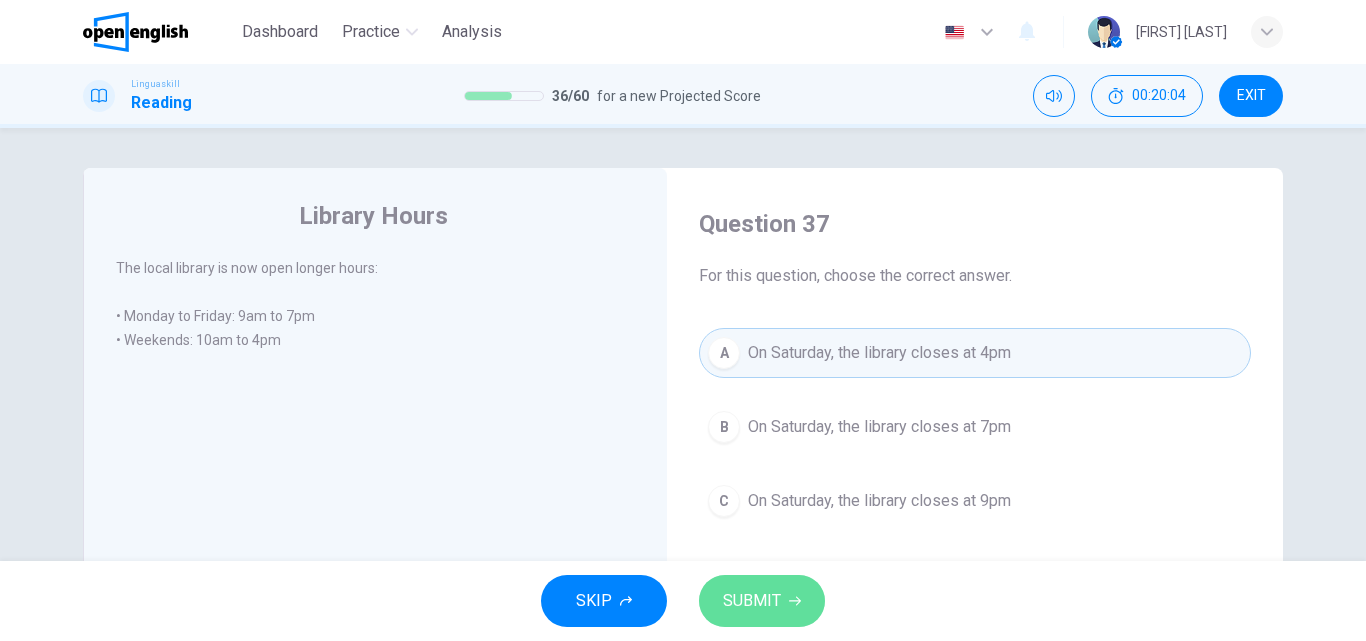 click on "SUBMIT" at bounding box center (752, 601) 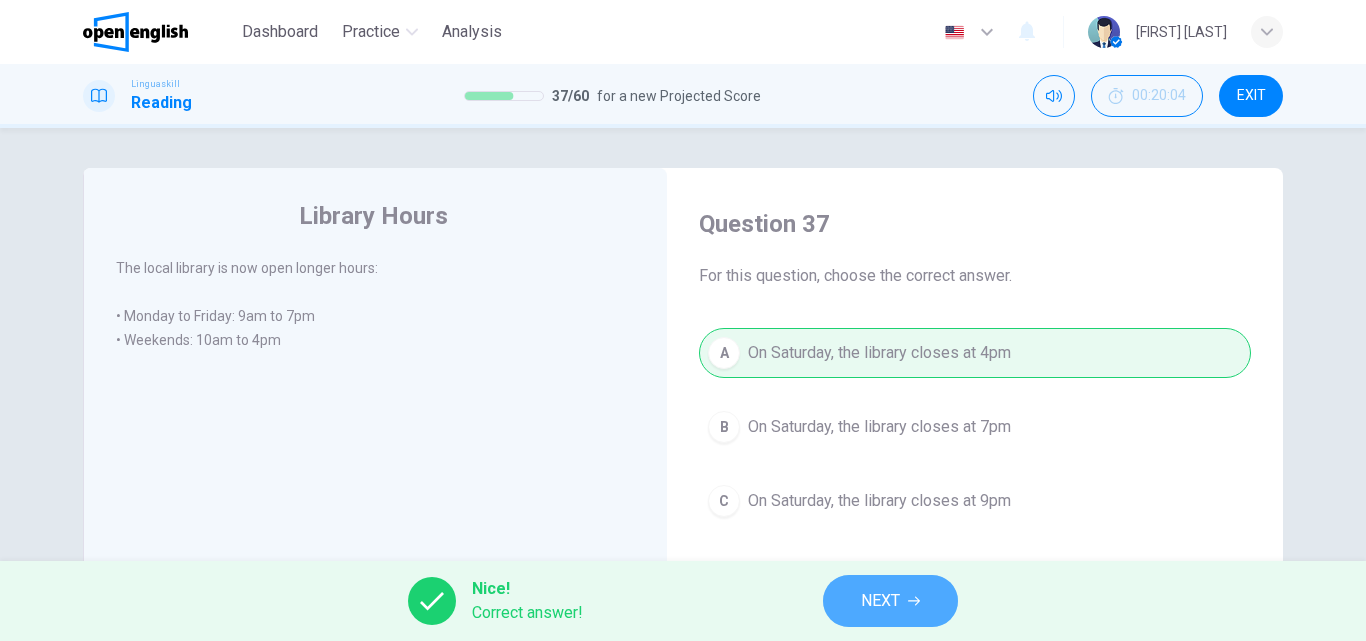 click on "NEXT" at bounding box center [890, 601] 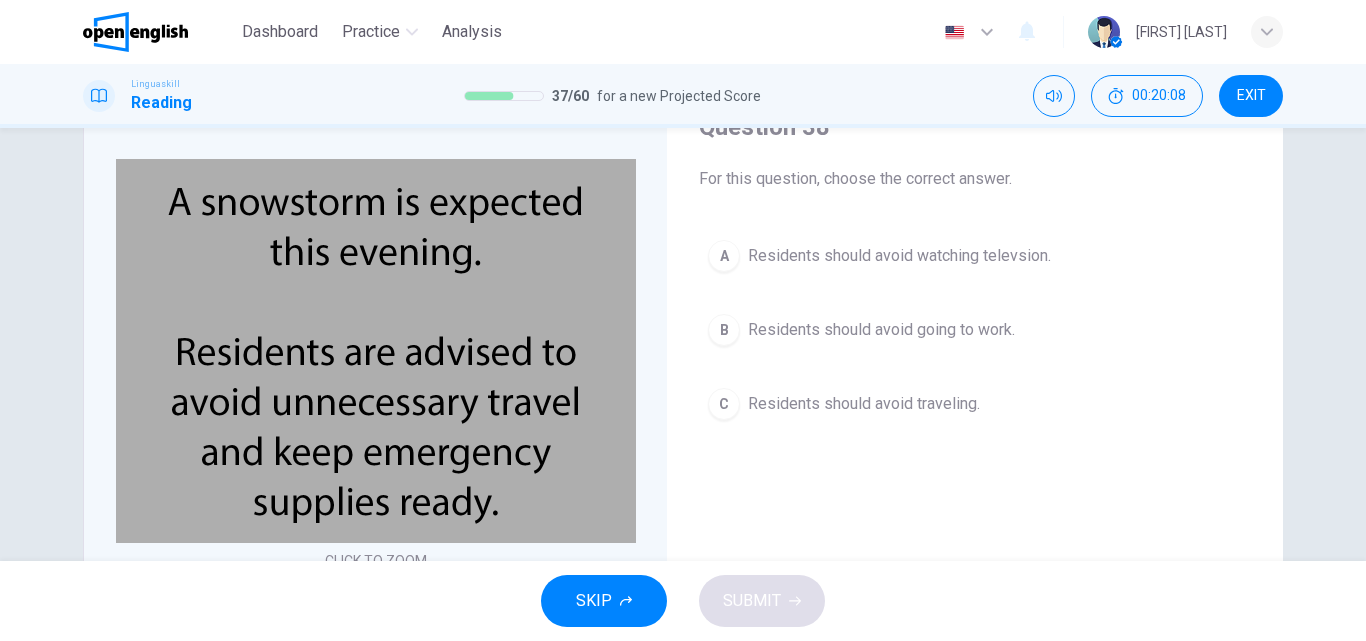 scroll, scrollTop: 105, scrollLeft: 0, axis: vertical 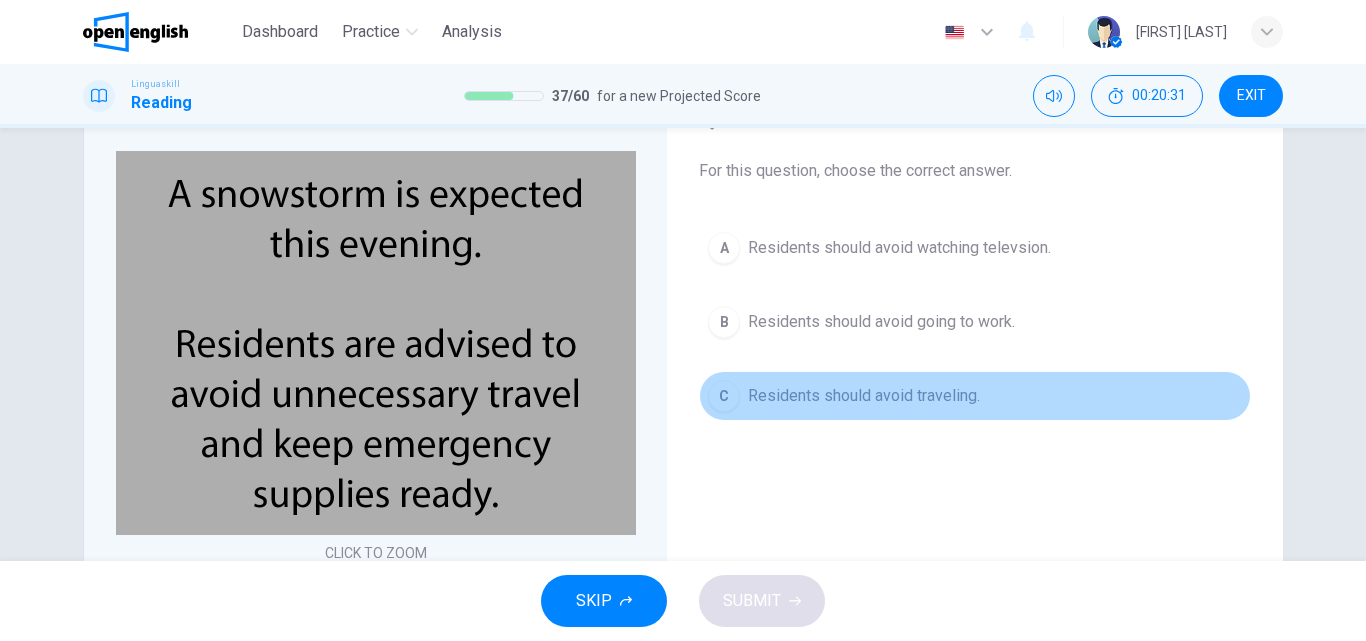 click on "Residents should avoid traveling." at bounding box center [864, 396] 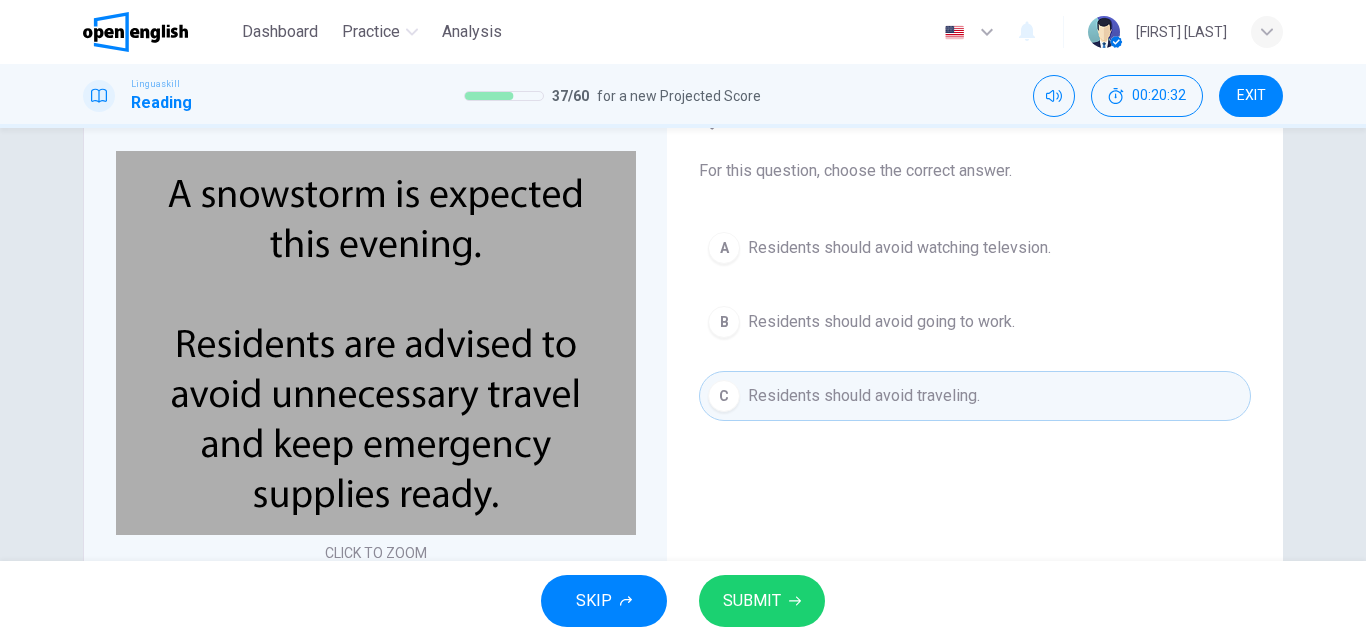 click on "SKIP SUBMIT" at bounding box center [683, 601] 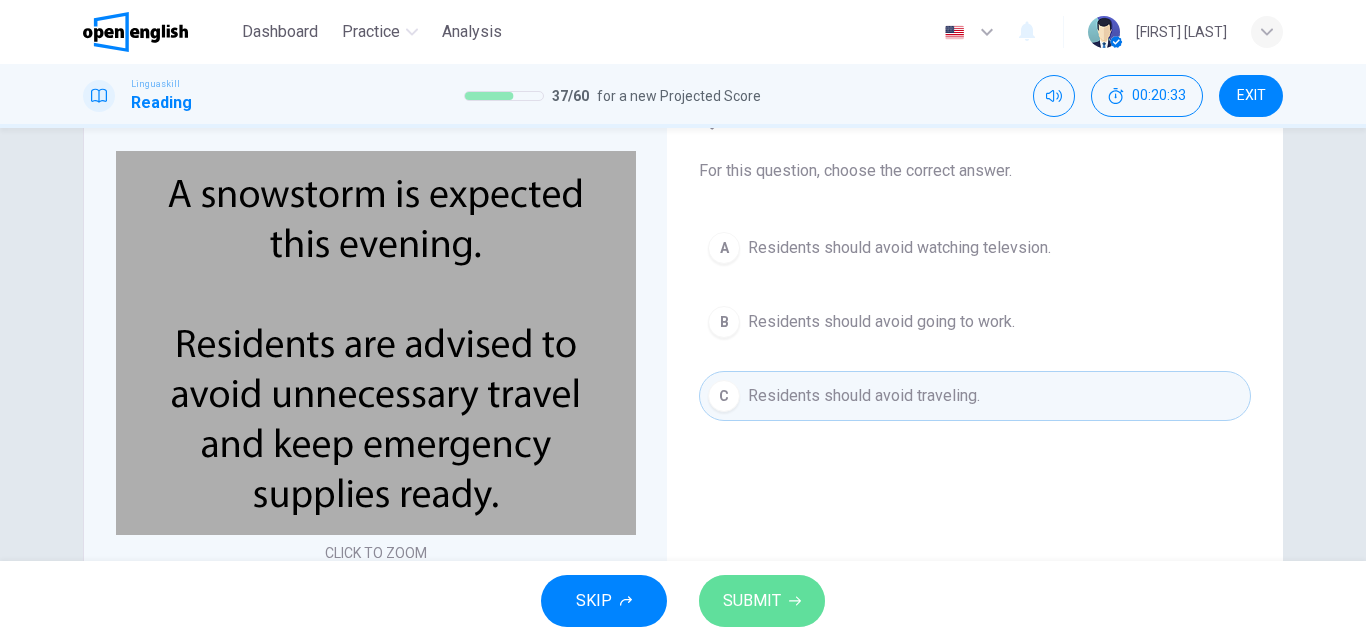 click on "SUBMIT" at bounding box center [752, 601] 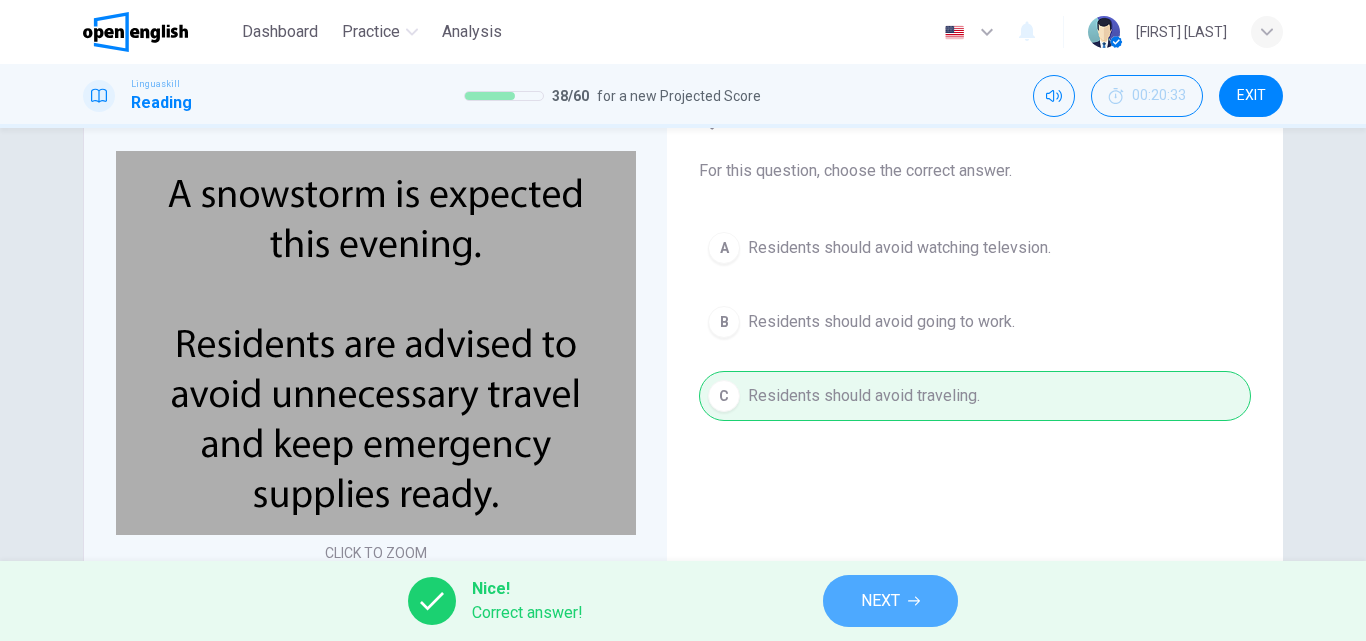click on "NEXT" at bounding box center [890, 601] 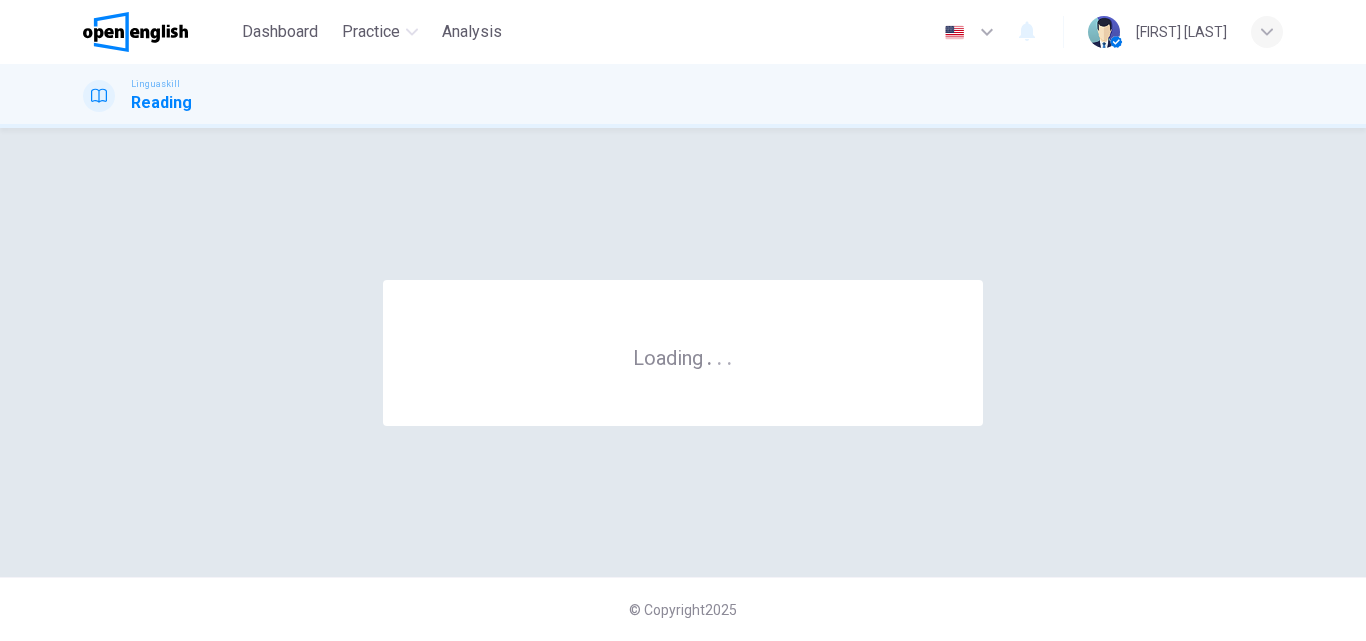 scroll, scrollTop: 0, scrollLeft: 0, axis: both 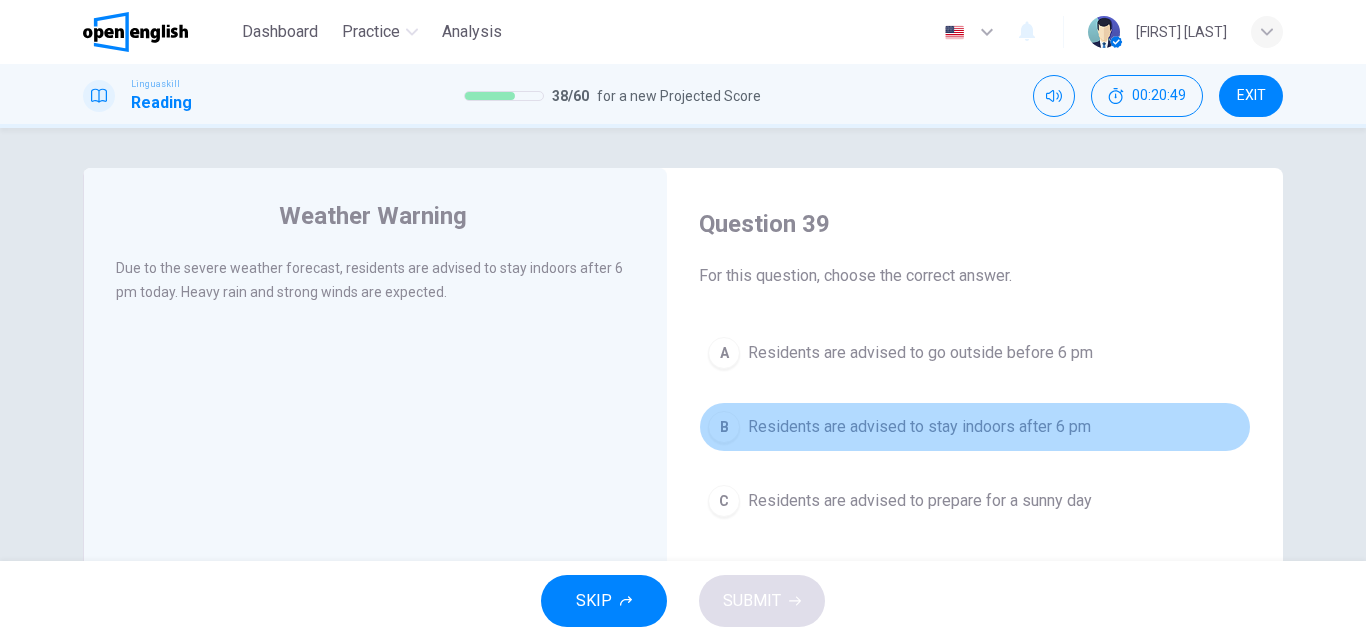 click on "Residents are advised to stay indoors after 6 pm" at bounding box center [919, 427] 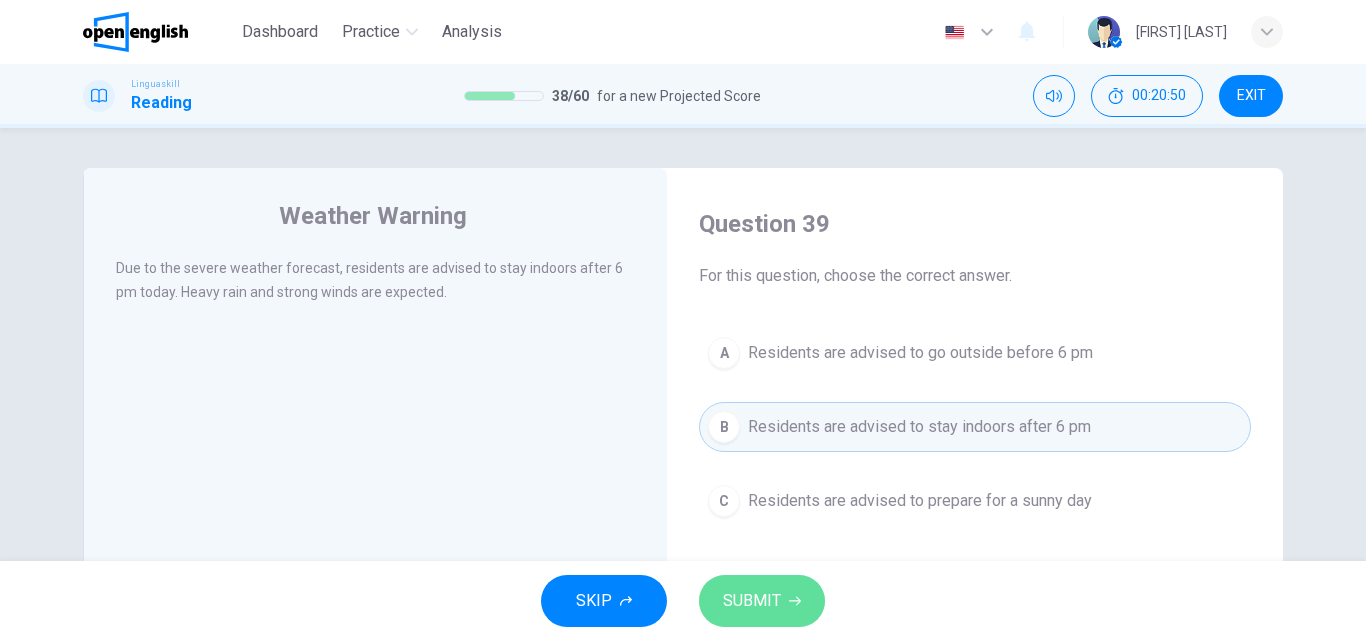 click on "SUBMIT" at bounding box center (752, 601) 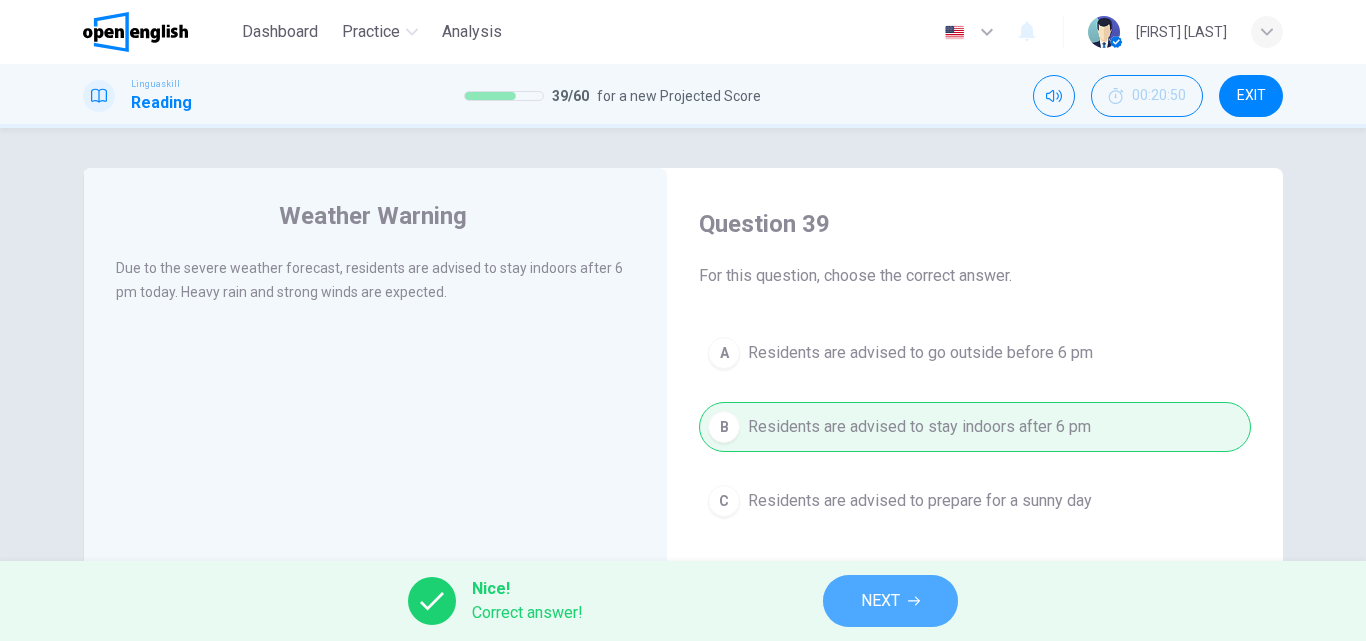 click on "NEXT" at bounding box center (890, 601) 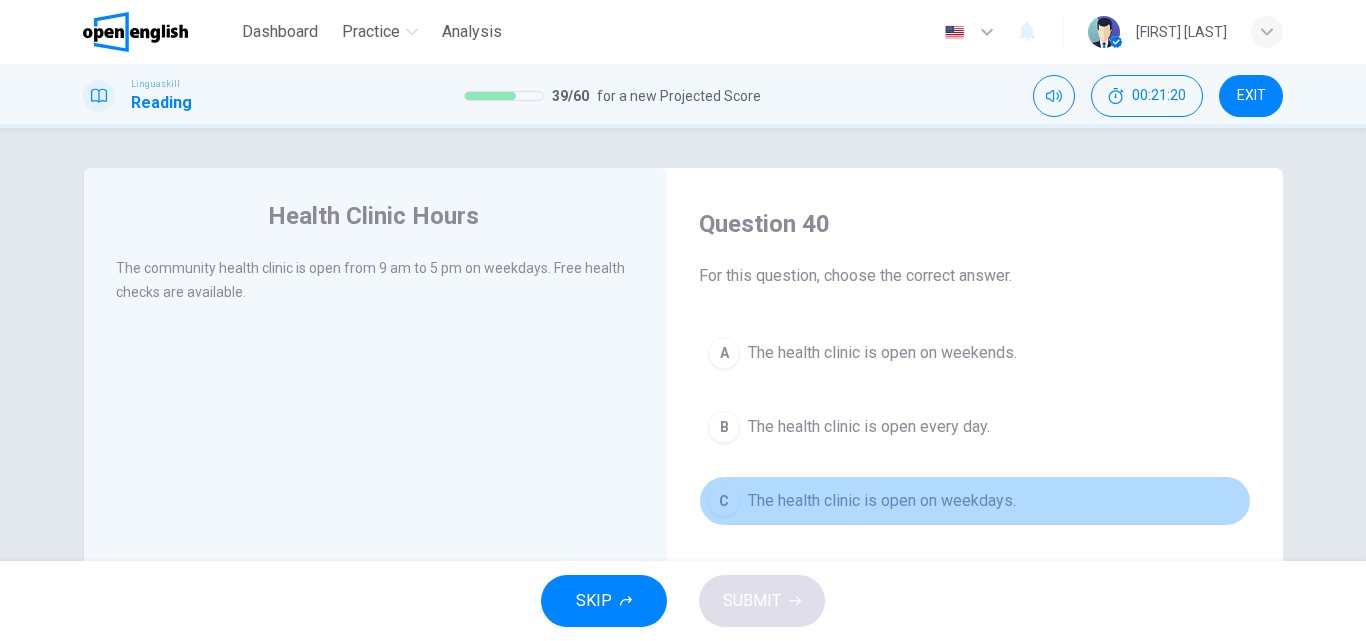 click on "C The health clinic is open on weekdays." at bounding box center (975, 501) 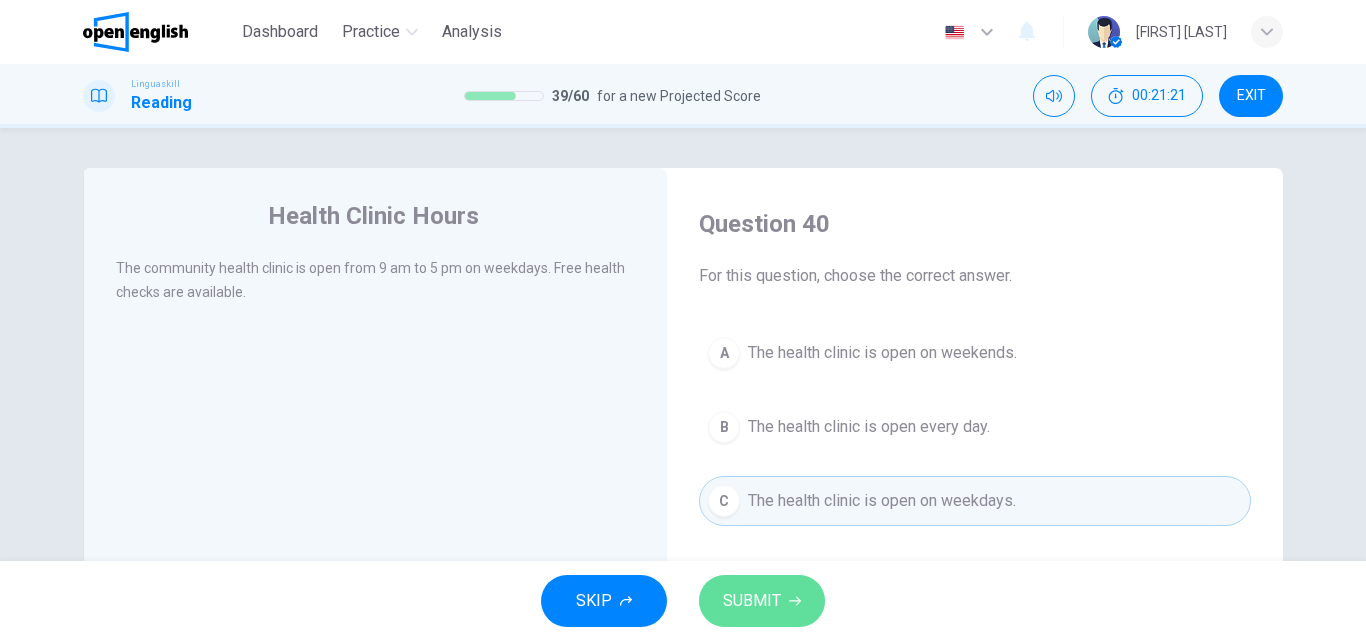 click on "SUBMIT" at bounding box center [752, 601] 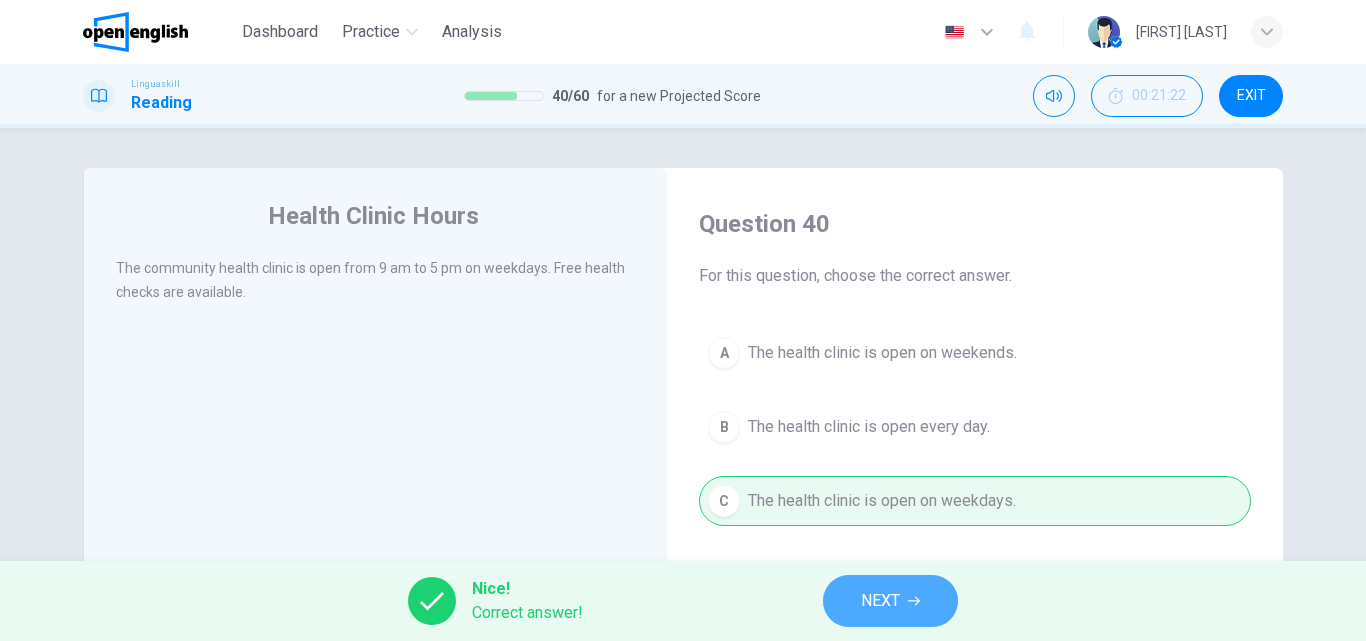 click on "NEXT" at bounding box center [880, 601] 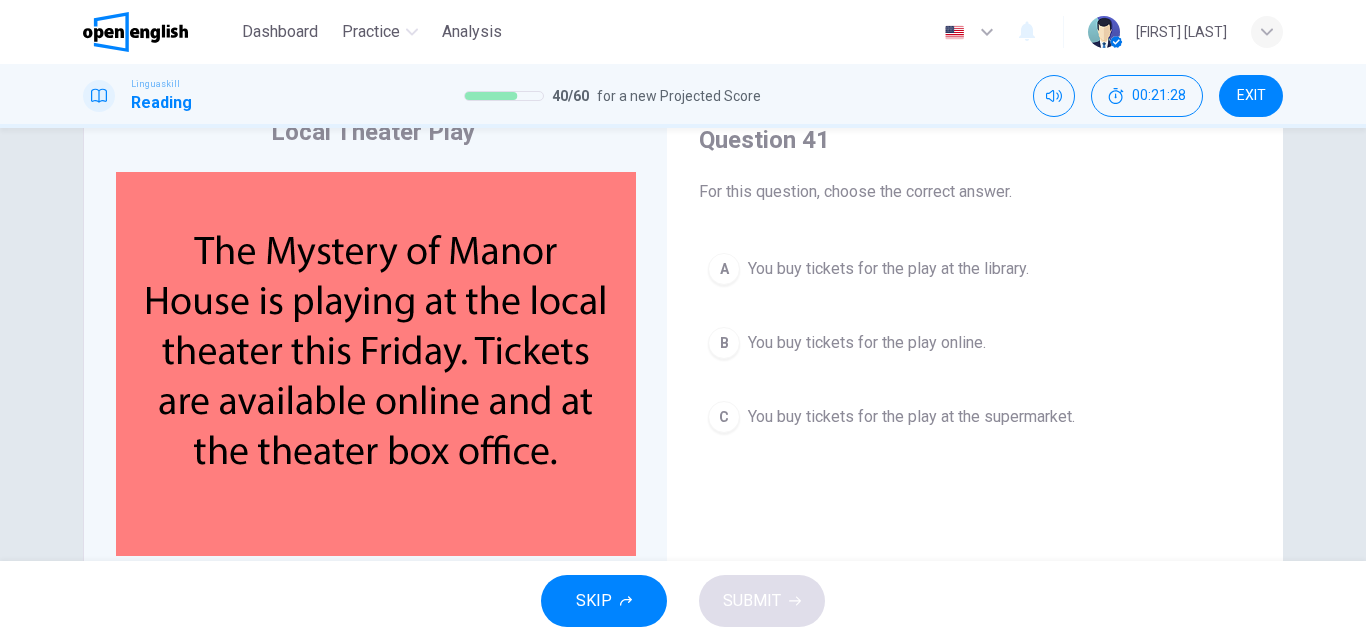 scroll, scrollTop: 86, scrollLeft: 0, axis: vertical 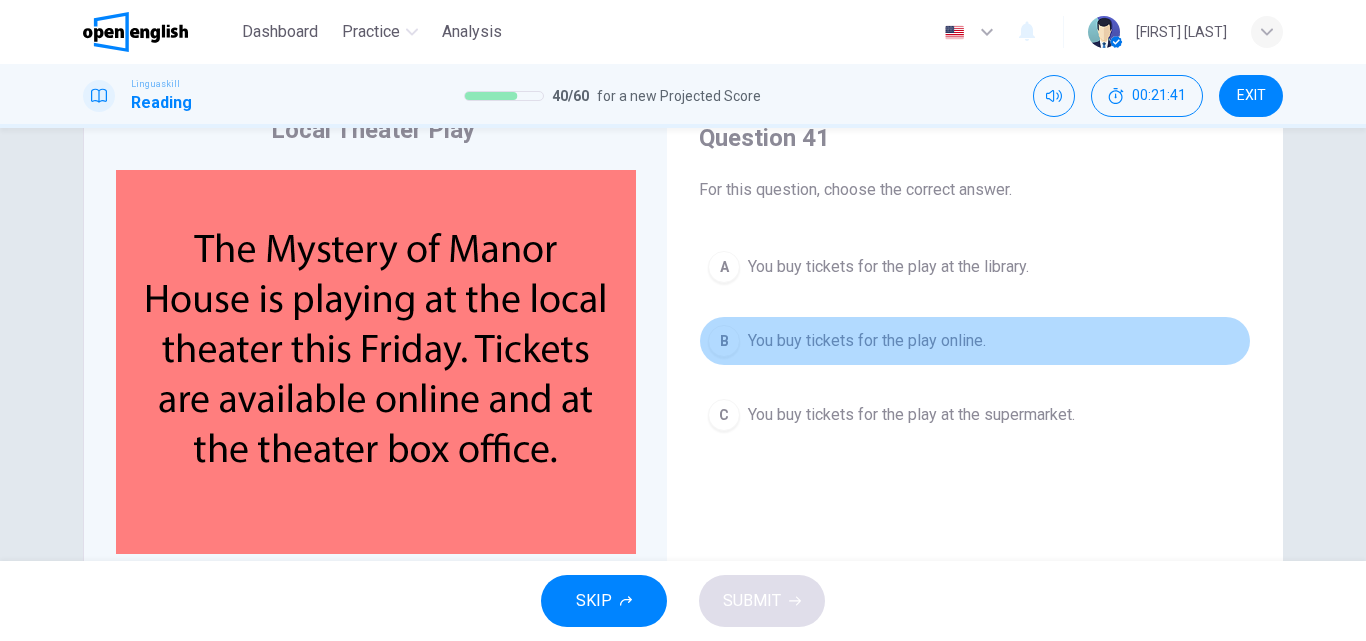 click on "You buy tickets for the play online." at bounding box center [867, 341] 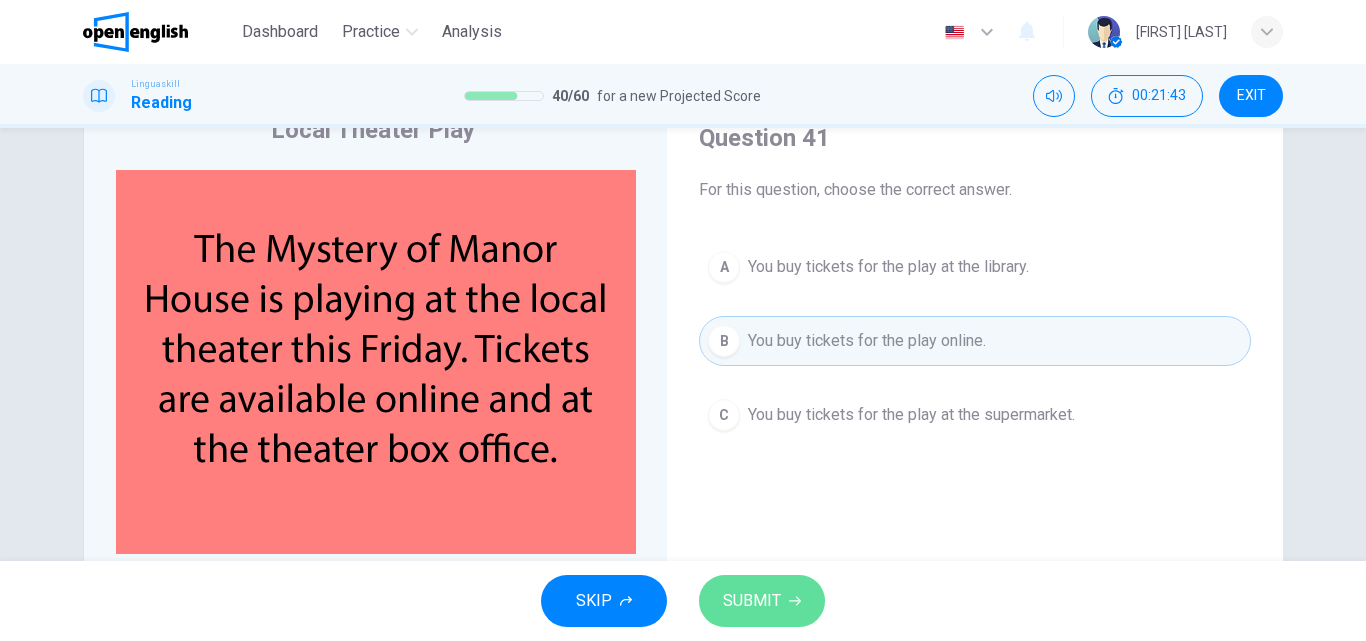 click on "SUBMIT" at bounding box center [752, 601] 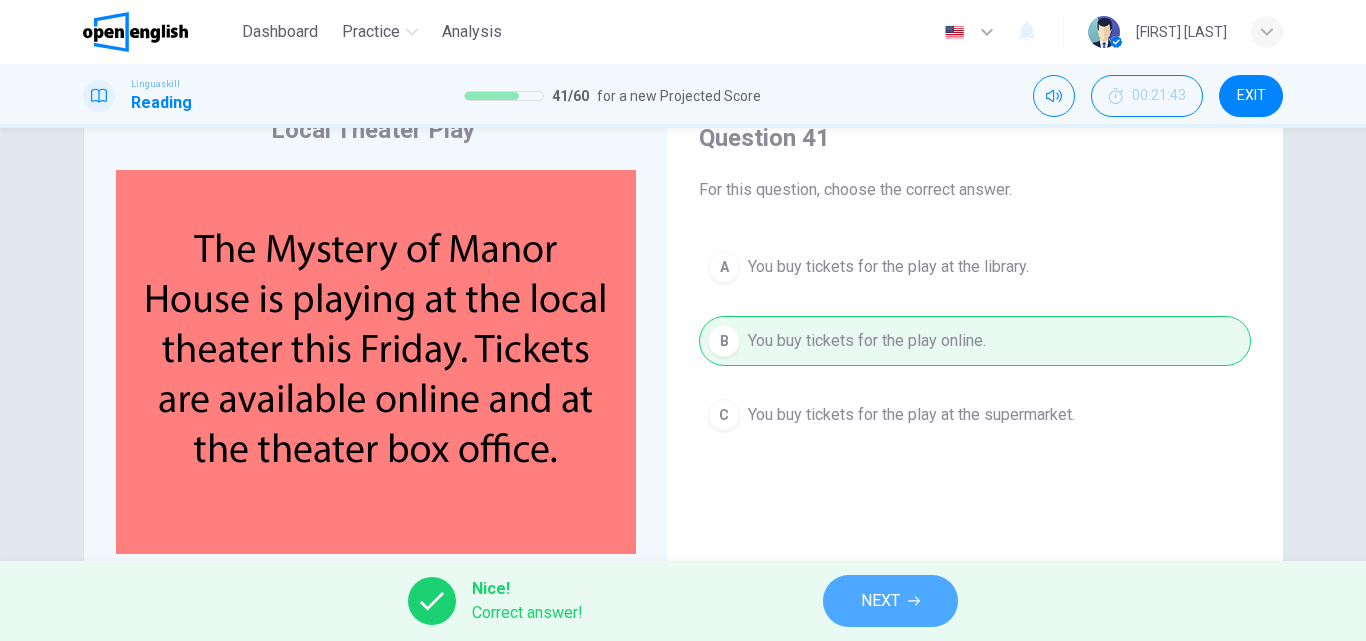 click on "NEXT" at bounding box center [880, 601] 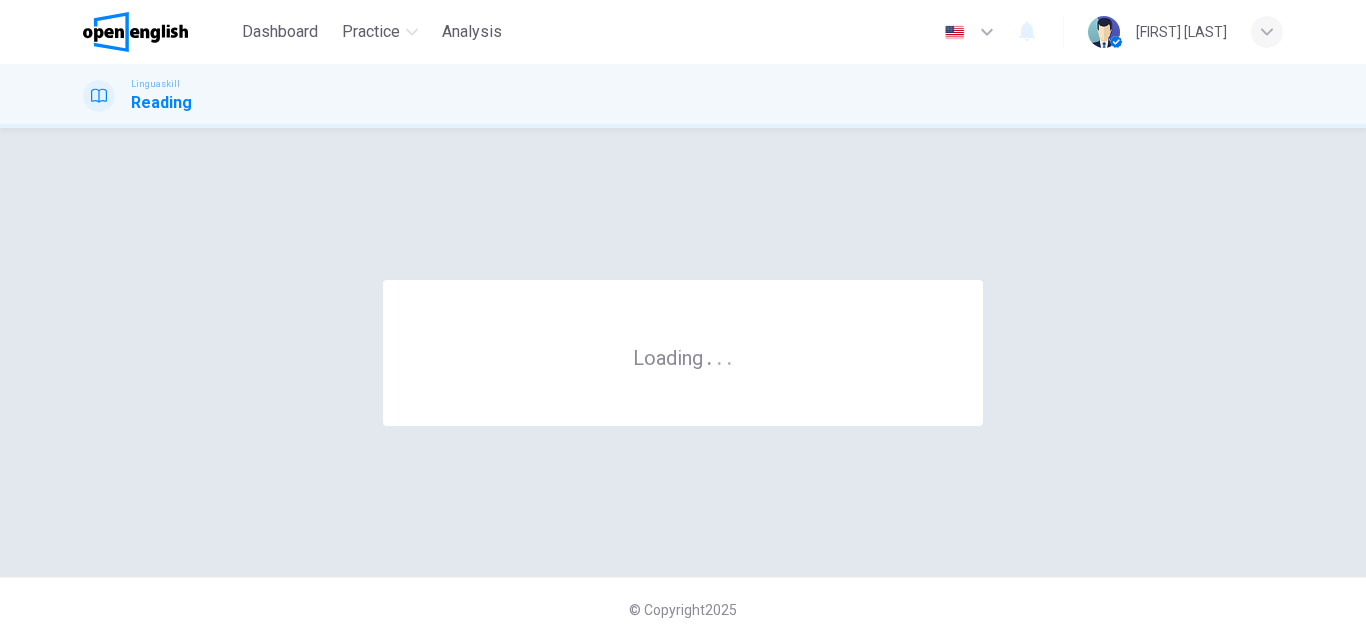 scroll, scrollTop: 0, scrollLeft: 0, axis: both 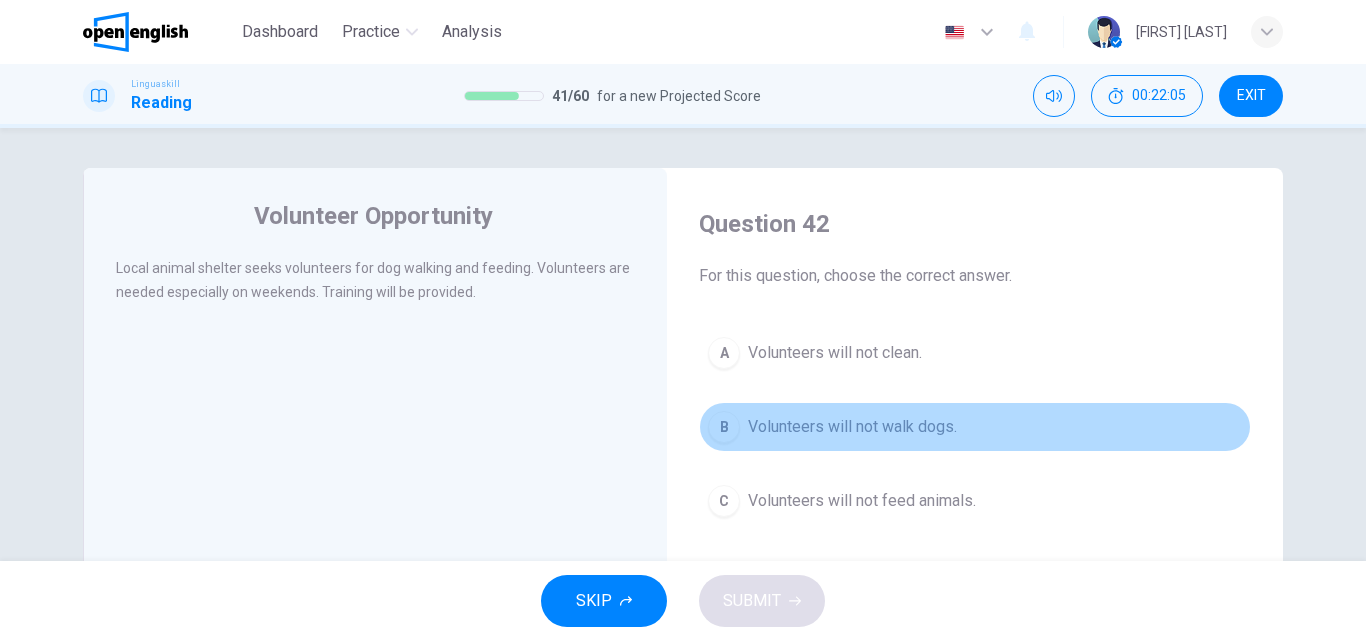 click on "B Volunteers will not walk dogs." at bounding box center (975, 427) 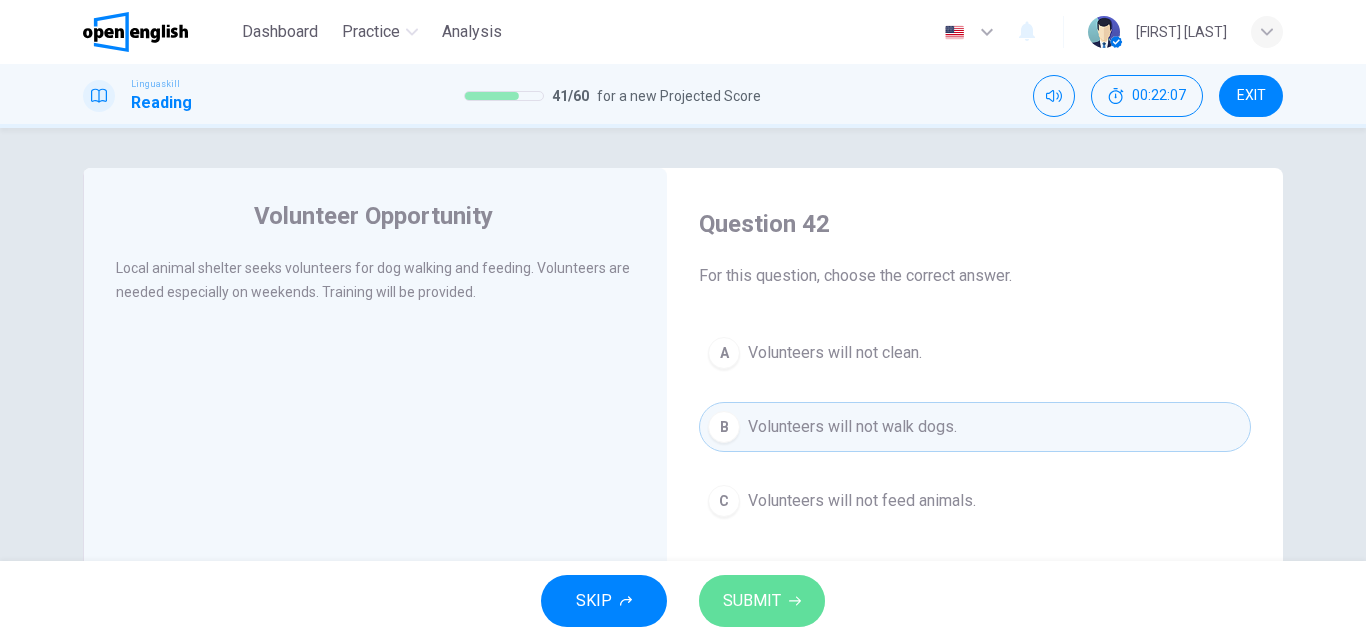 click on "SUBMIT" at bounding box center (752, 601) 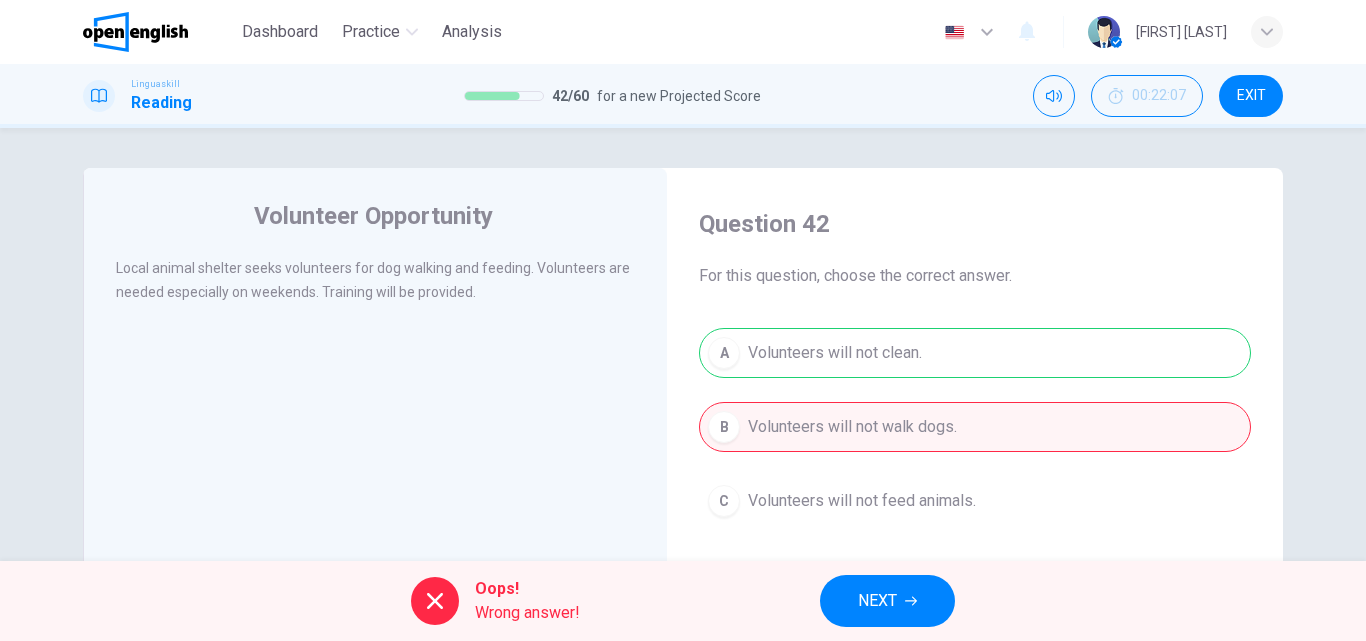 click on "Oops! Wrong answer! NEXT" at bounding box center (683, 601) 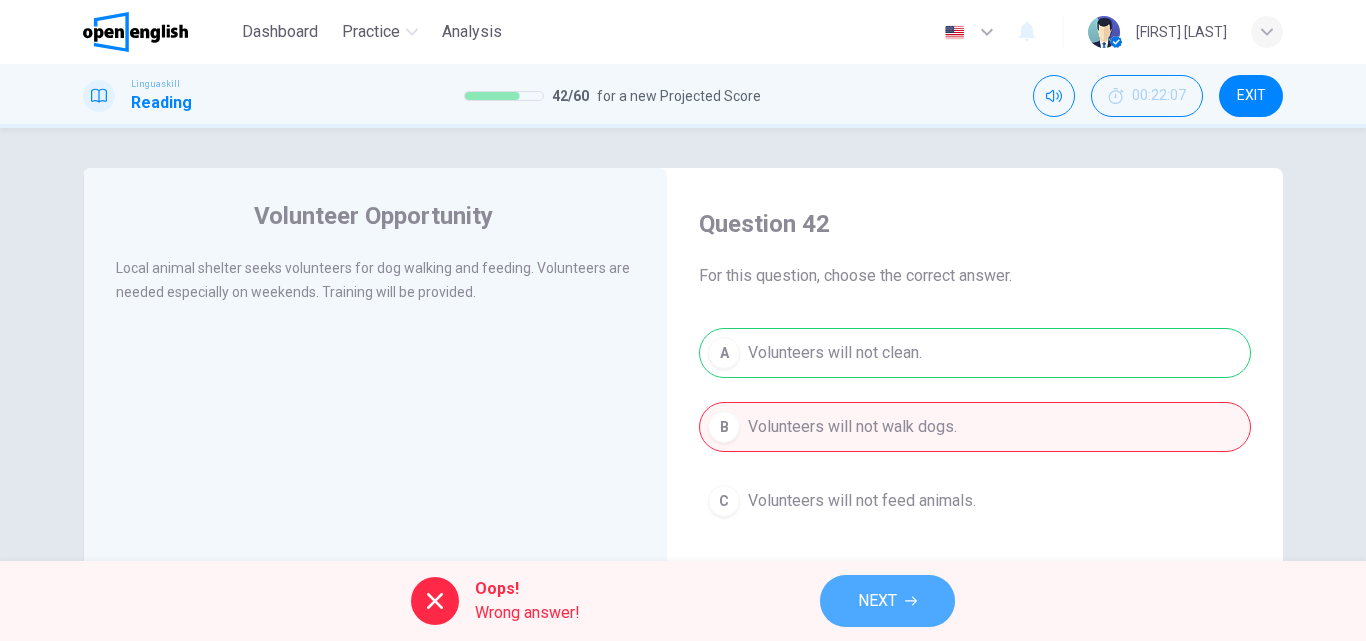 click on "NEXT" at bounding box center [887, 601] 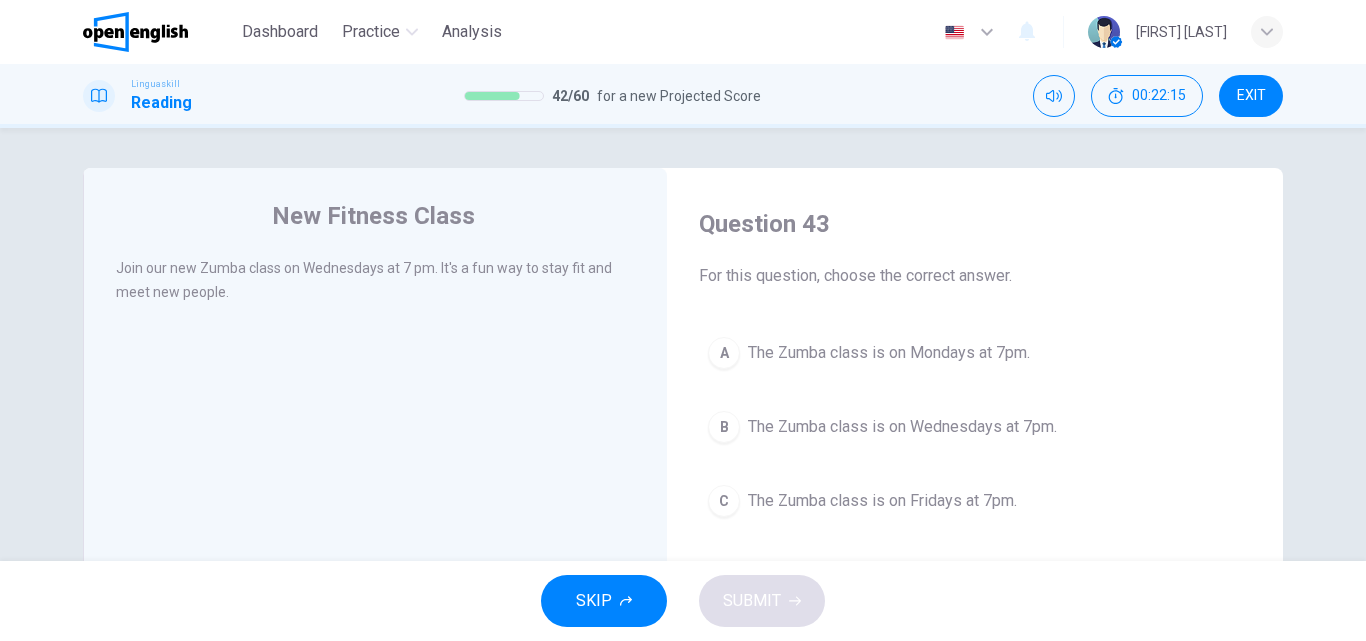 click on "The Zumba class is on Wednesdays at 7pm." at bounding box center [902, 427] 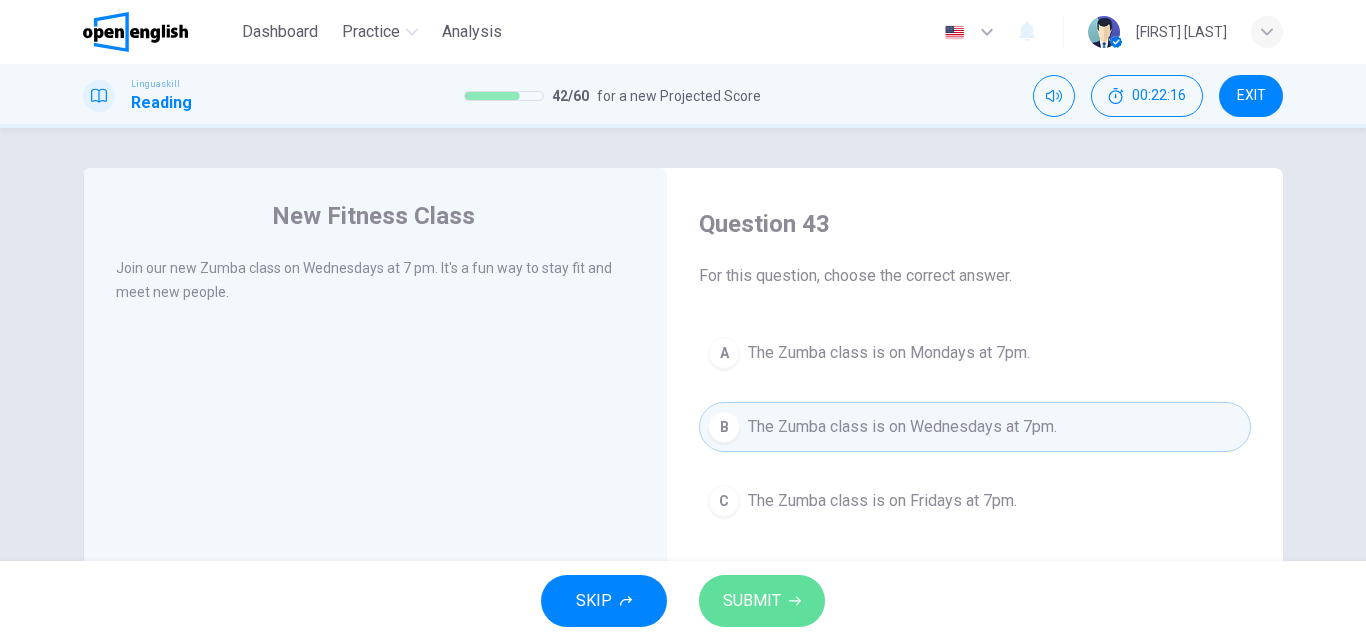 click on "SUBMIT" at bounding box center [752, 601] 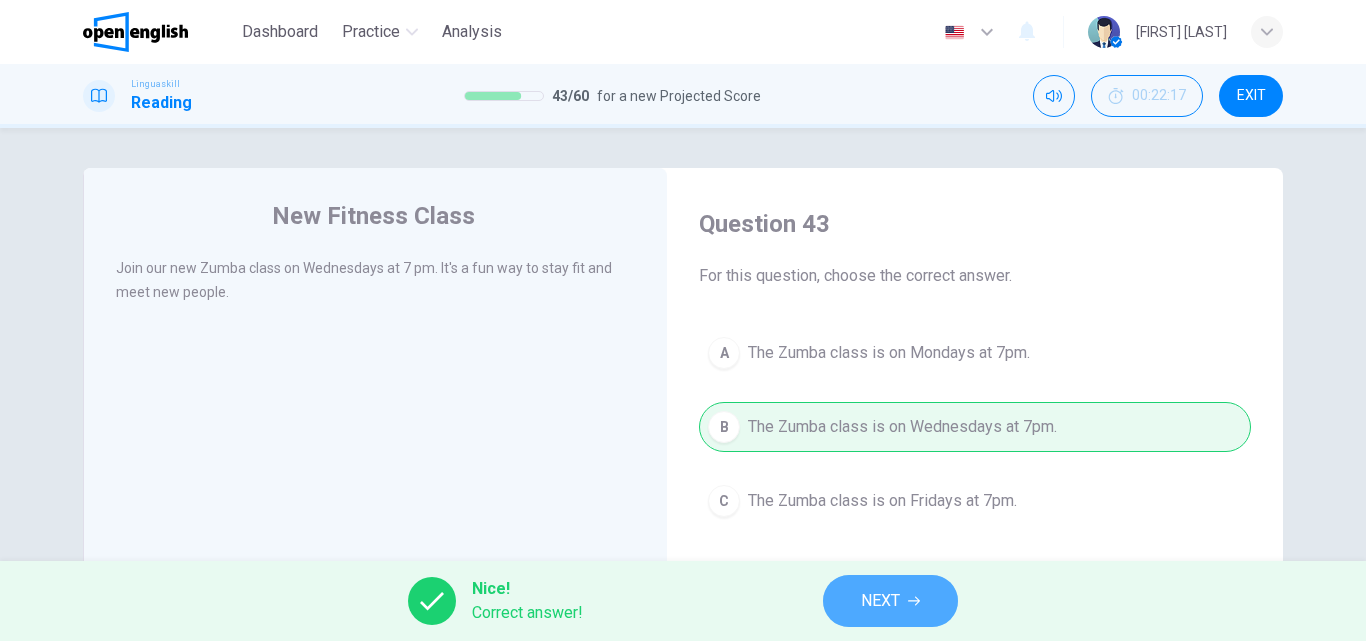 click on "NEXT" at bounding box center (880, 601) 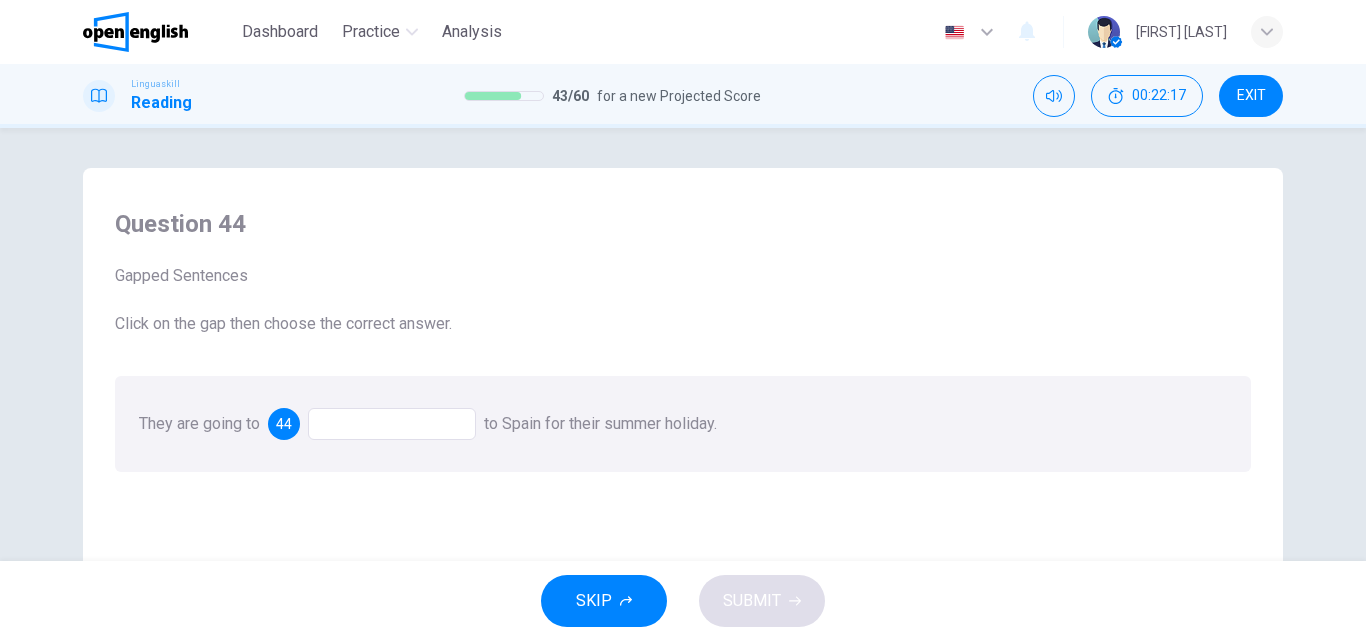 click at bounding box center [392, 424] 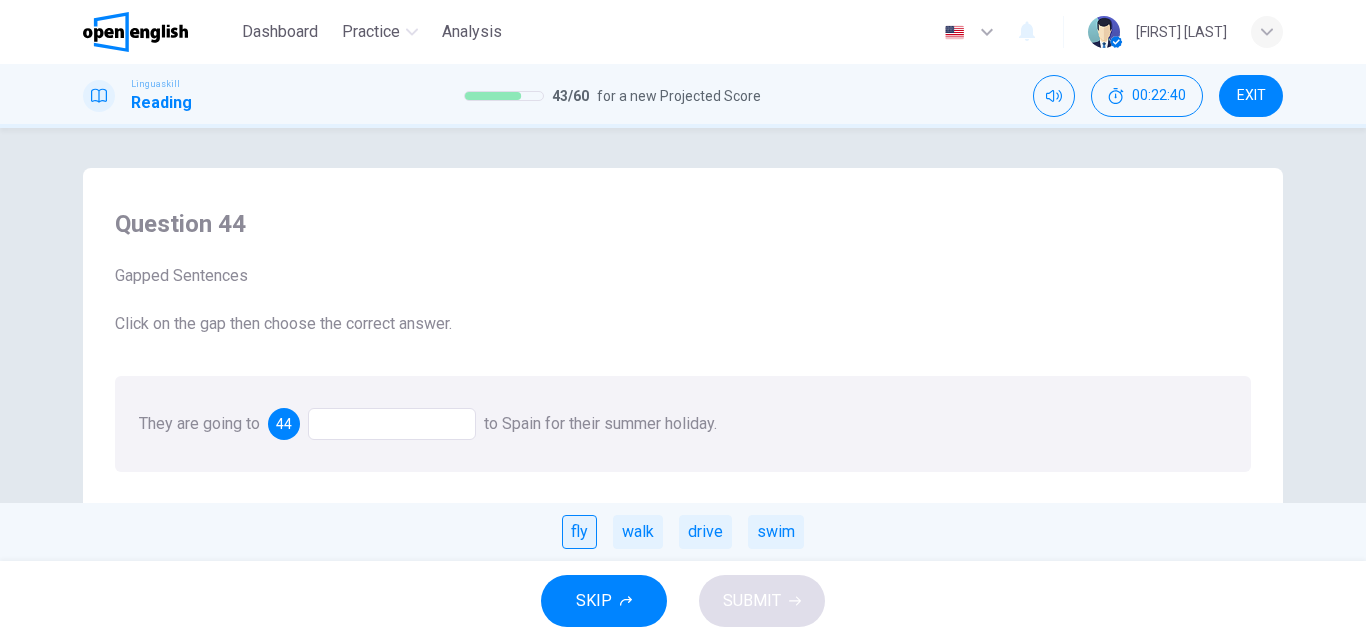 click on "fly" at bounding box center [579, 532] 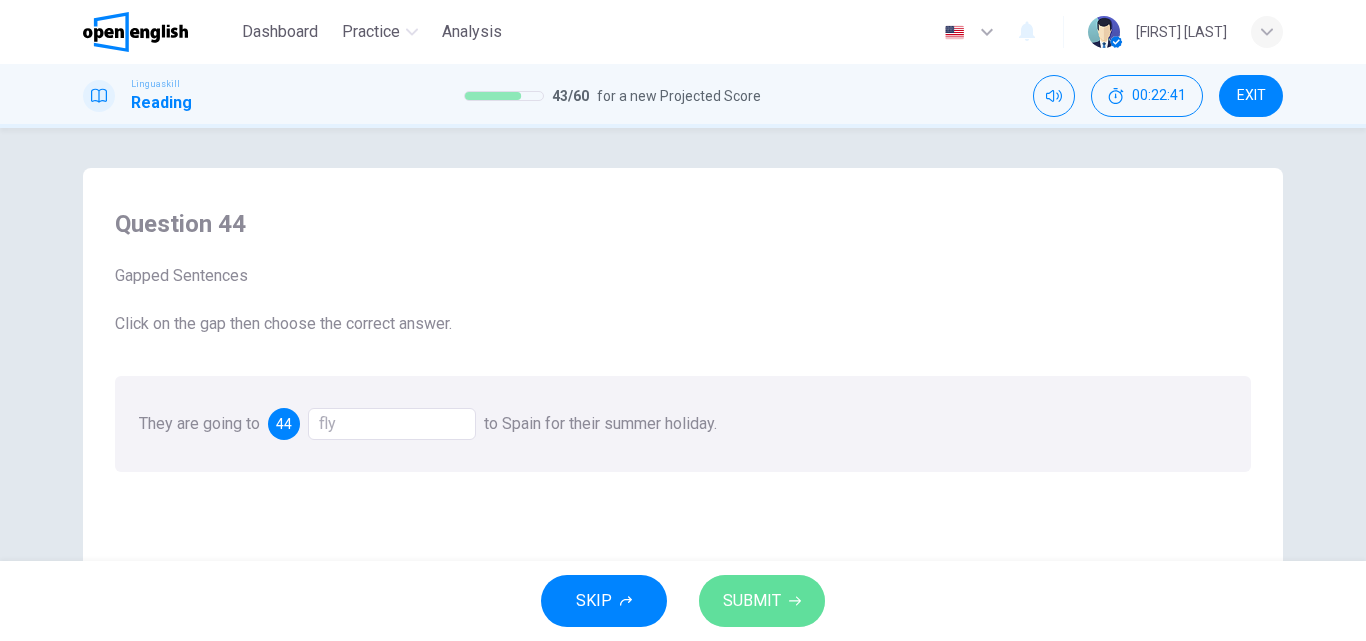 click on "SUBMIT" at bounding box center (752, 601) 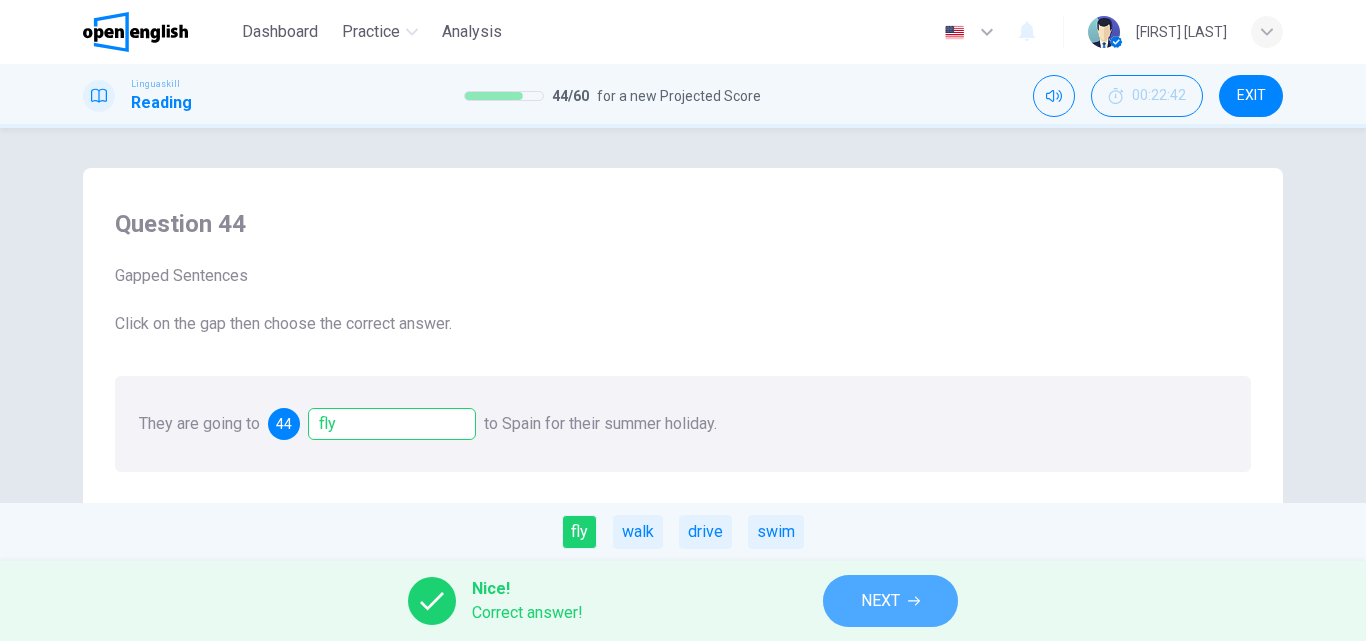click on "NEXT" at bounding box center [880, 601] 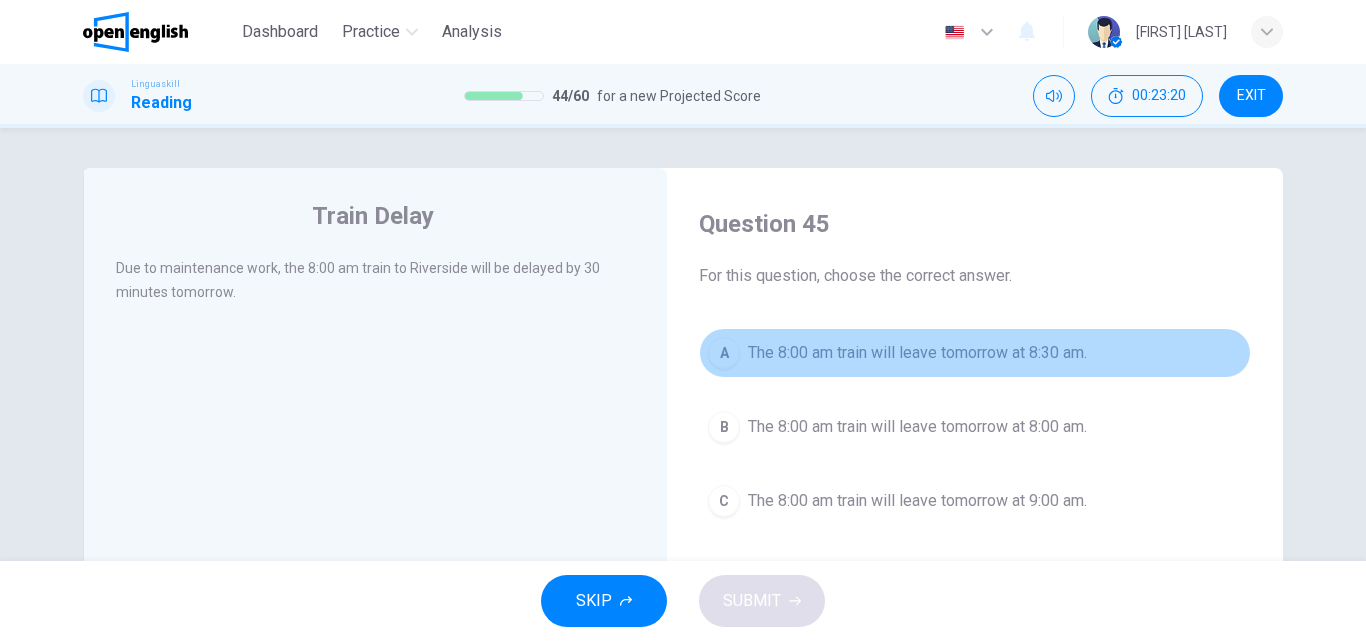 click on "The 8:00 am train will leave tomorrow at 8:30 am." at bounding box center (917, 353) 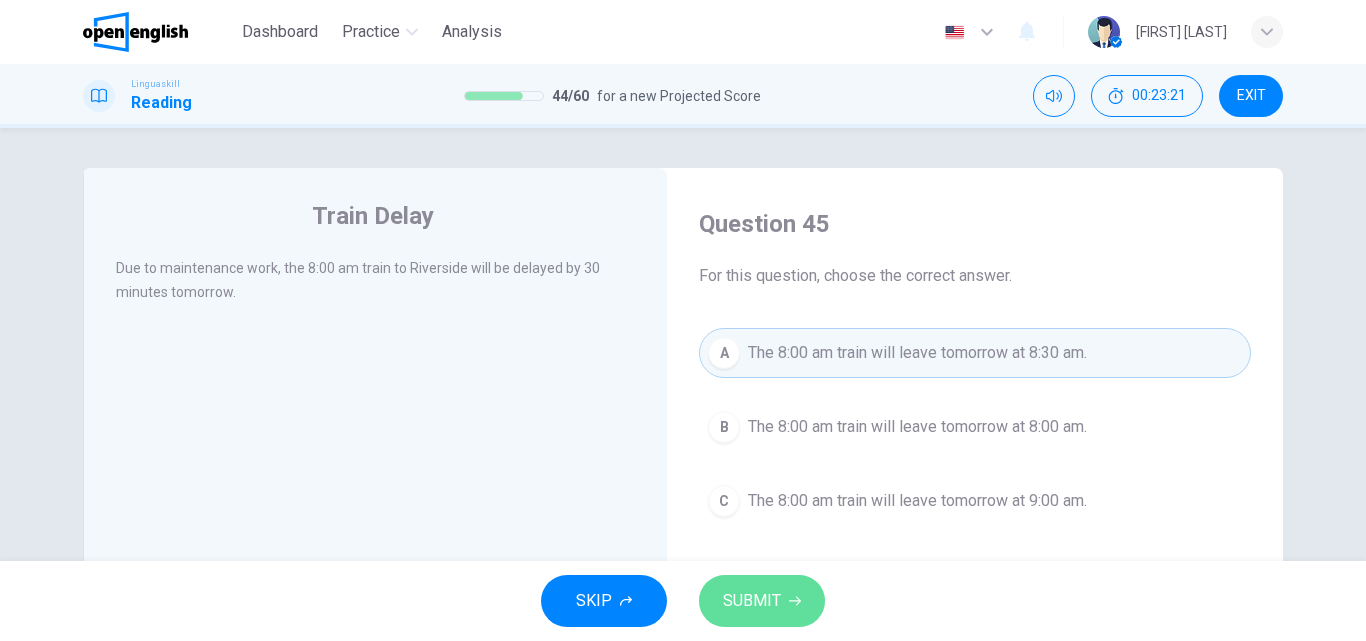 click on "SUBMIT" at bounding box center (752, 601) 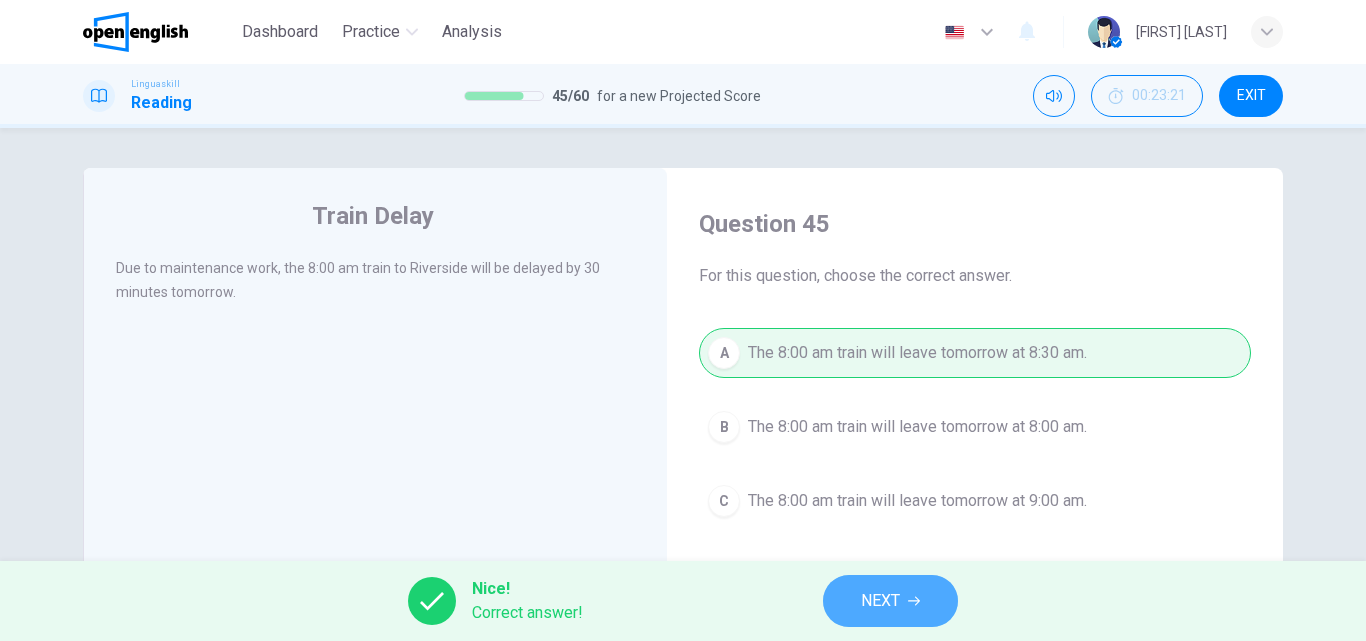 click on "NEXT" at bounding box center (880, 601) 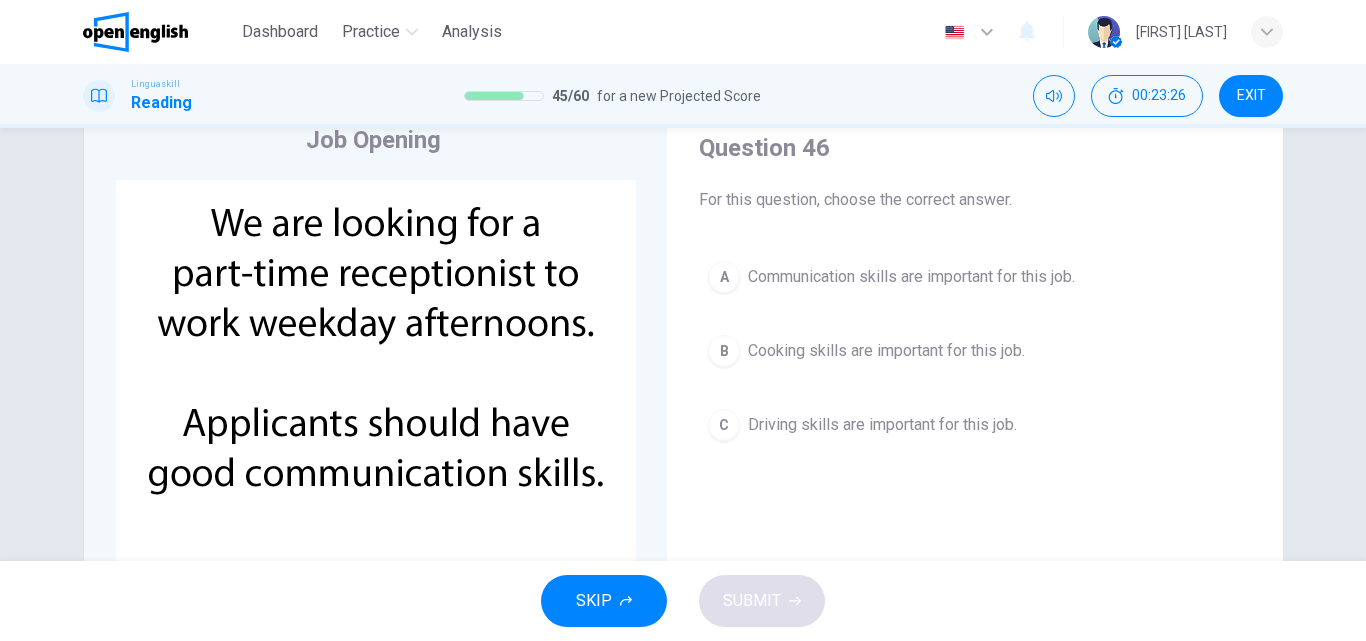 scroll, scrollTop: 78, scrollLeft: 0, axis: vertical 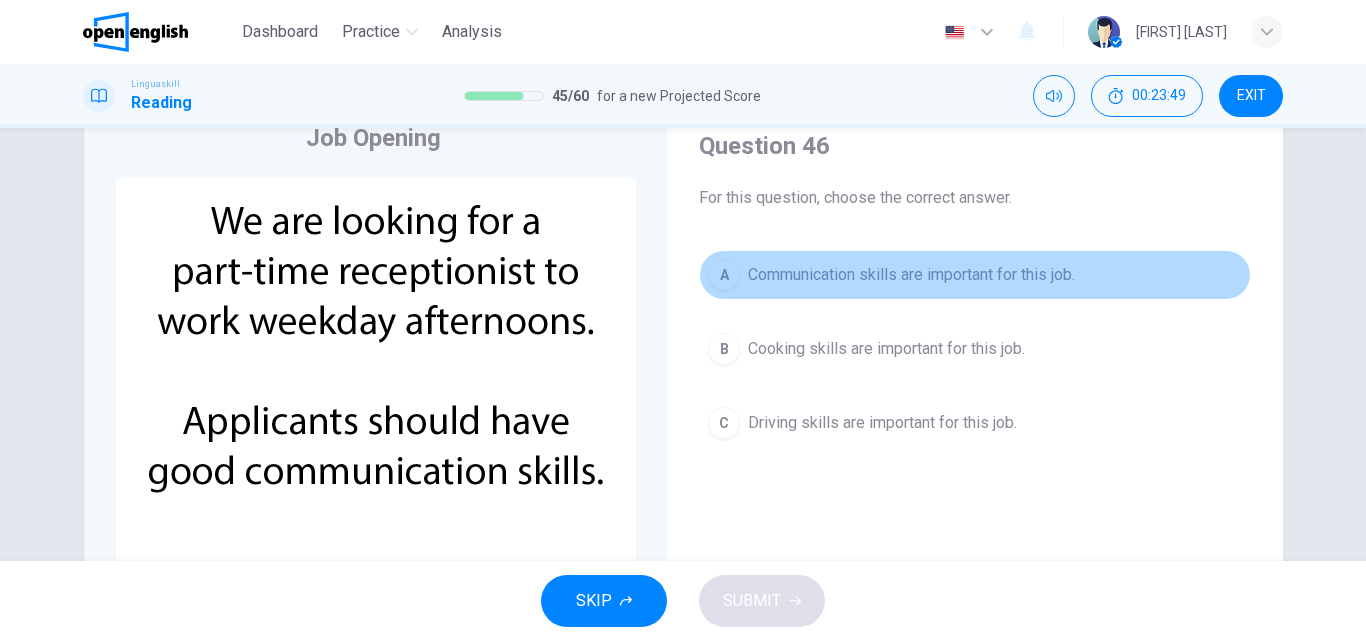 click on "Communication skills are important for this job." at bounding box center [911, 275] 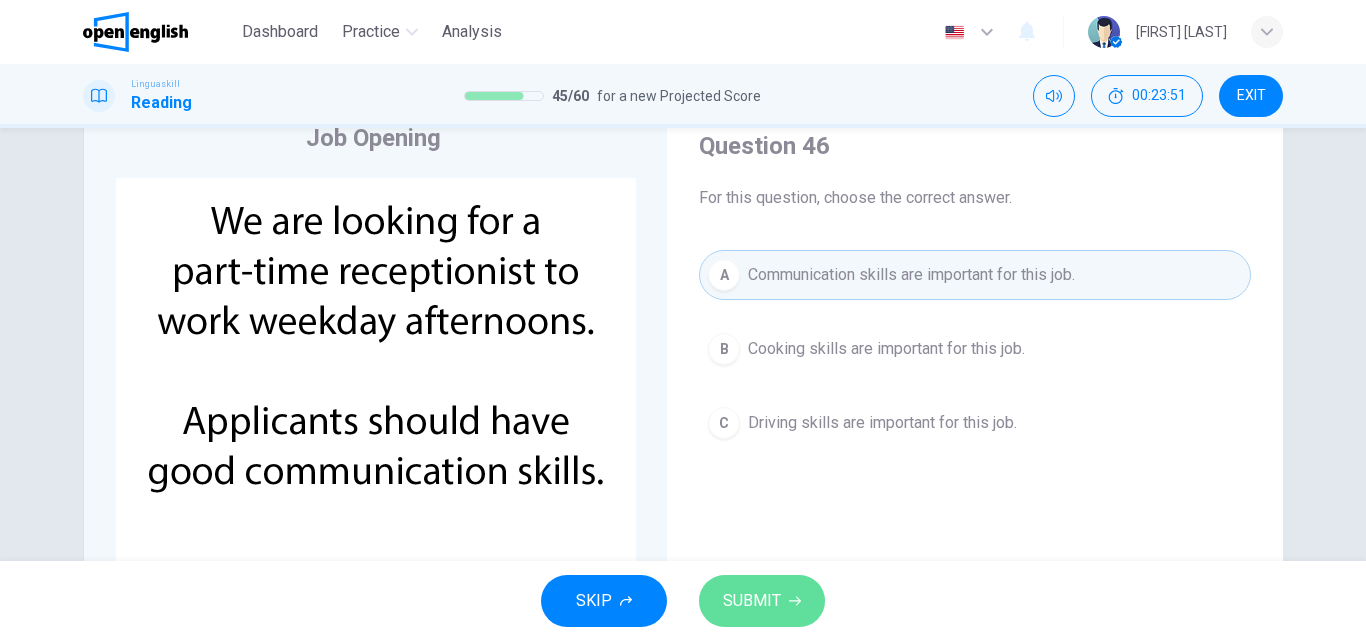 click on "SUBMIT" at bounding box center (752, 601) 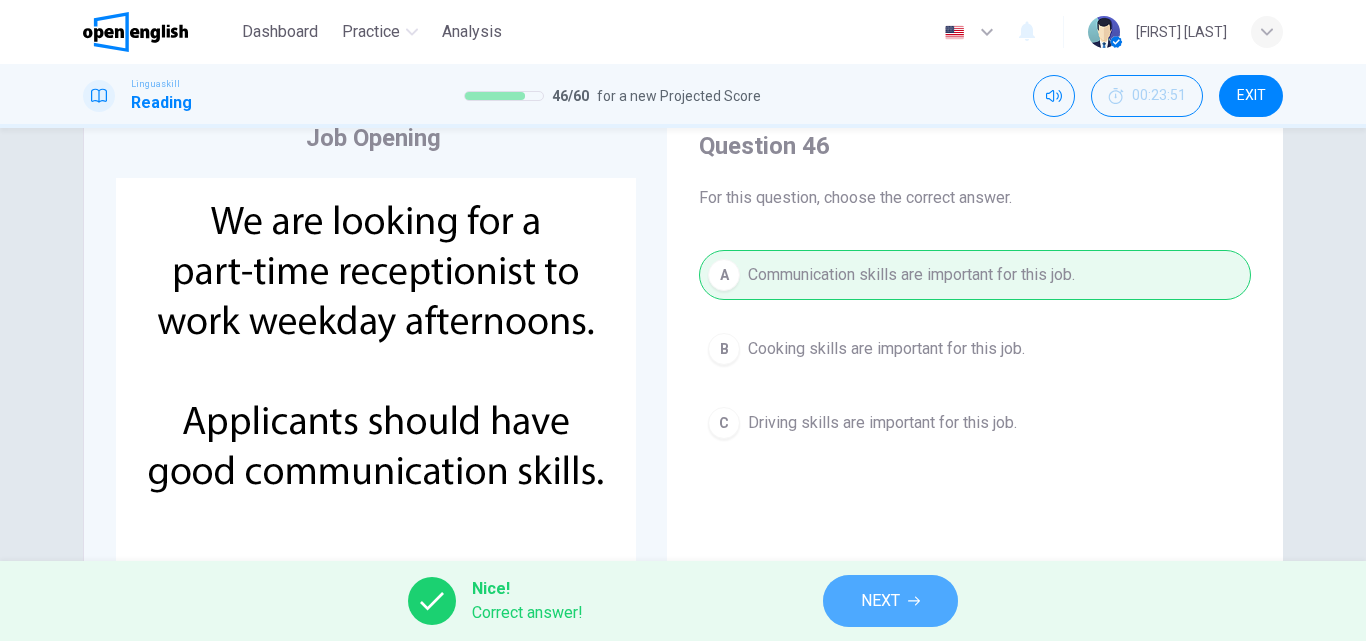 click on "NEXT" at bounding box center (880, 601) 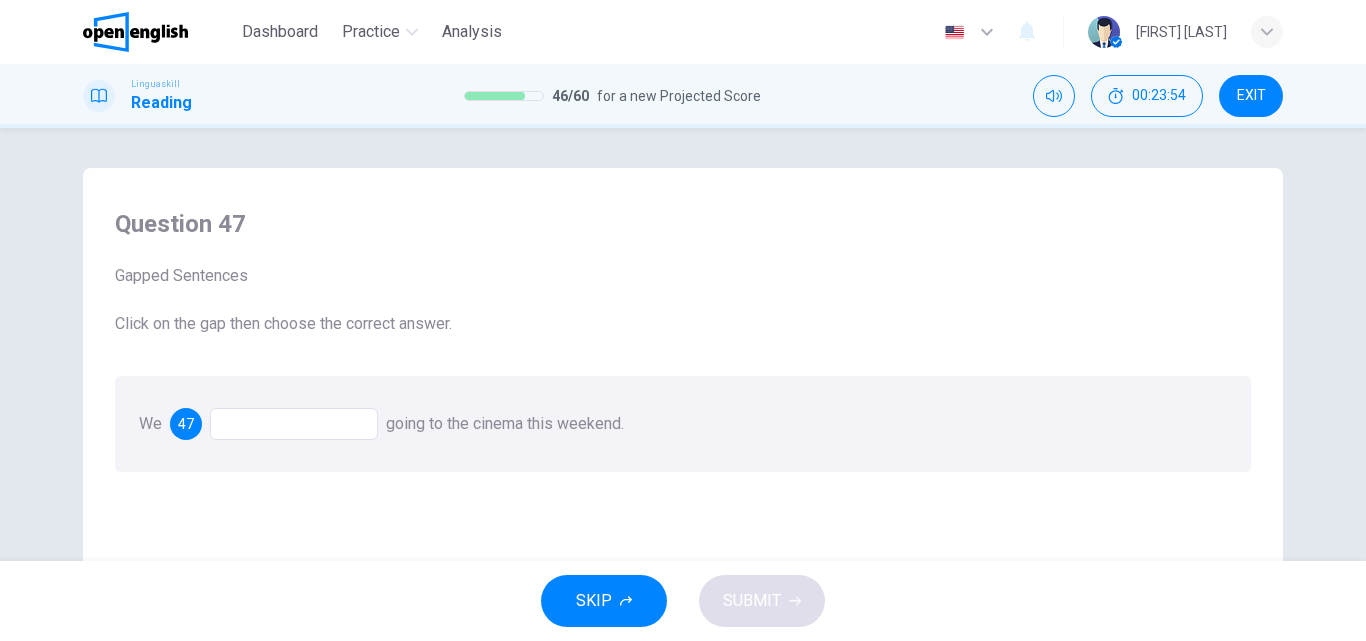 click at bounding box center [294, 424] 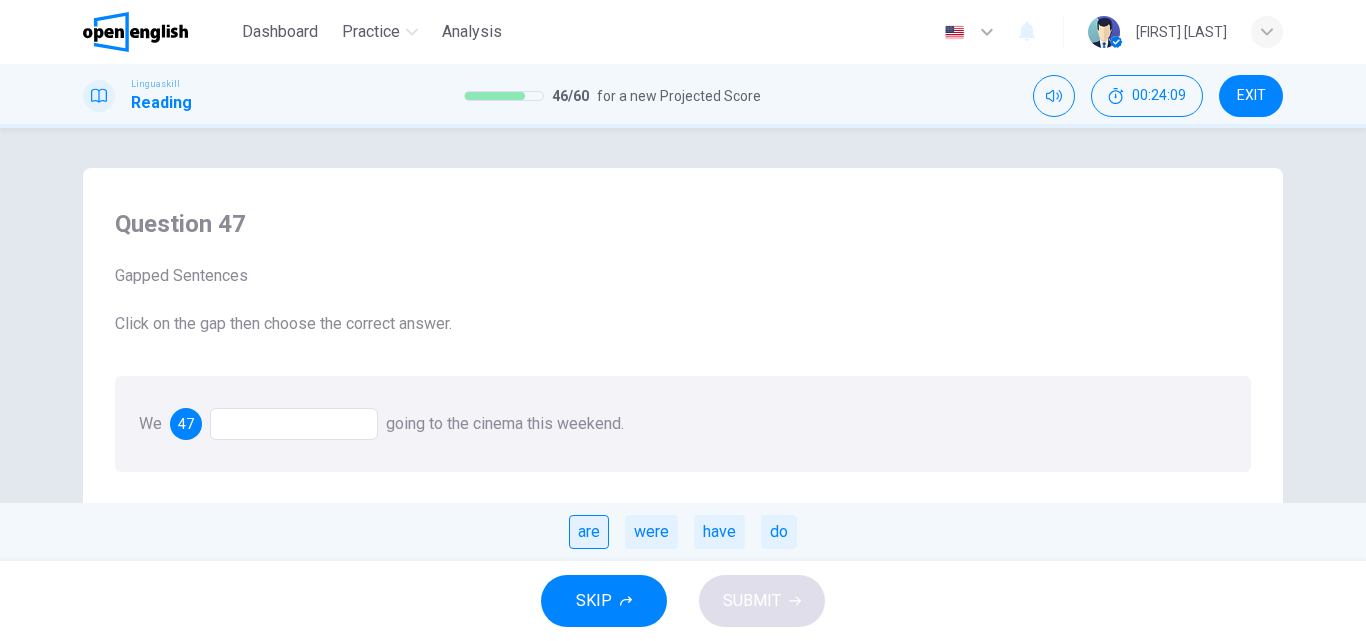 click on "are" at bounding box center (589, 532) 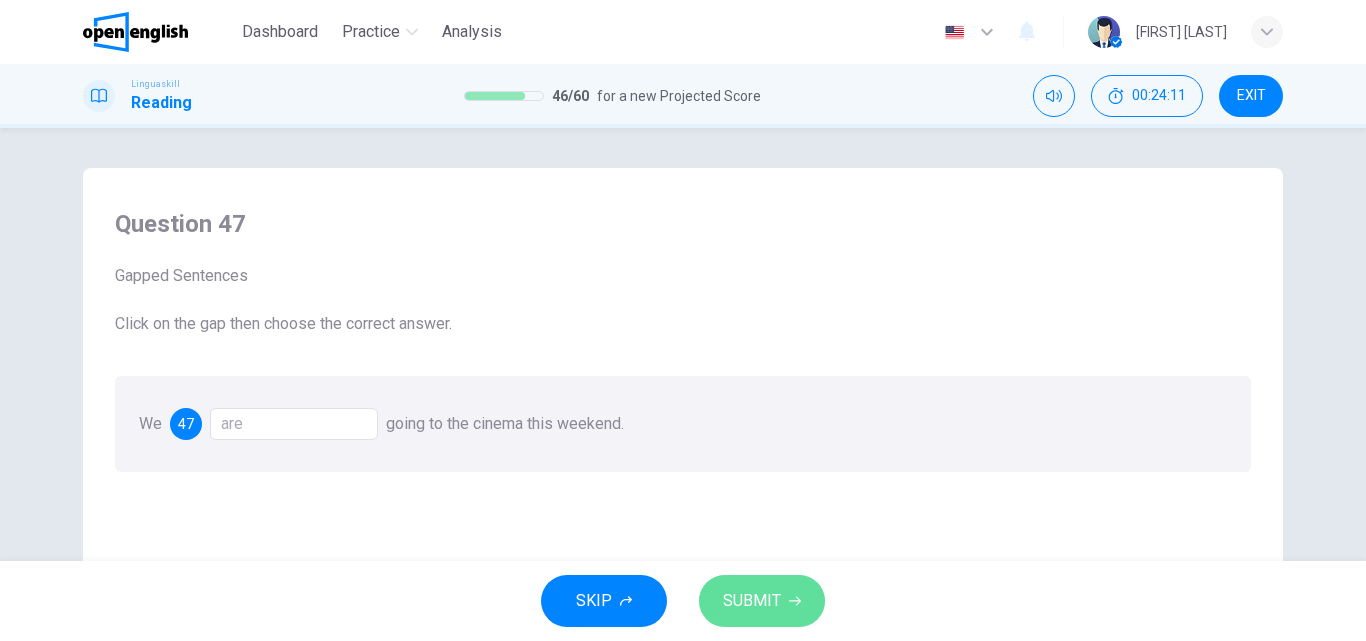 click on "SUBMIT" at bounding box center [762, 601] 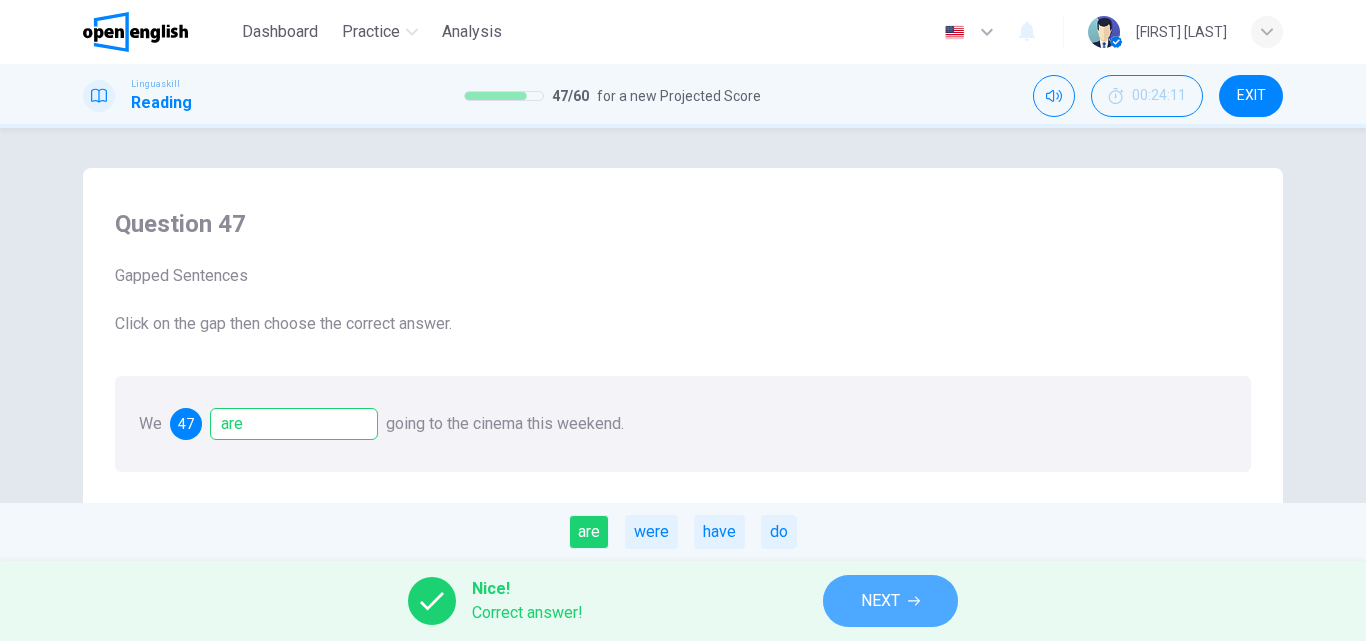 click on "NEXT" at bounding box center (880, 601) 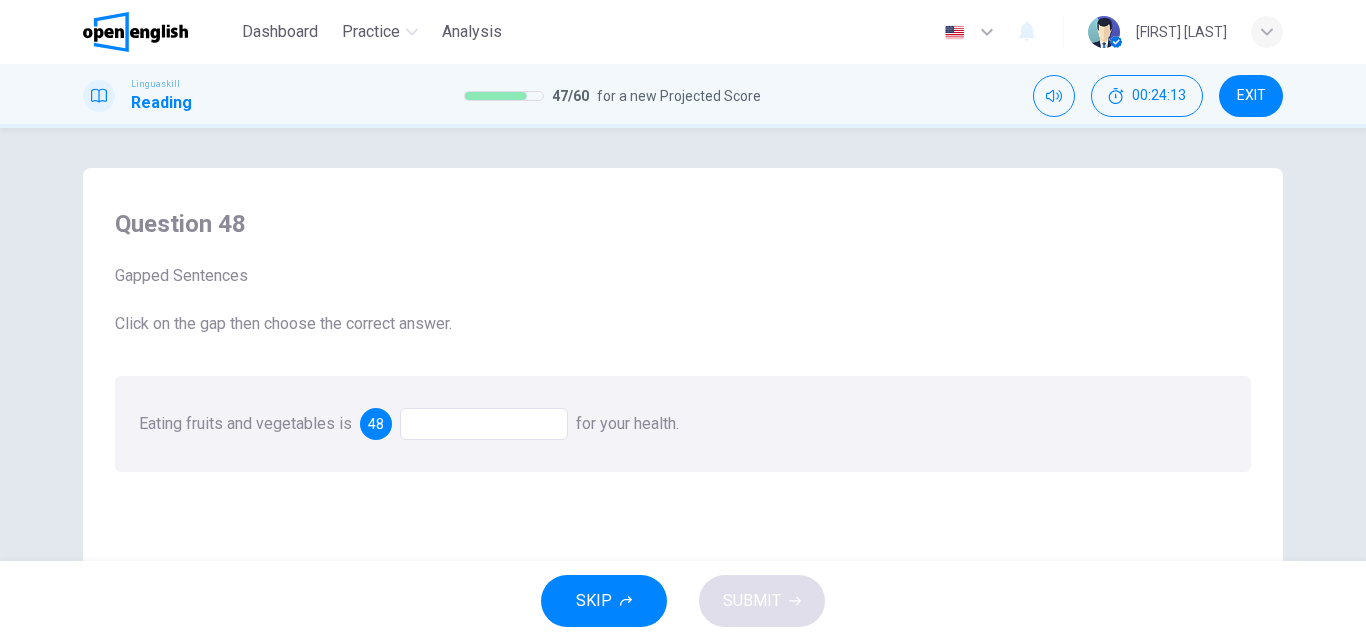 click at bounding box center (484, 424) 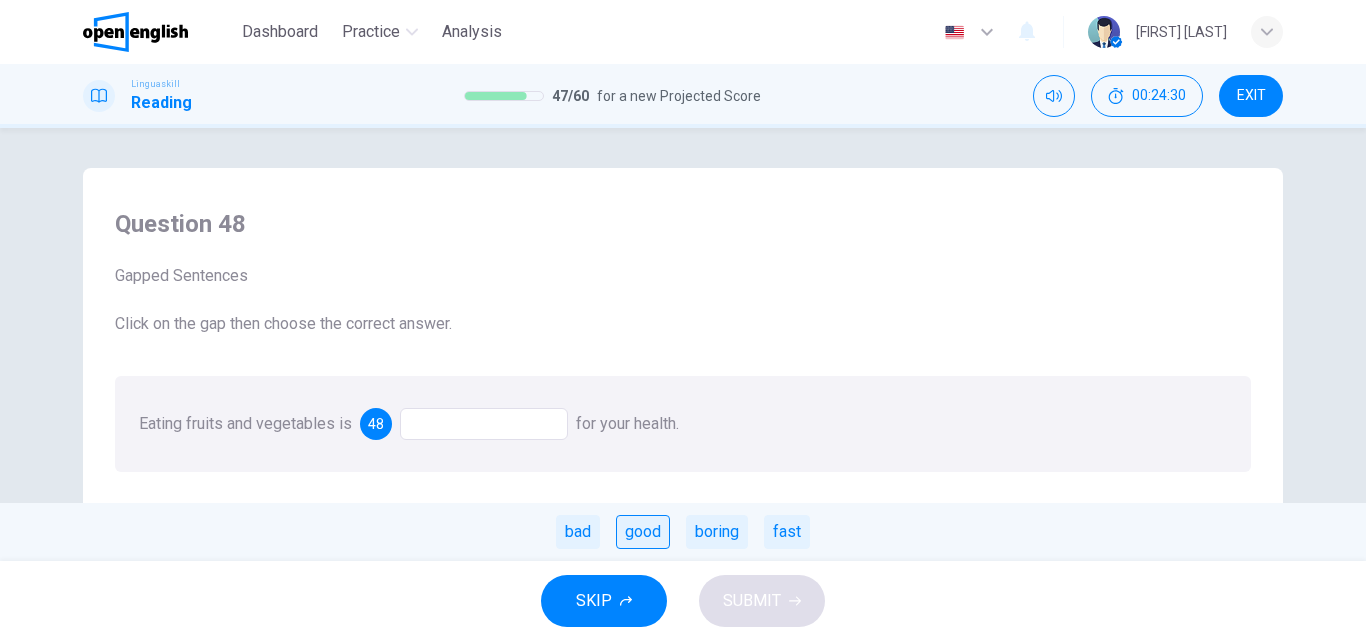 click on "good" at bounding box center [643, 532] 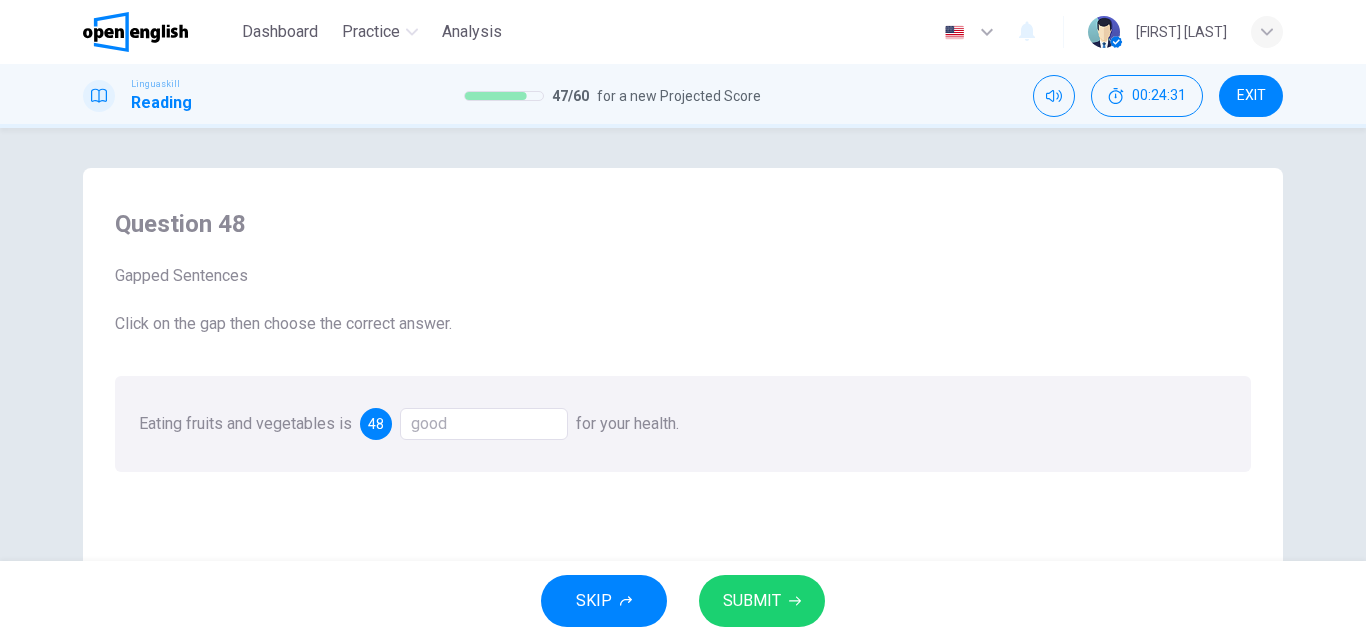 click on "SUBMIT" at bounding box center [762, 601] 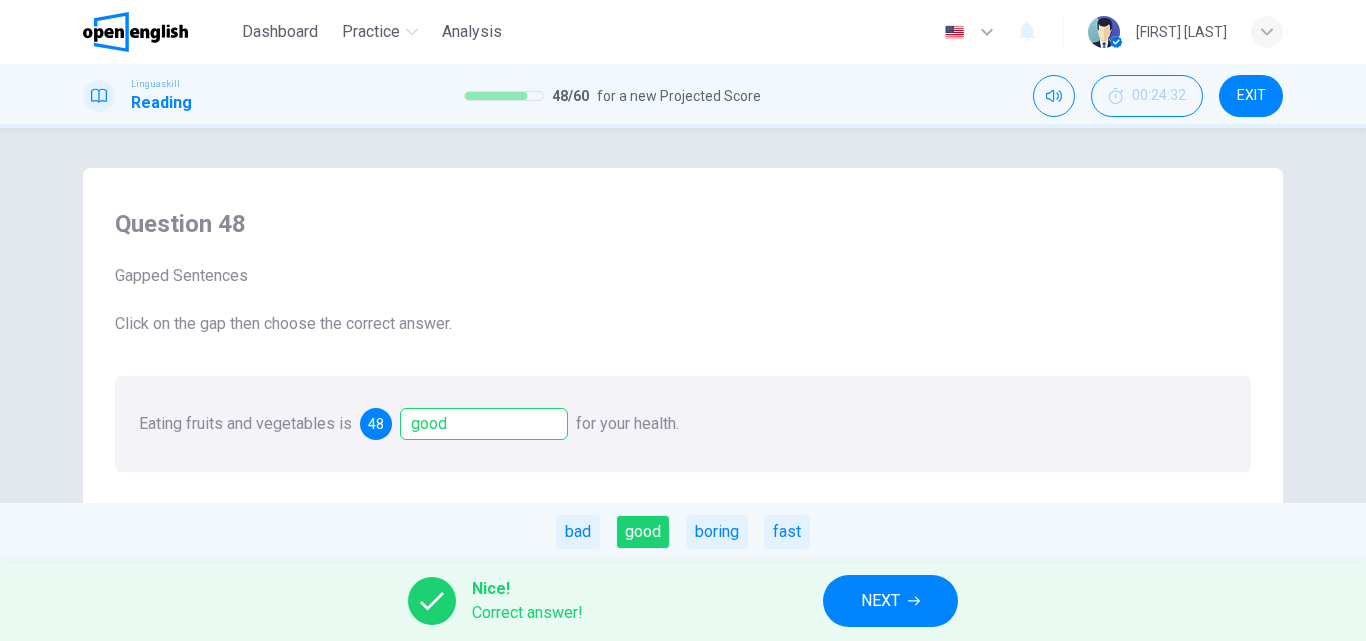 click on "NEXT" at bounding box center [880, 601] 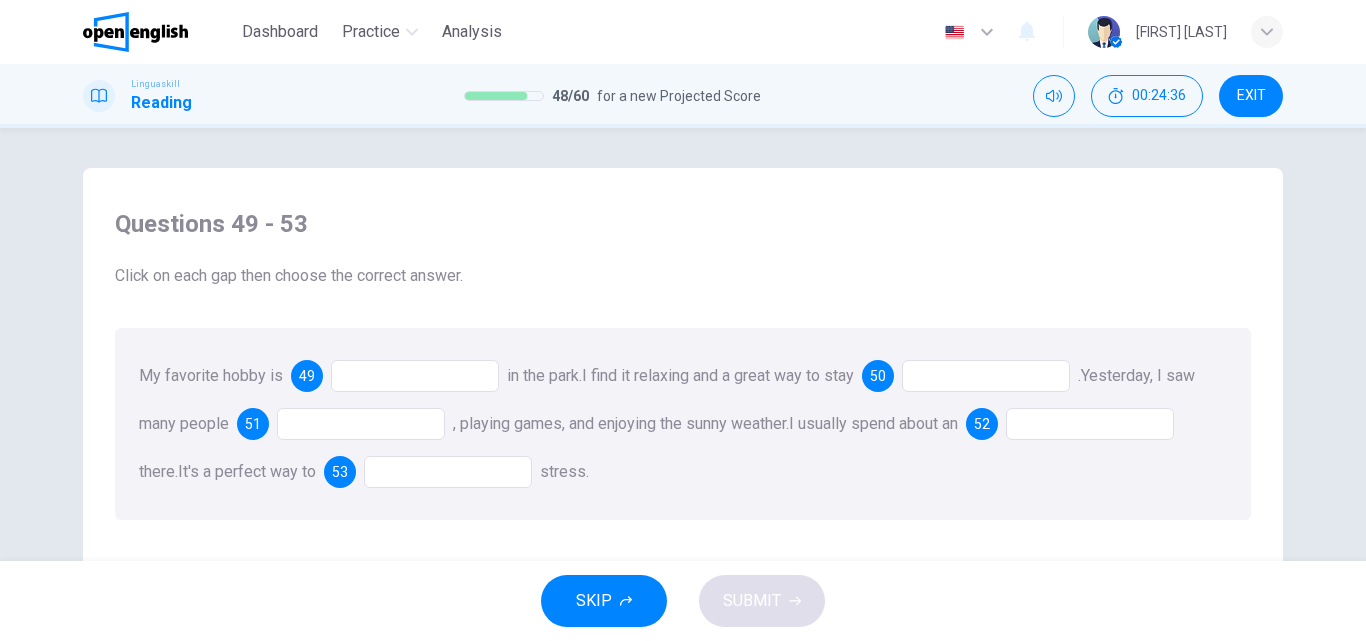 click at bounding box center (415, 376) 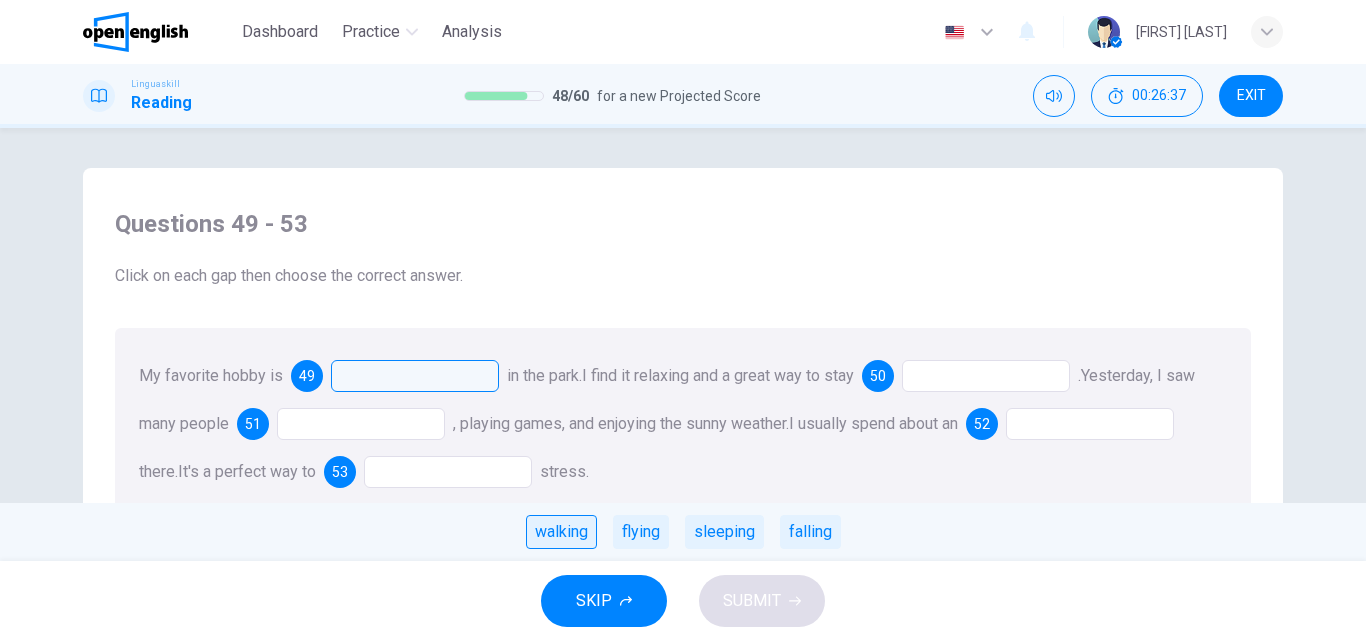 click on "walking" at bounding box center [561, 532] 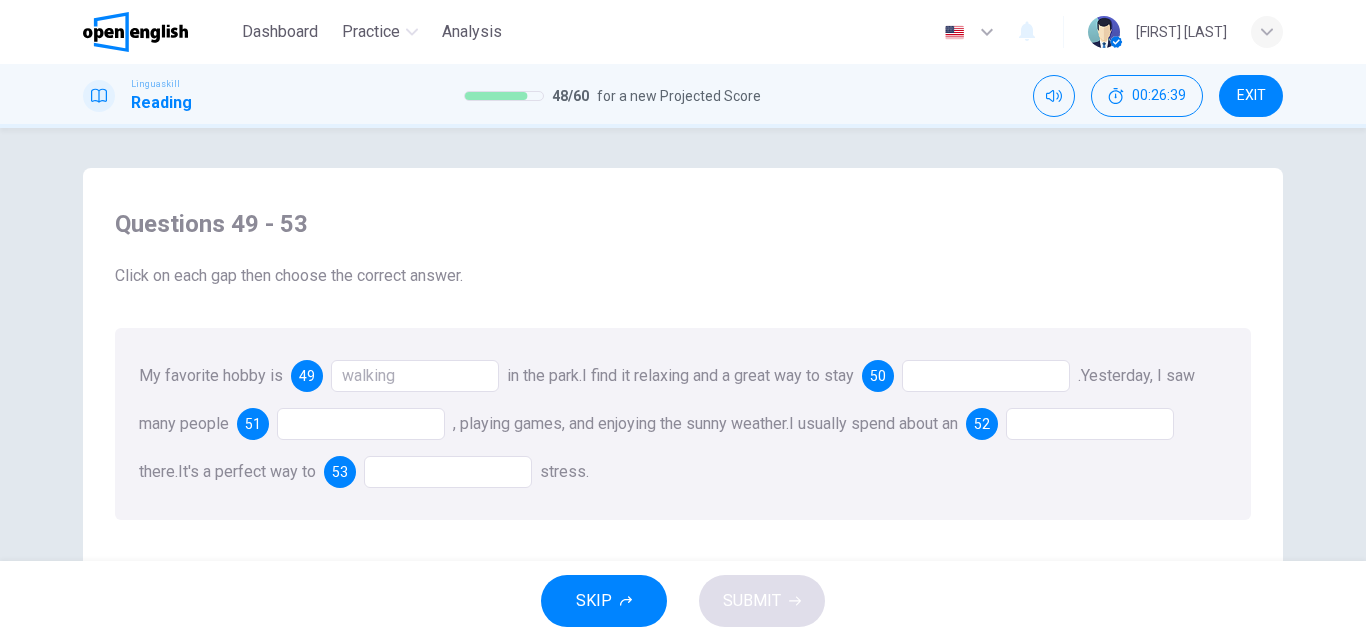 click at bounding box center [986, 376] 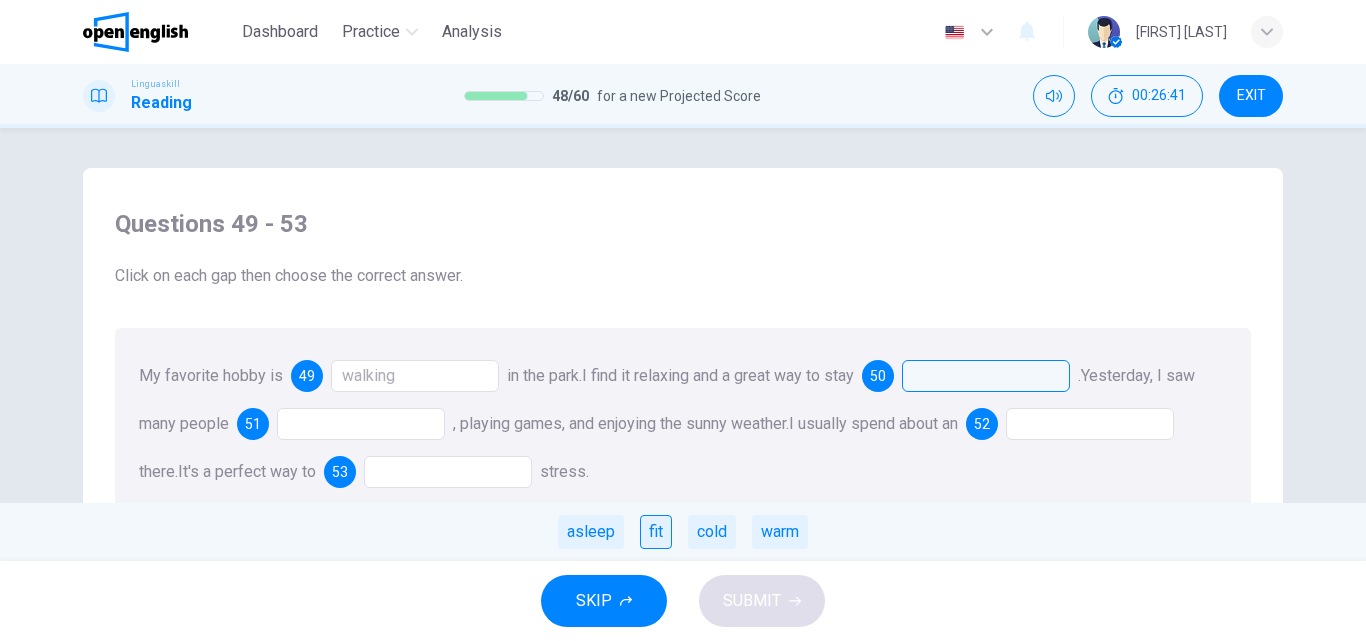 click on "fit" at bounding box center [656, 532] 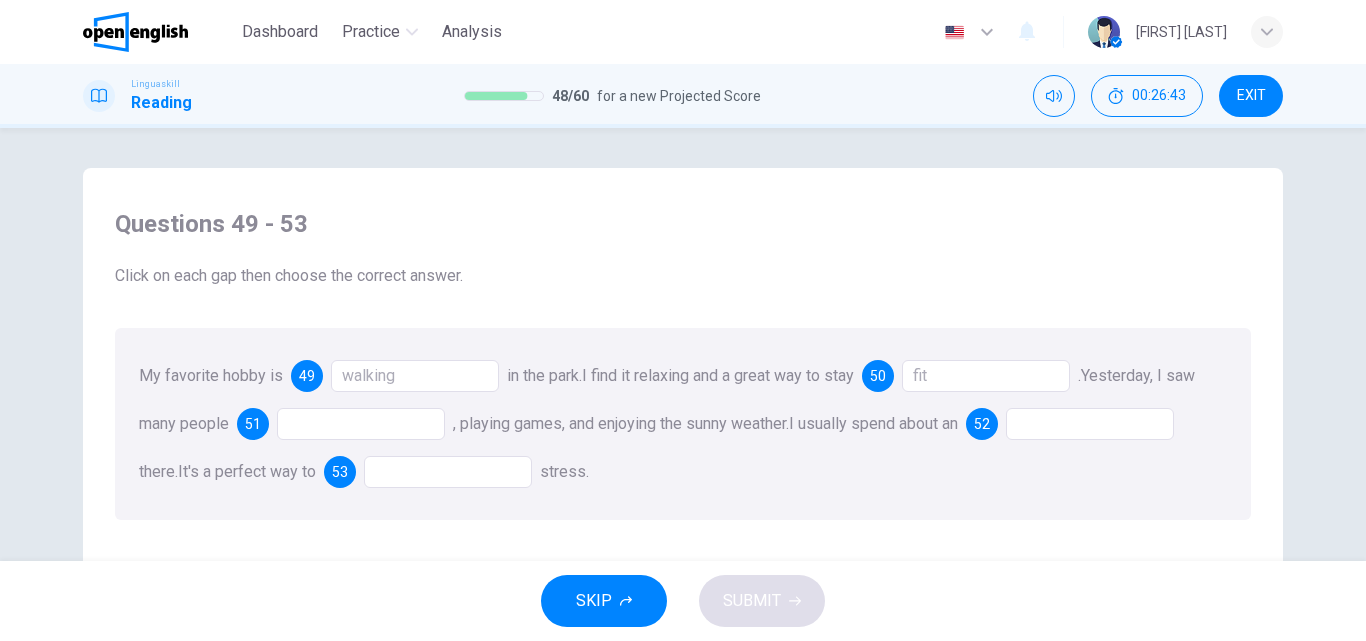 click at bounding box center (361, 424) 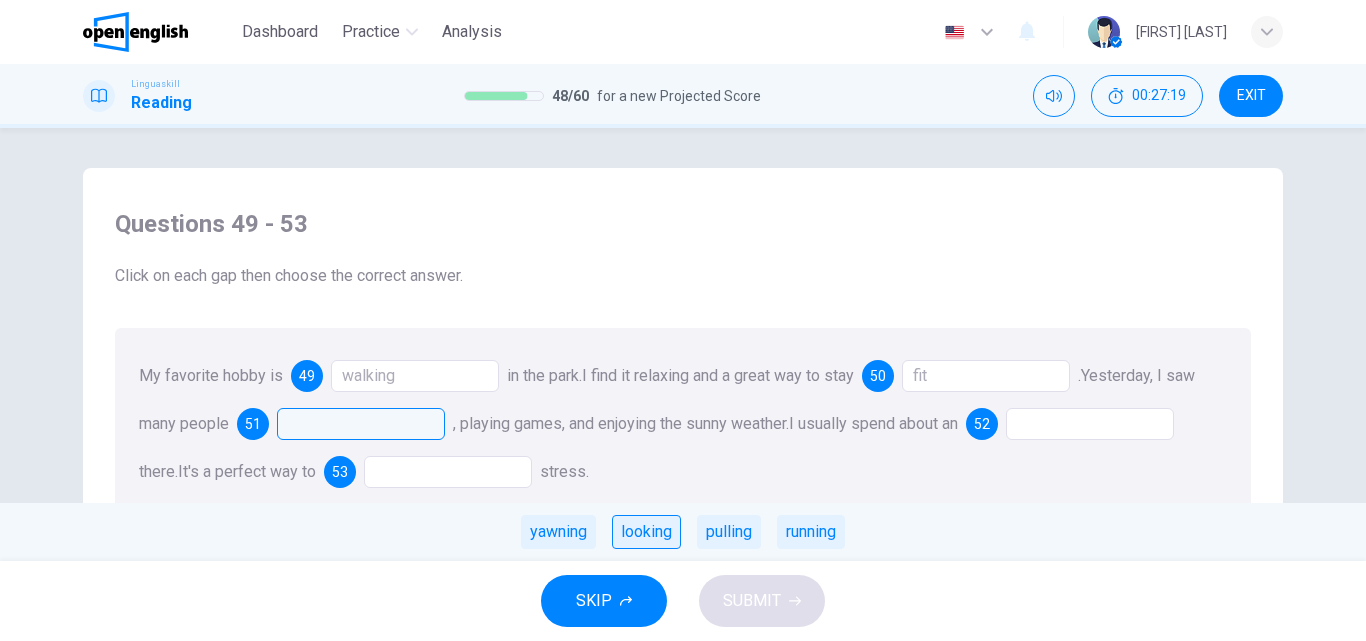 click on "looking" at bounding box center [646, 532] 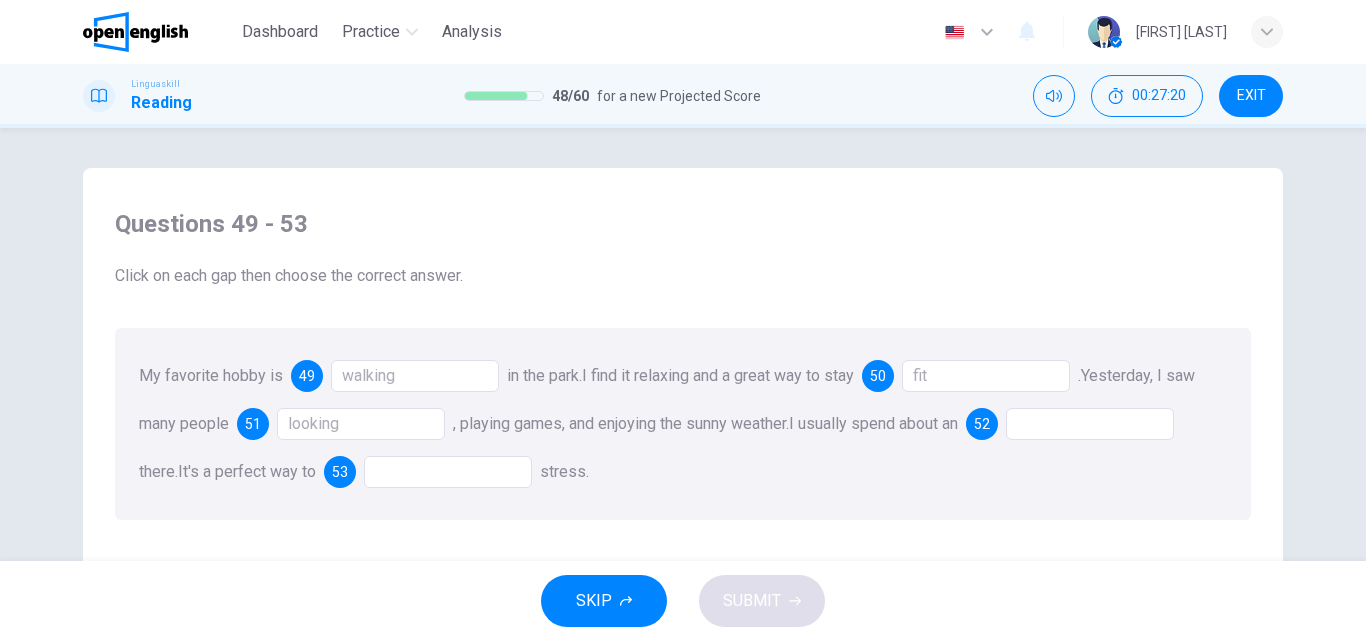 click at bounding box center [1090, 424] 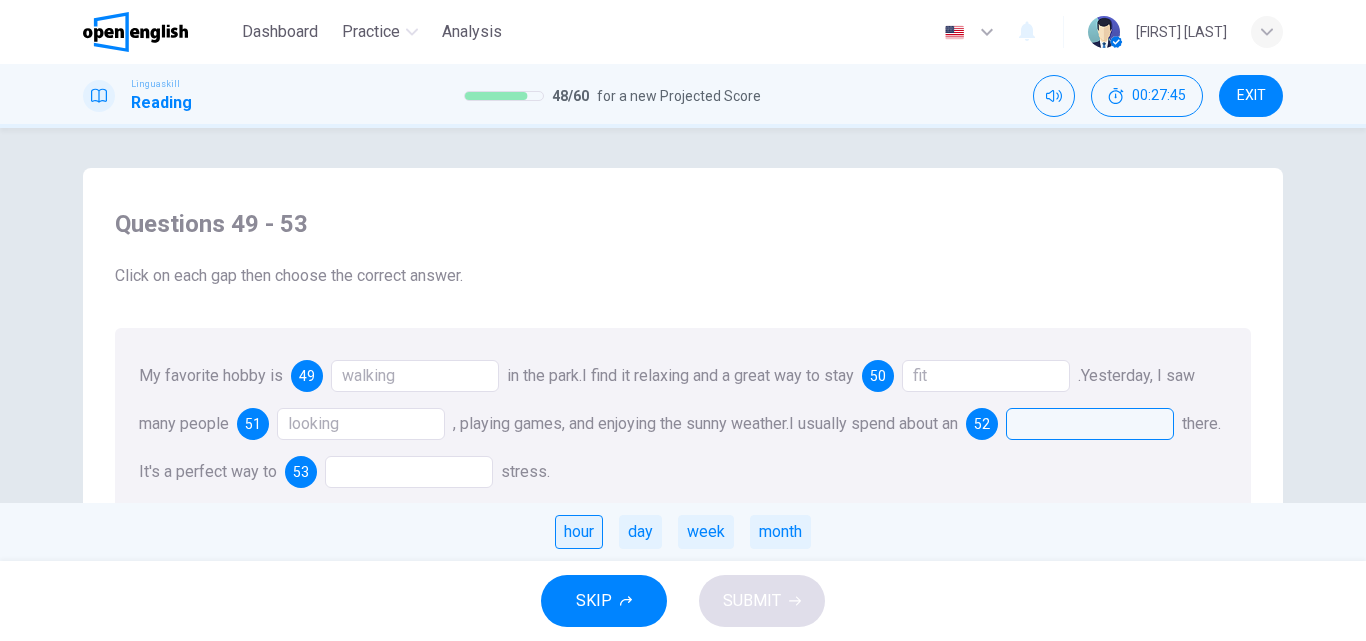 click on "hour" at bounding box center (579, 532) 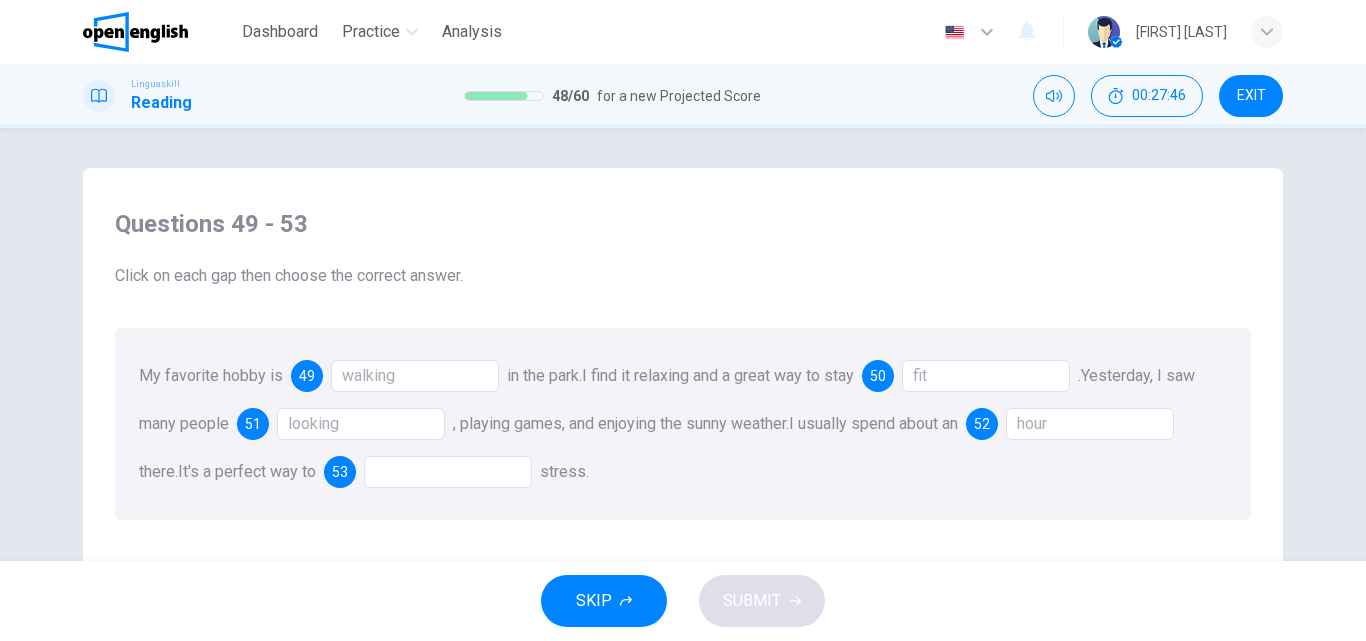 click at bounding box center [448, 472] 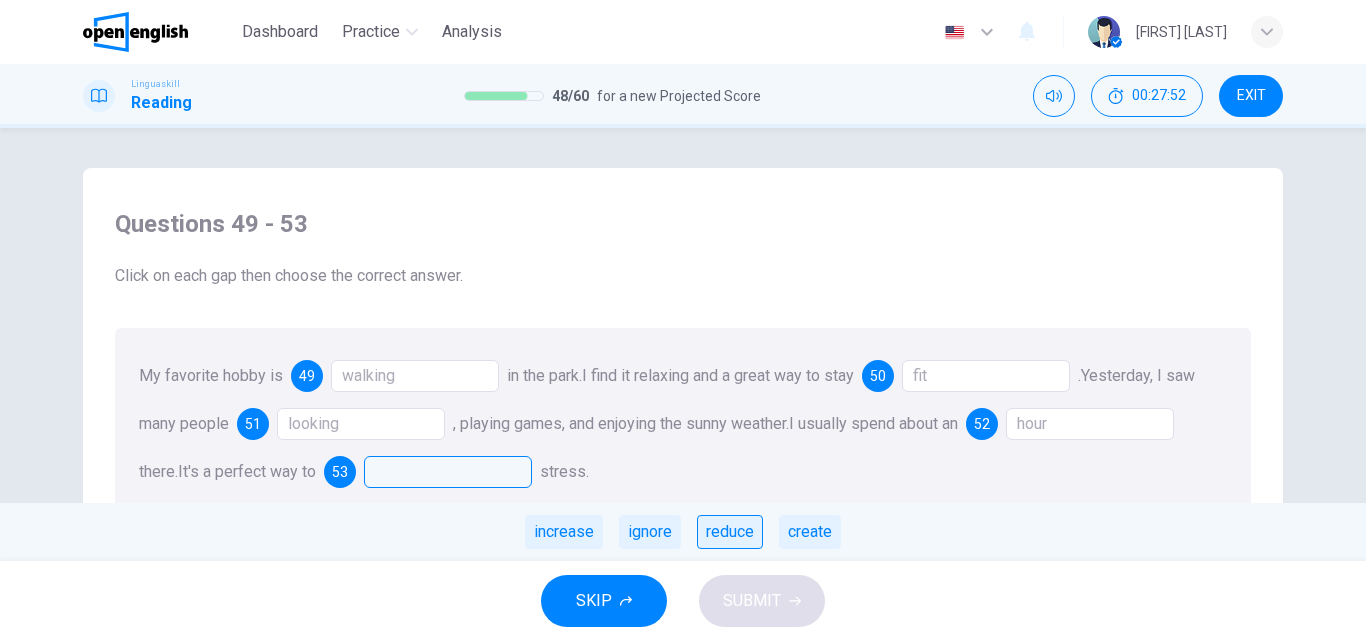 click on "reduce" at bounding box center [730, 532] 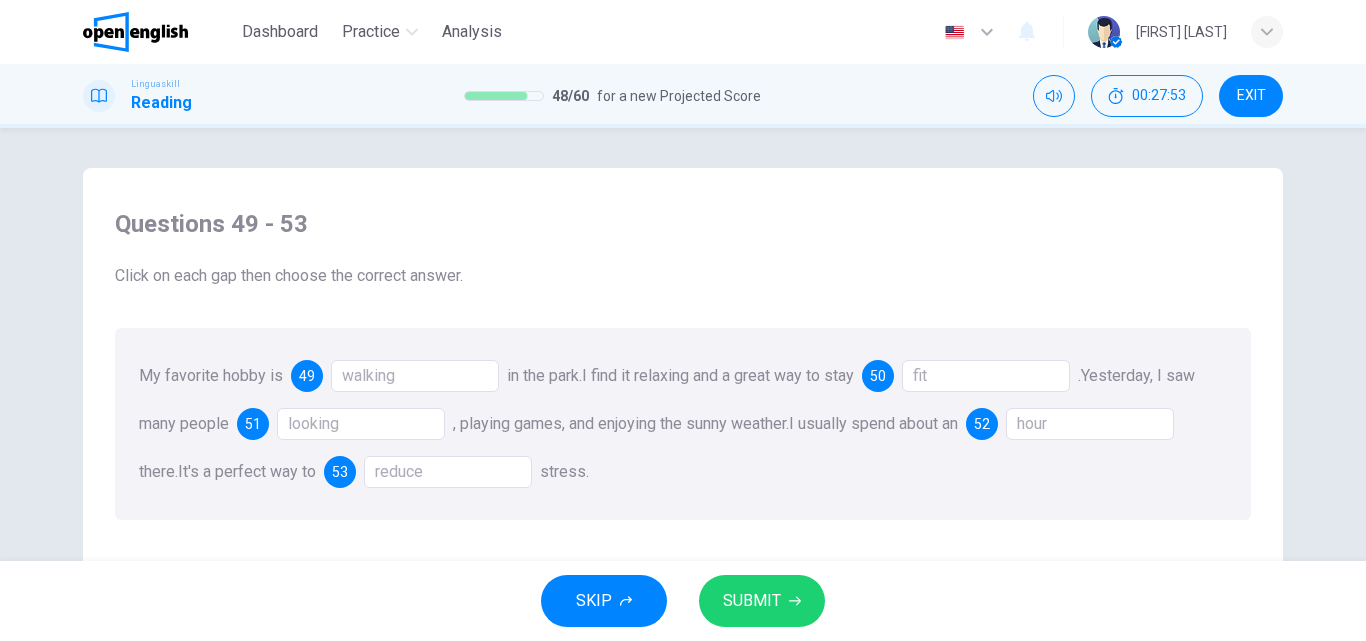 click on "SUBMIT" at bounding box center (752, 601) 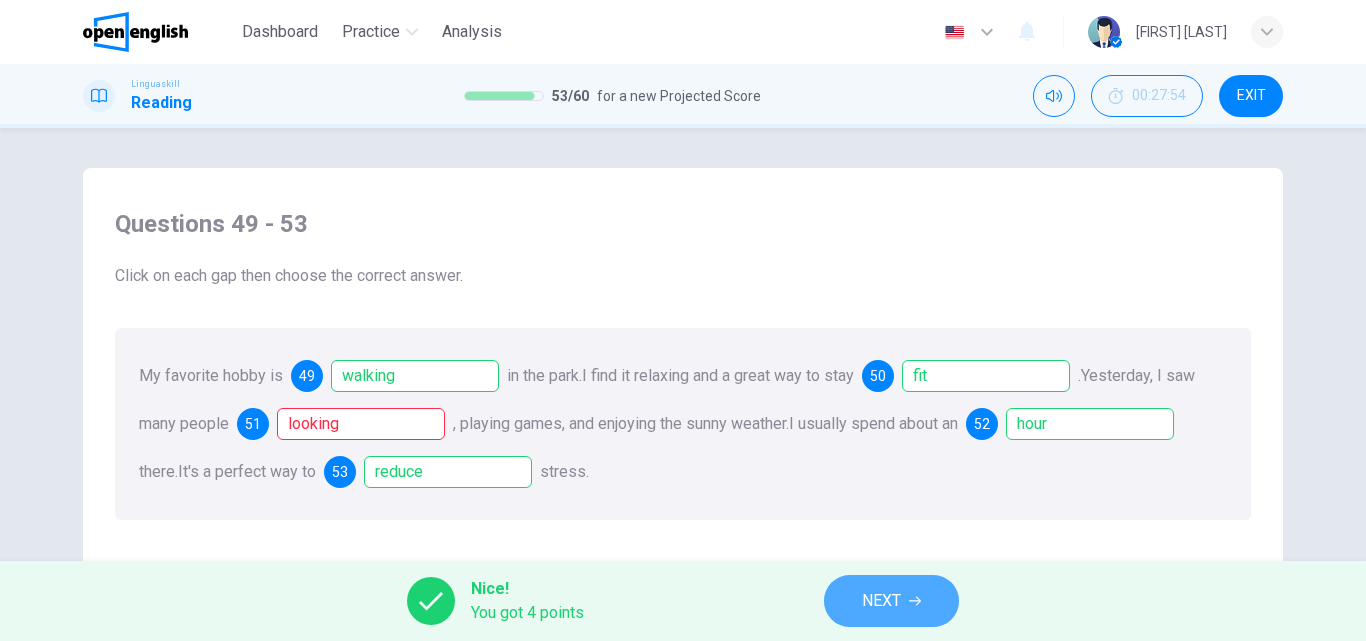 click on "NEXT" at bounding box center [891, 601] 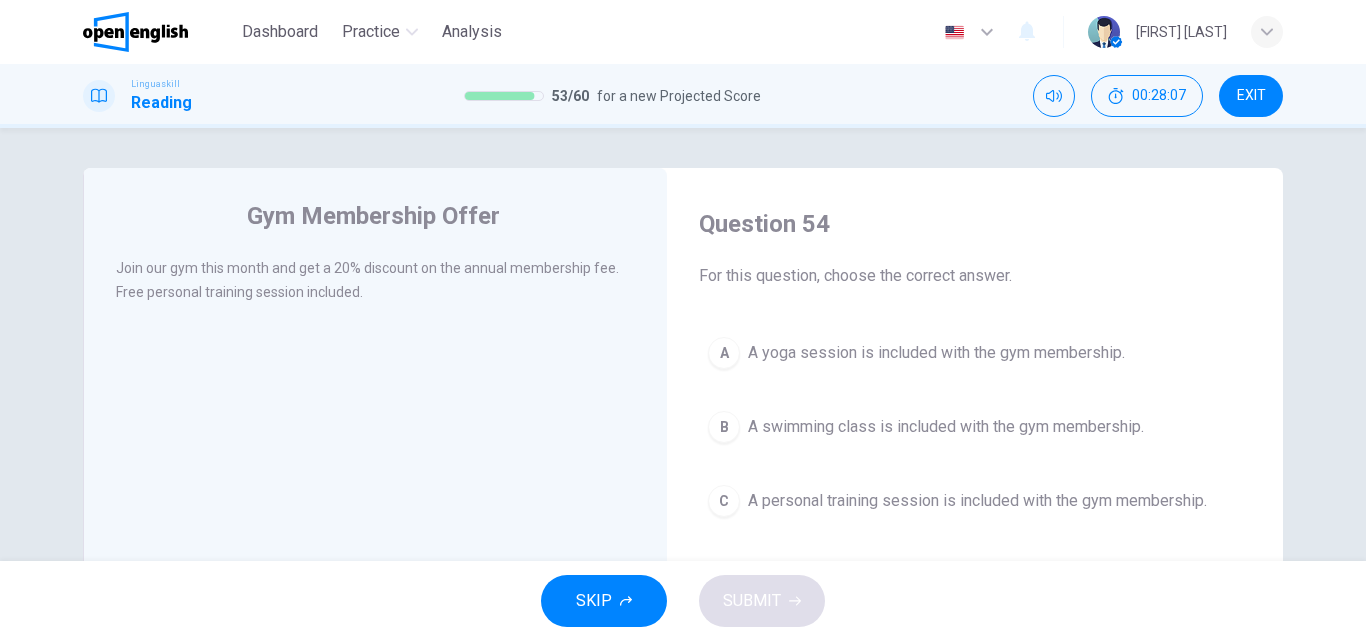 click on "A personal training session is included with the gym membership." at bounding box center (977, 501) 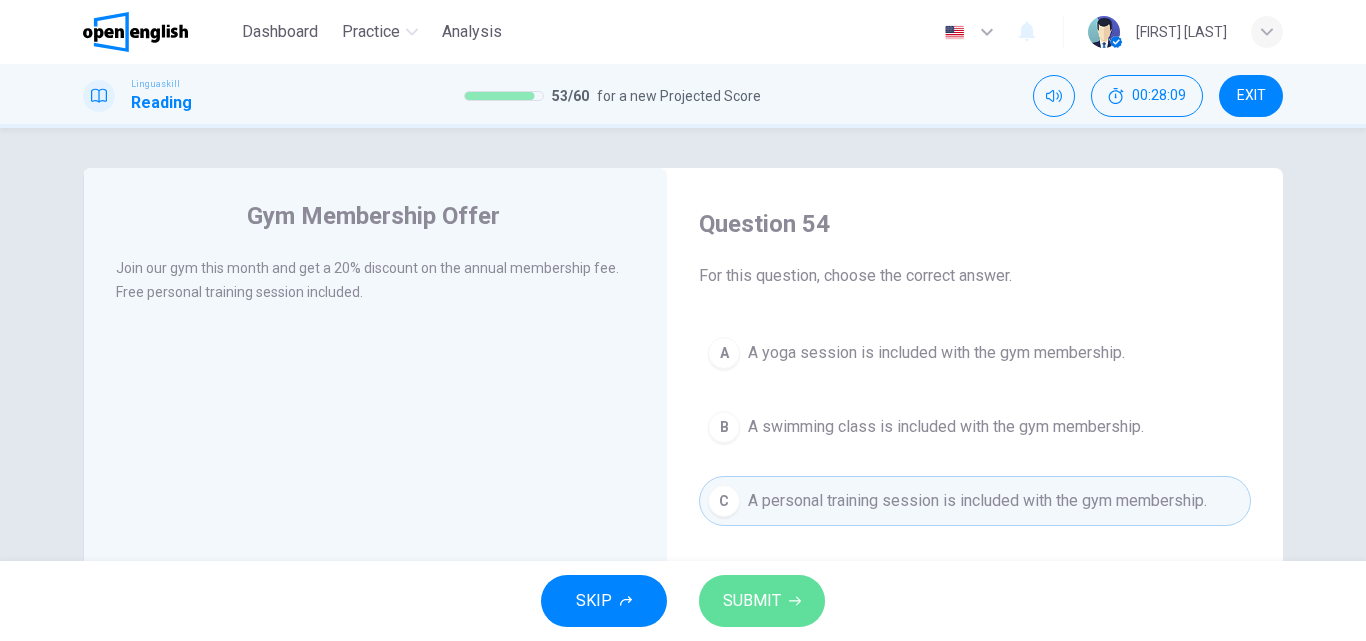 click on "SUBMIT" at bounding box center [752, 601] 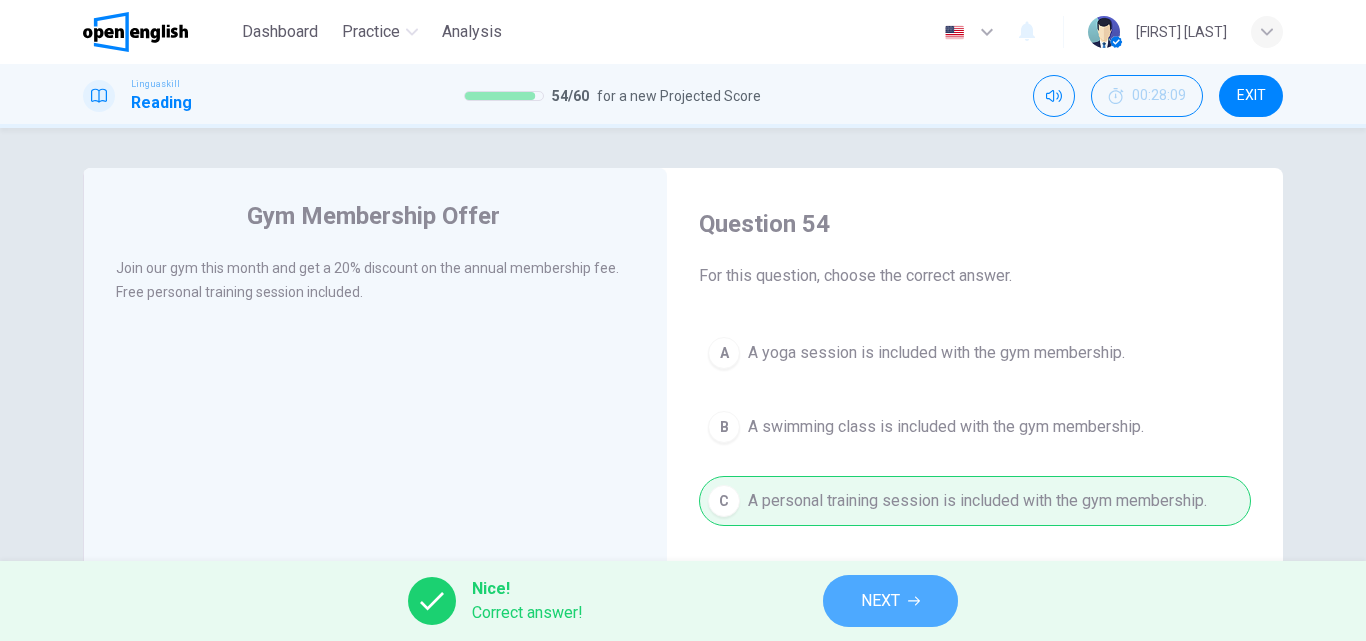 click on "NEXT" at bounding box center (890, 601) 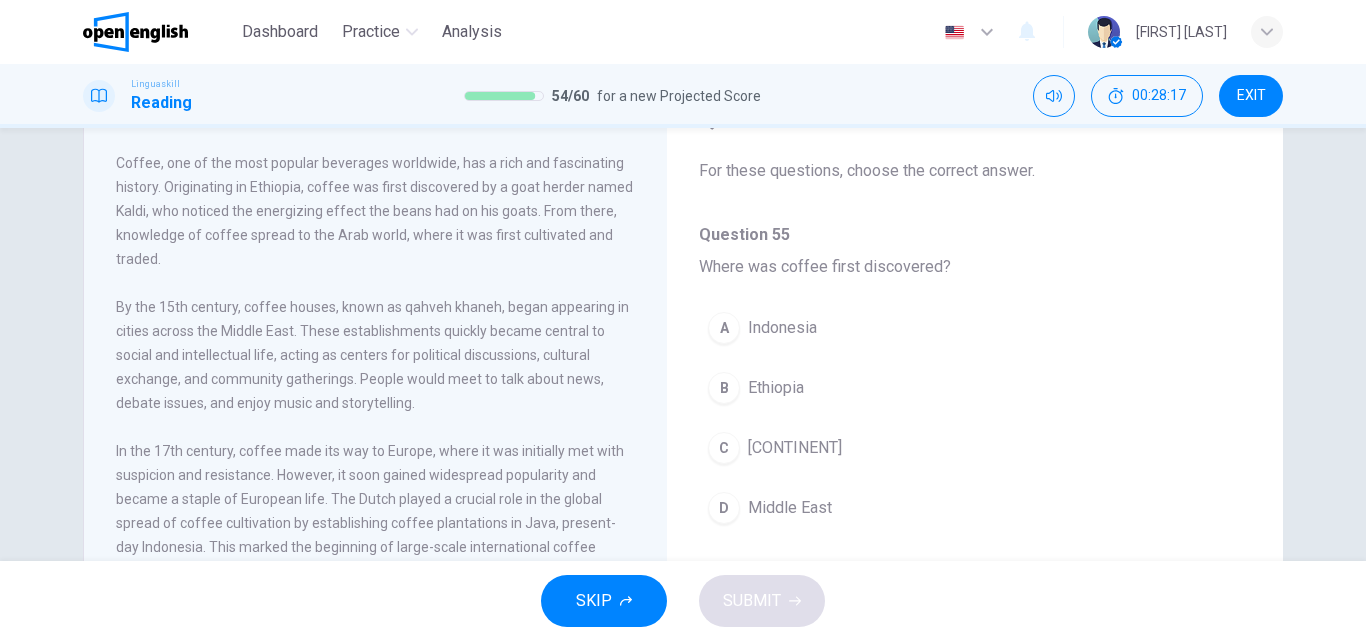 scroll, scrollTop: 110, scrollLeft: 0, axis: vertical 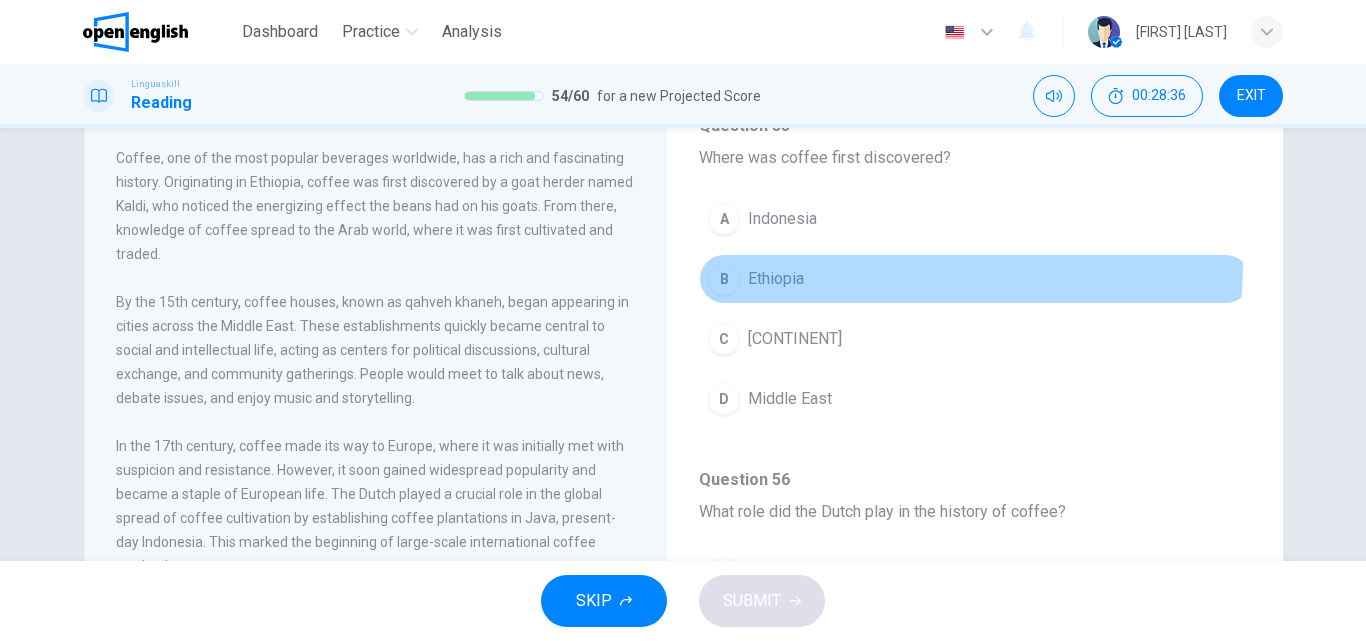 click on "B Ethiopia" at bounding box center [975, 279] 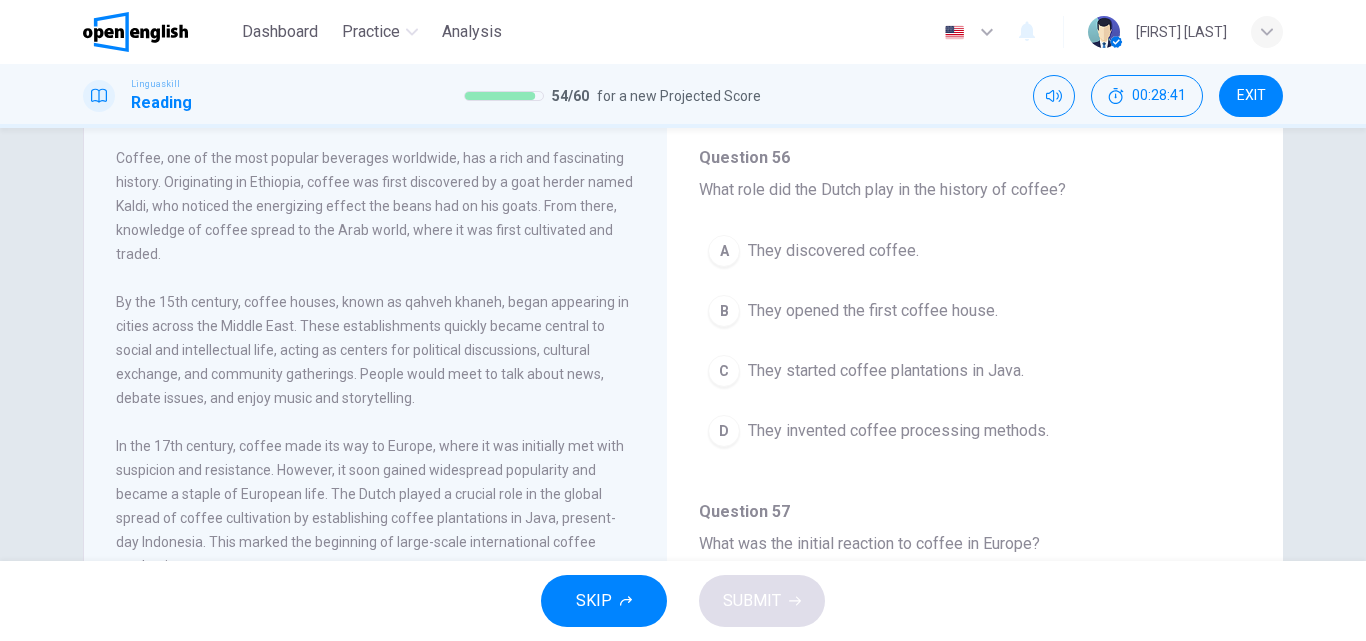 scroll, scrollTop: 429, scrollLeft: 0, axis: vertical 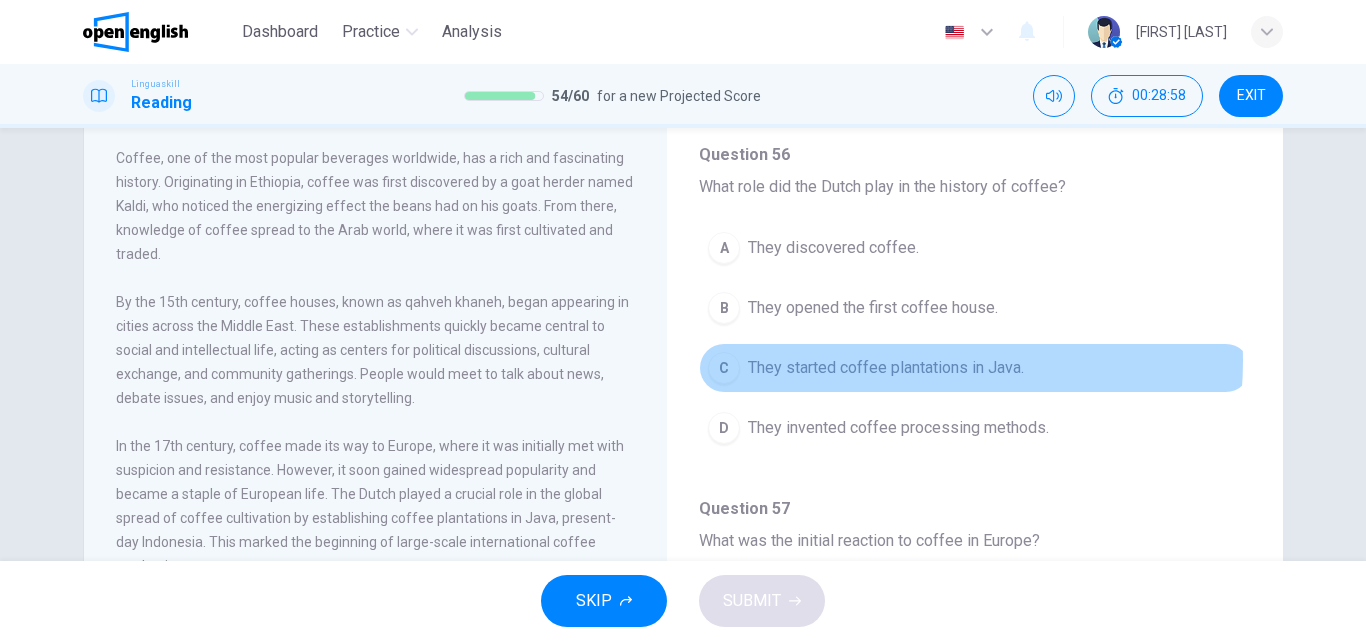 click on "They started coffee plantations in Java." at bounding box center (886, 368) 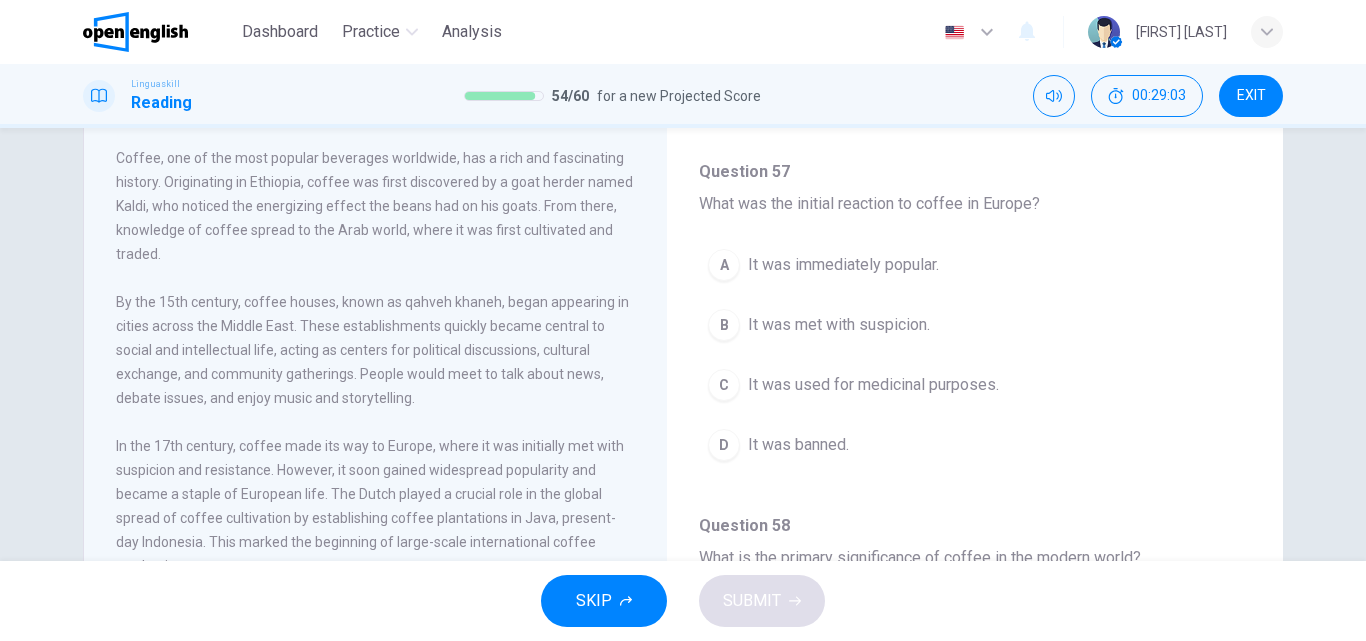 scroll, scrollTop: 772, scrollLeft: 0, axis: vertical 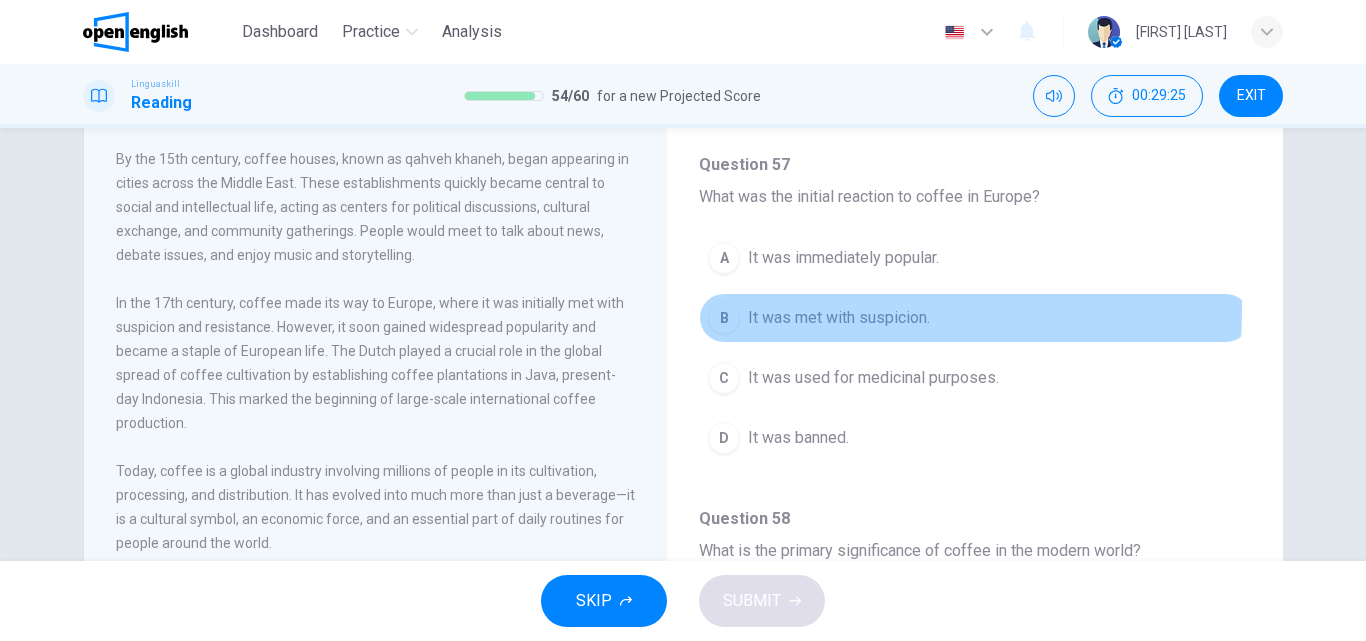 click on "It was met with suspicion." at bounding box center [839, 318] 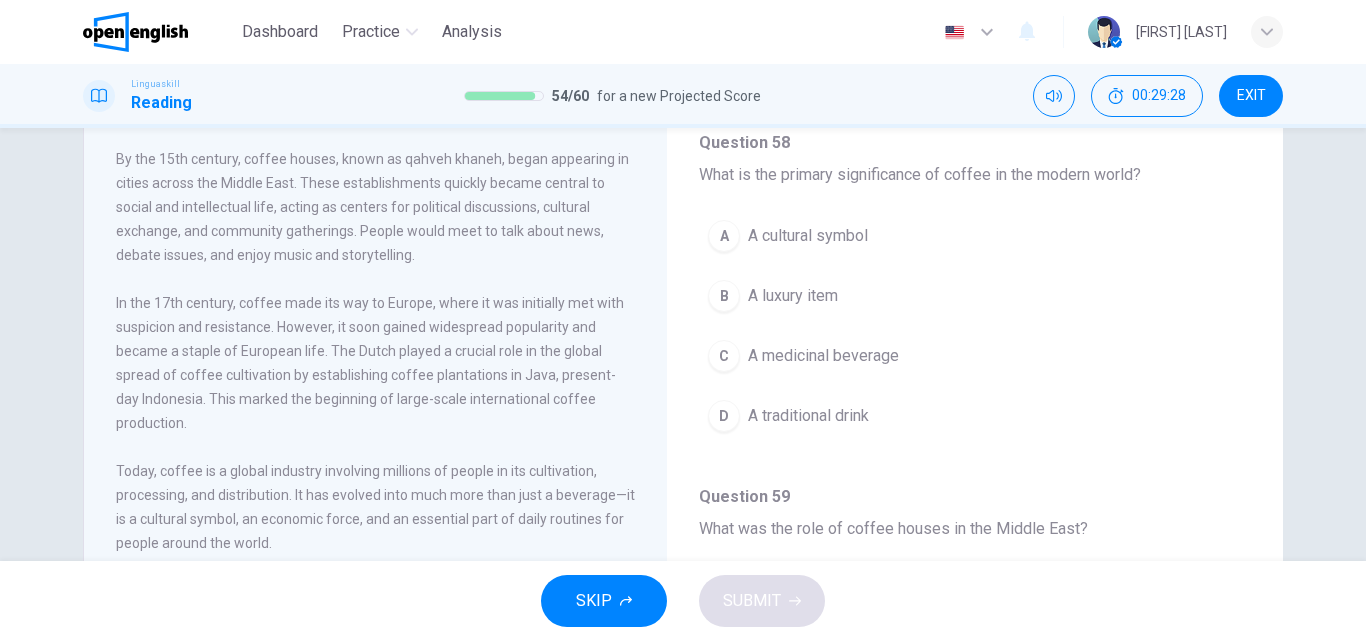 scroll, scrollTop: 1008, scrollLeft: 0, axis: vertical 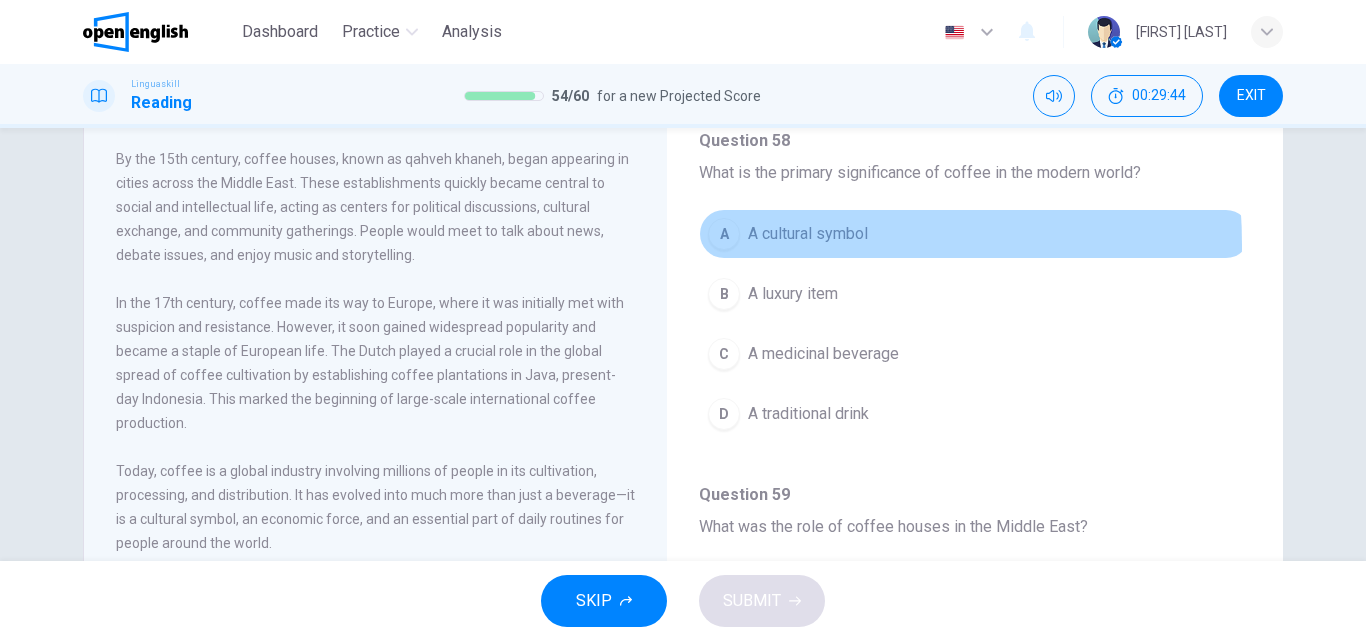click on "A A cultural symbol" at bounding box center [975, 234] 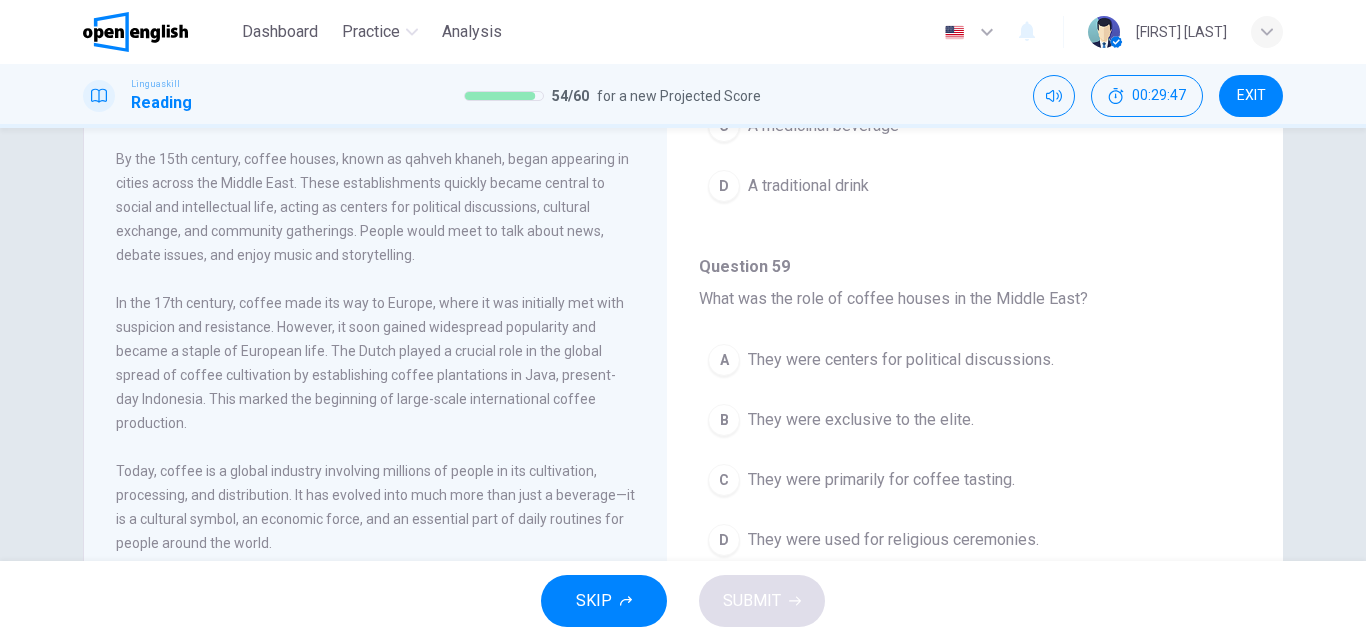 scroll, scrollTop: 1251, scrollLeft: 0, axis: vertical 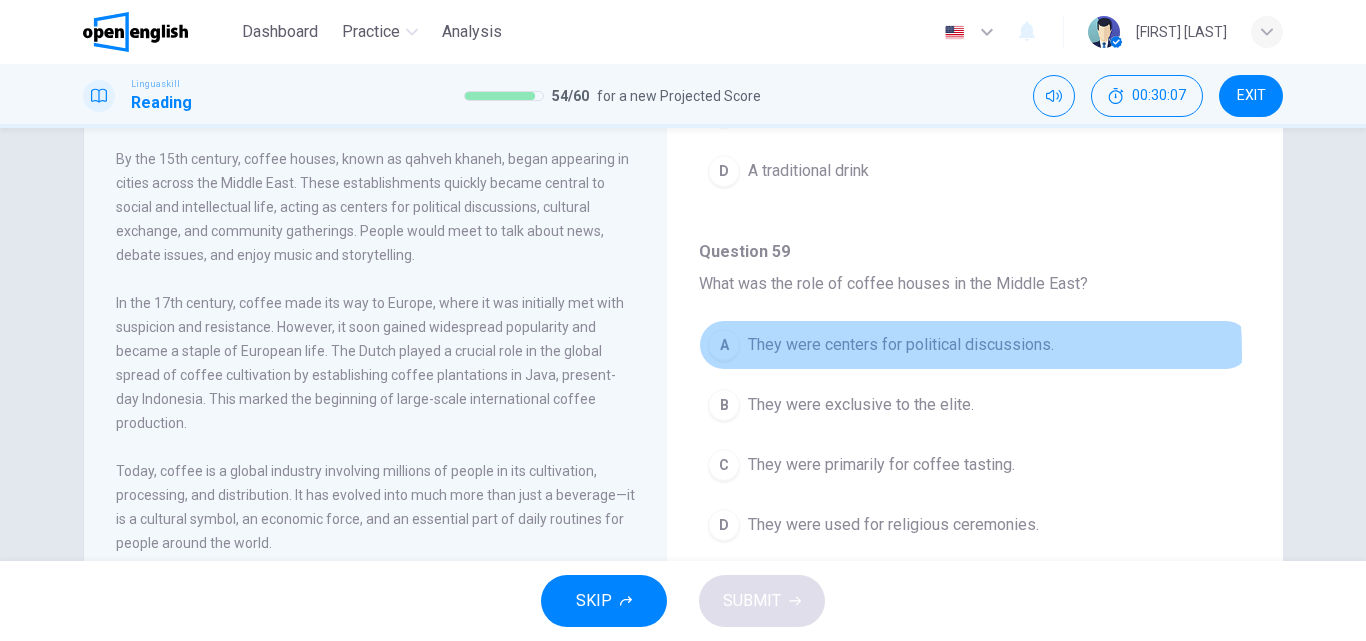 click on "They were centers for political discussions." at bounding box center (901, 345) 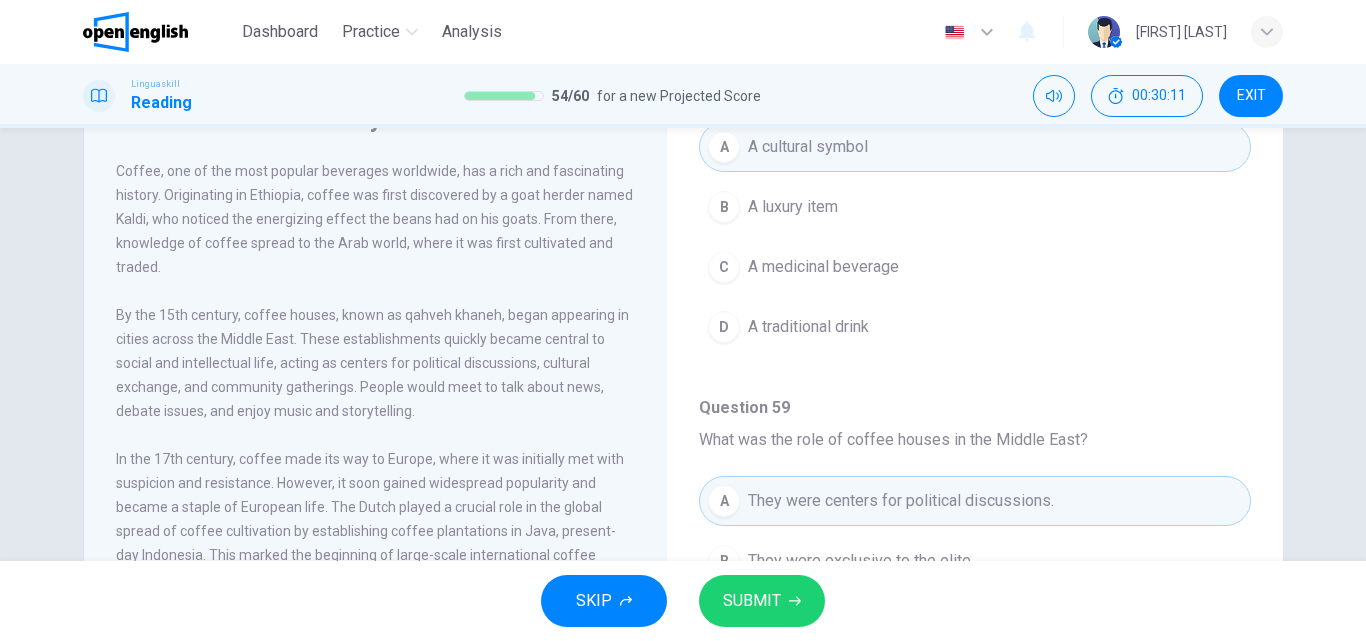 scroll, scrollTop: 342, scrollLeft: 0, axis: vertical 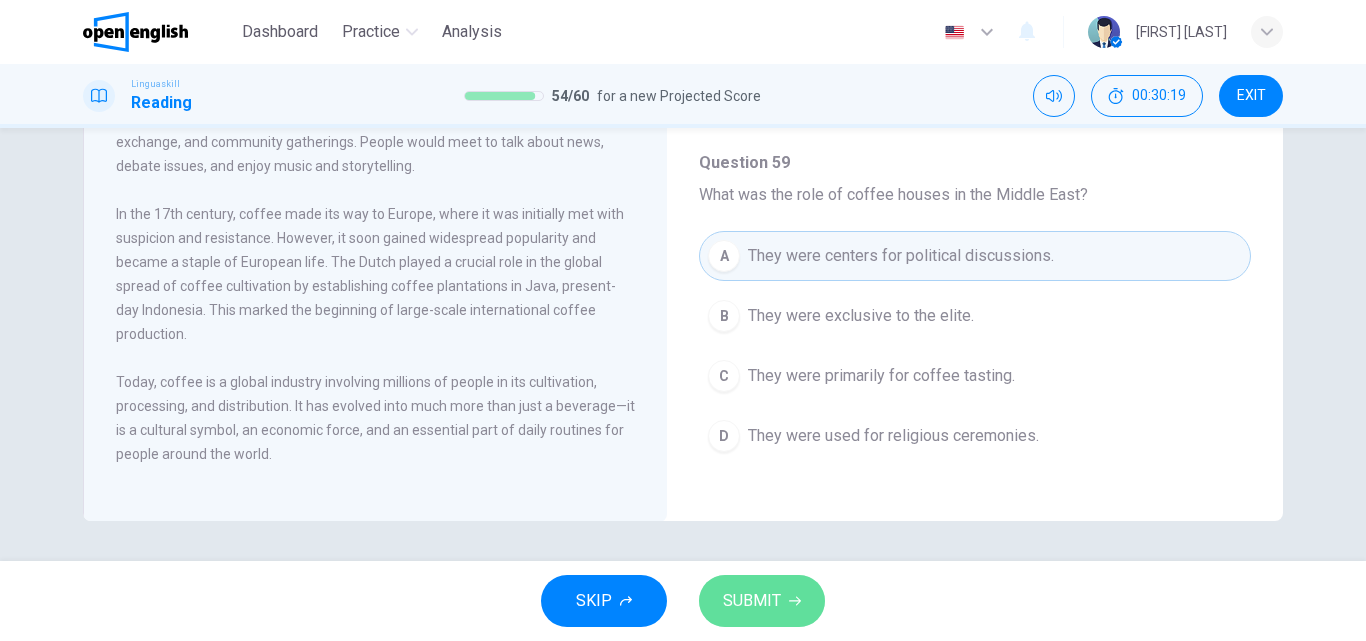 click on "SUBMIT" at bounding box center [752, 601] 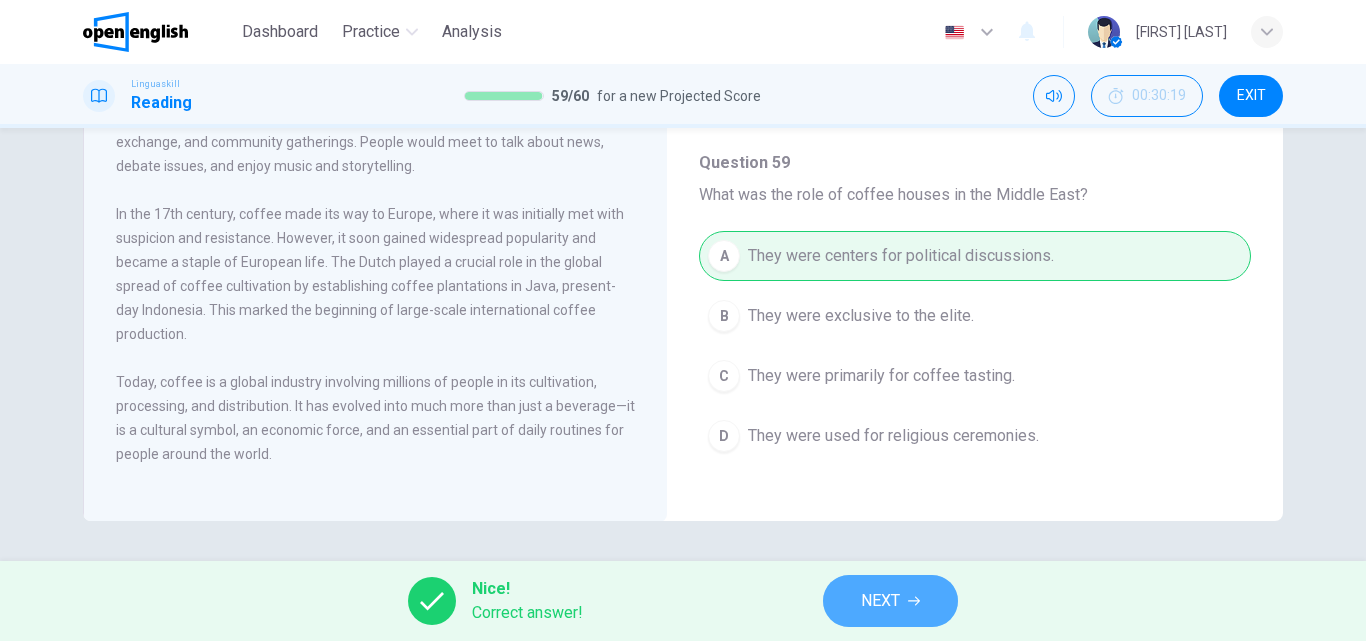 click on "NEXT" at bounding box center (880, 601) 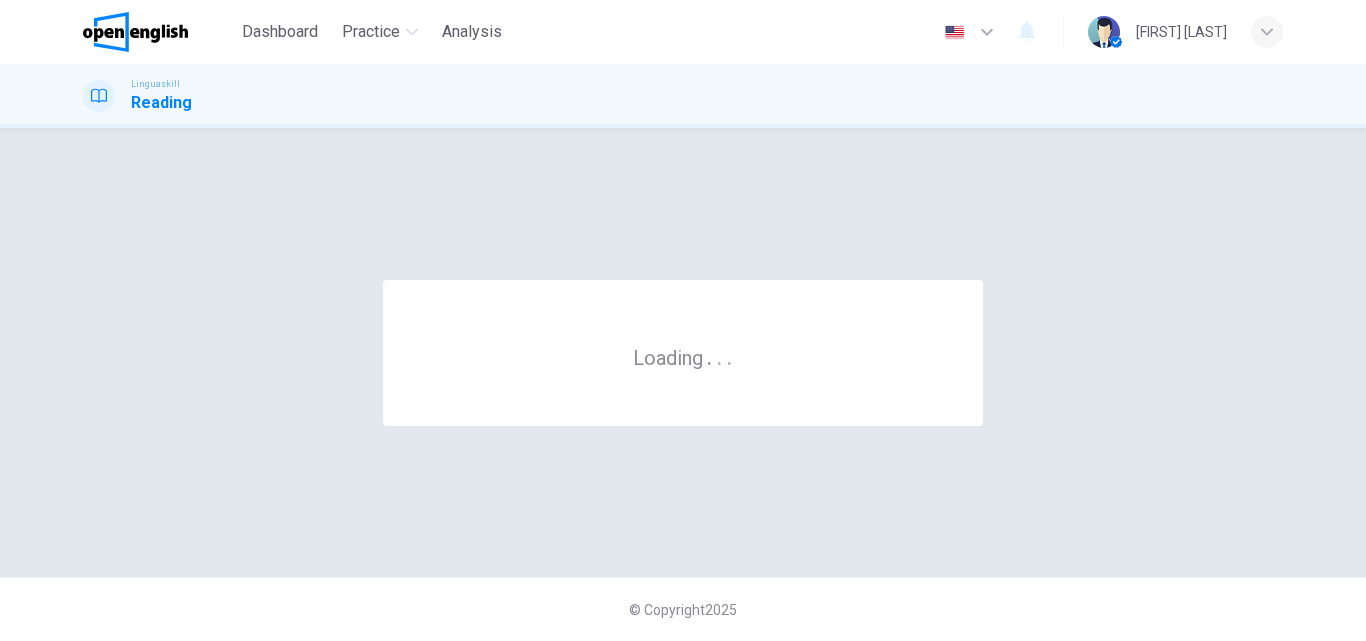 scroll, scrollTop: 0, scrollLeft: 0, axis: both 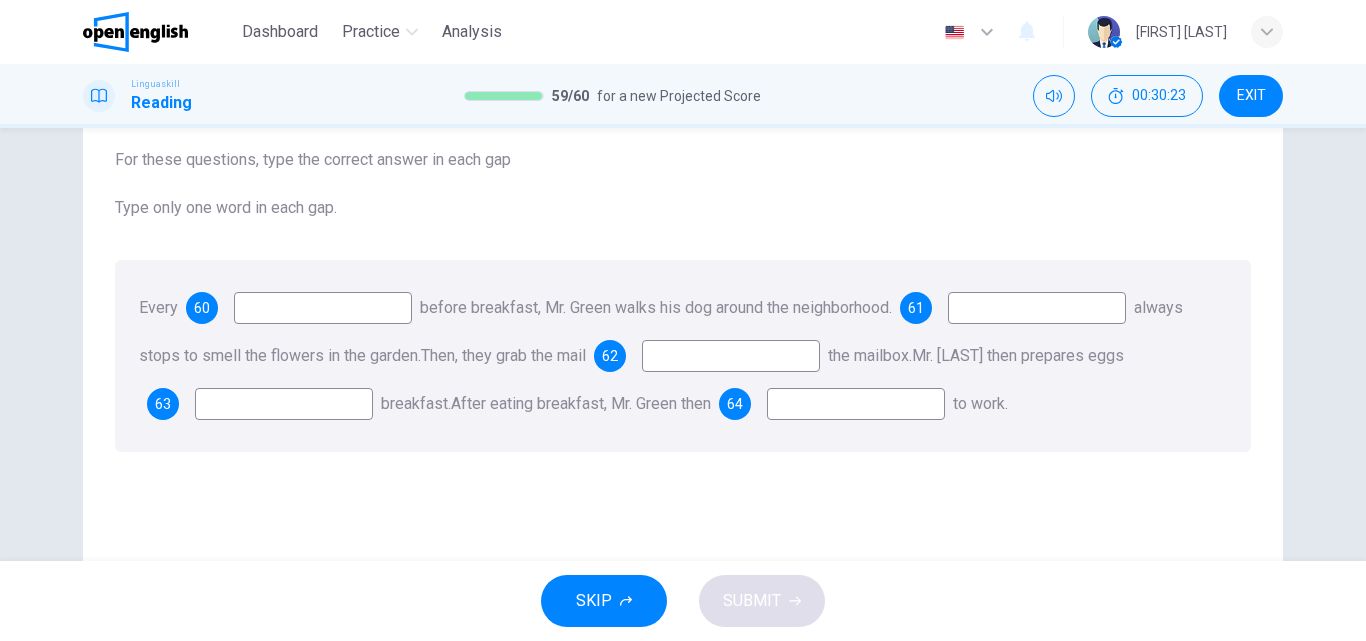 click at bounding box center (323, 308) 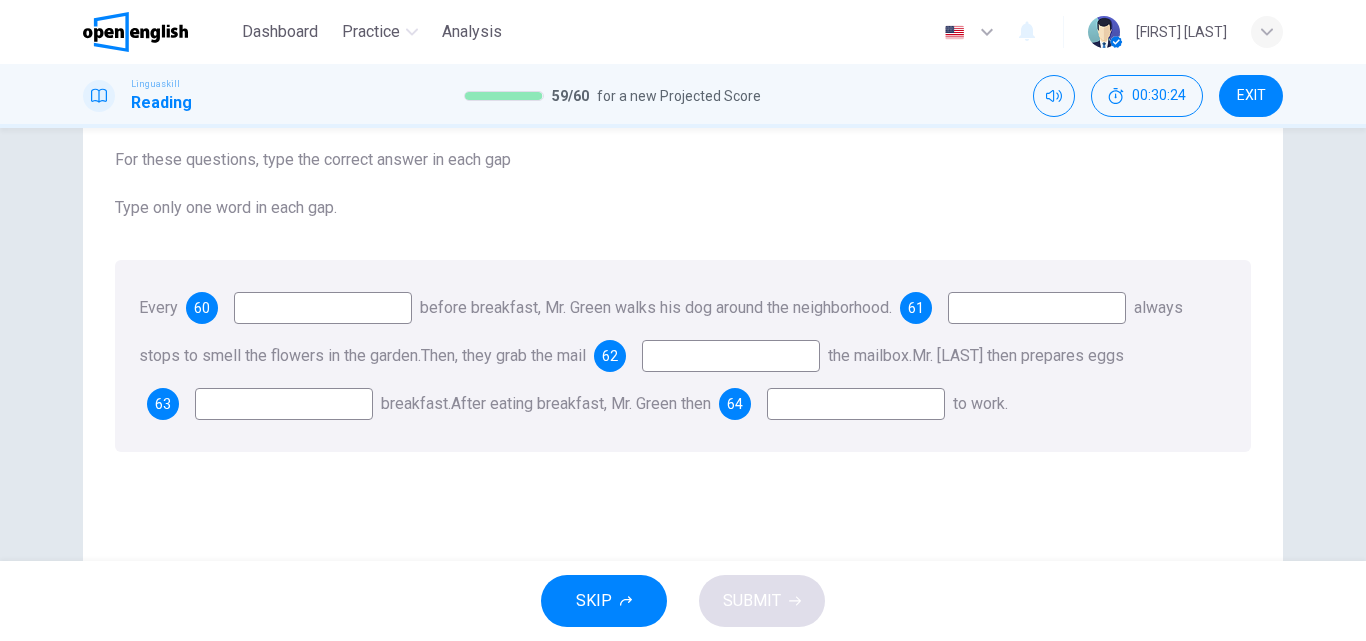 click at bounding box center [323, 308] 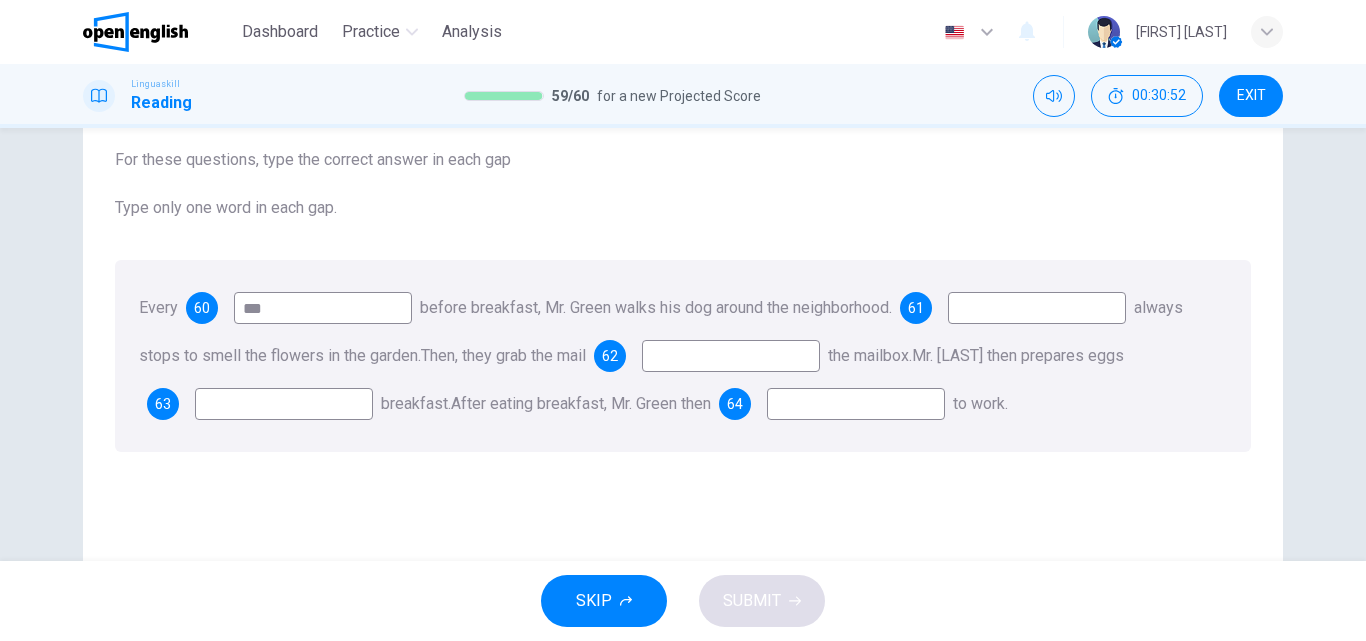 type on "***" 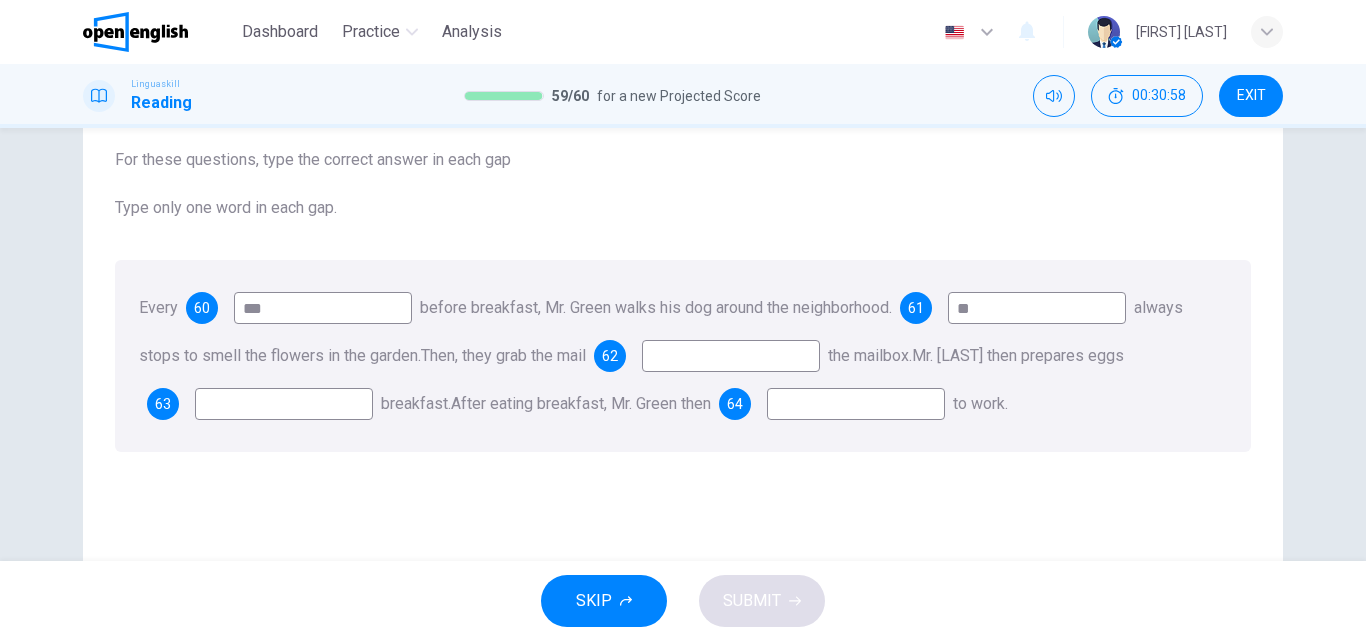 type on "**" 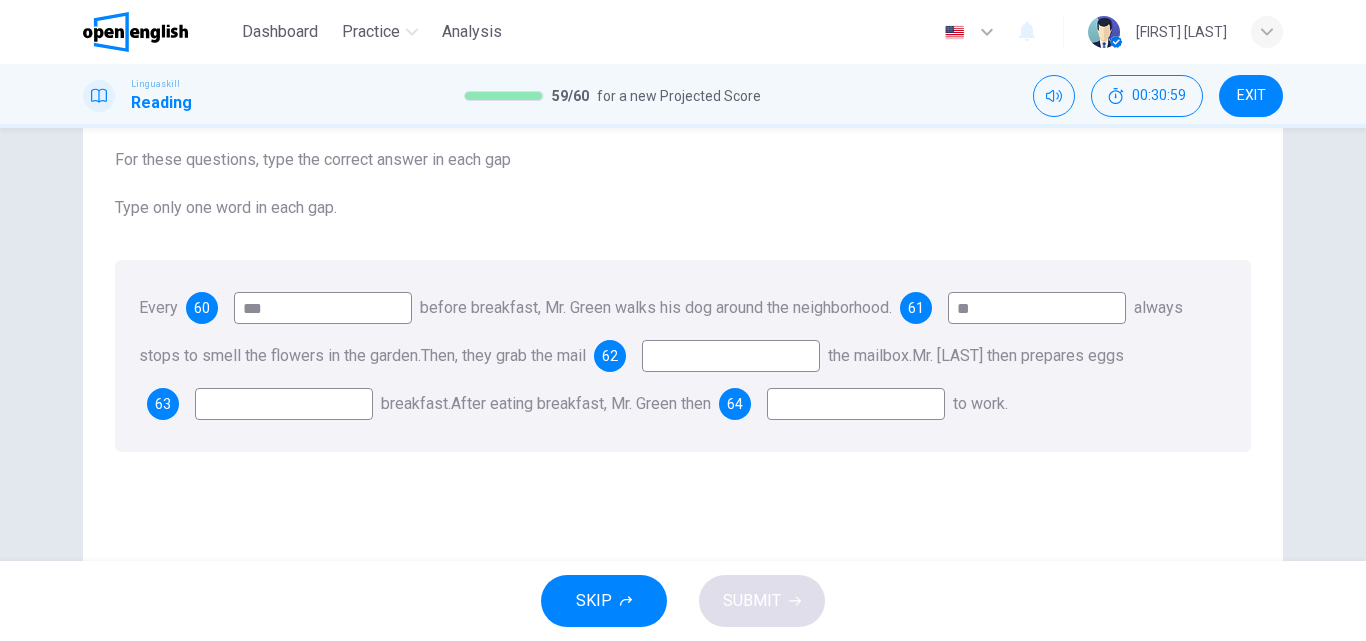 click at bounding box center [731, 356] 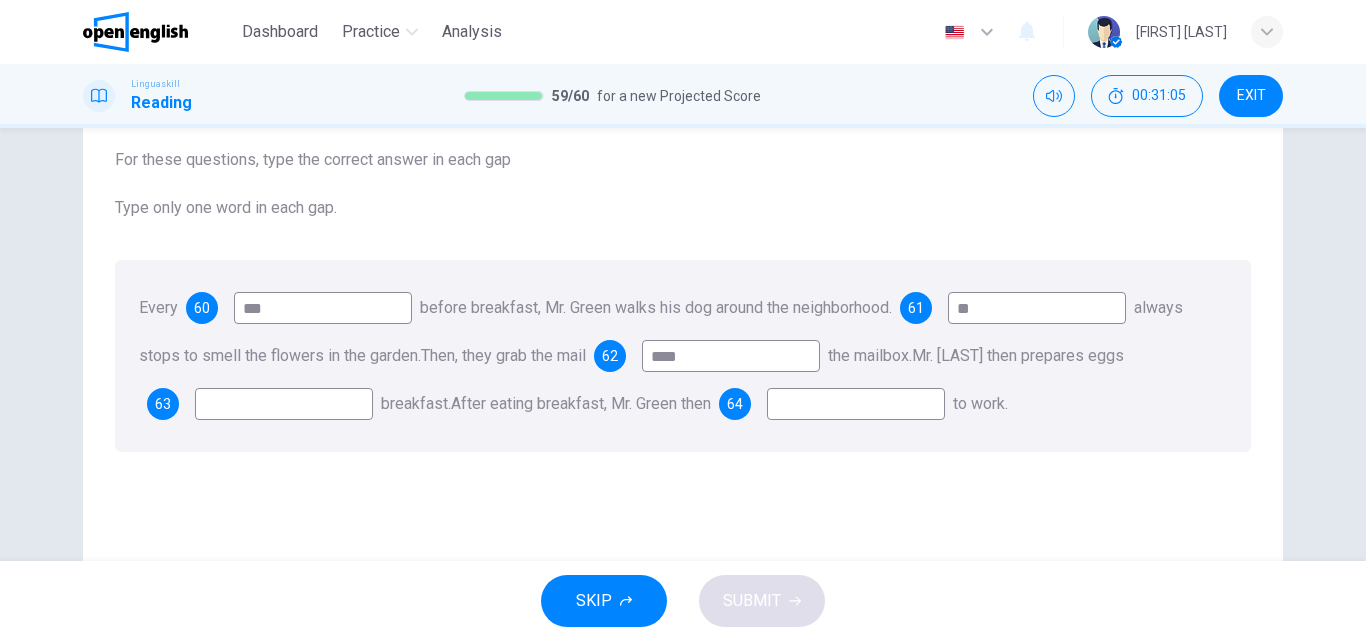 type on "****" 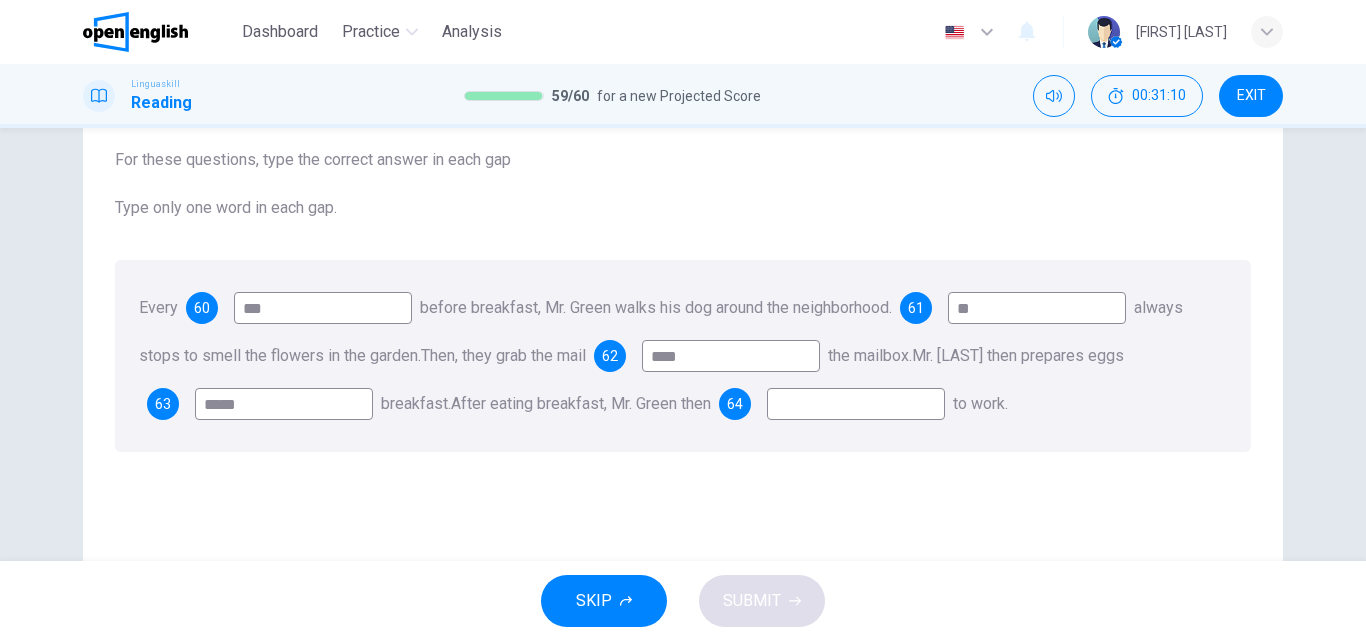 type on "*****" 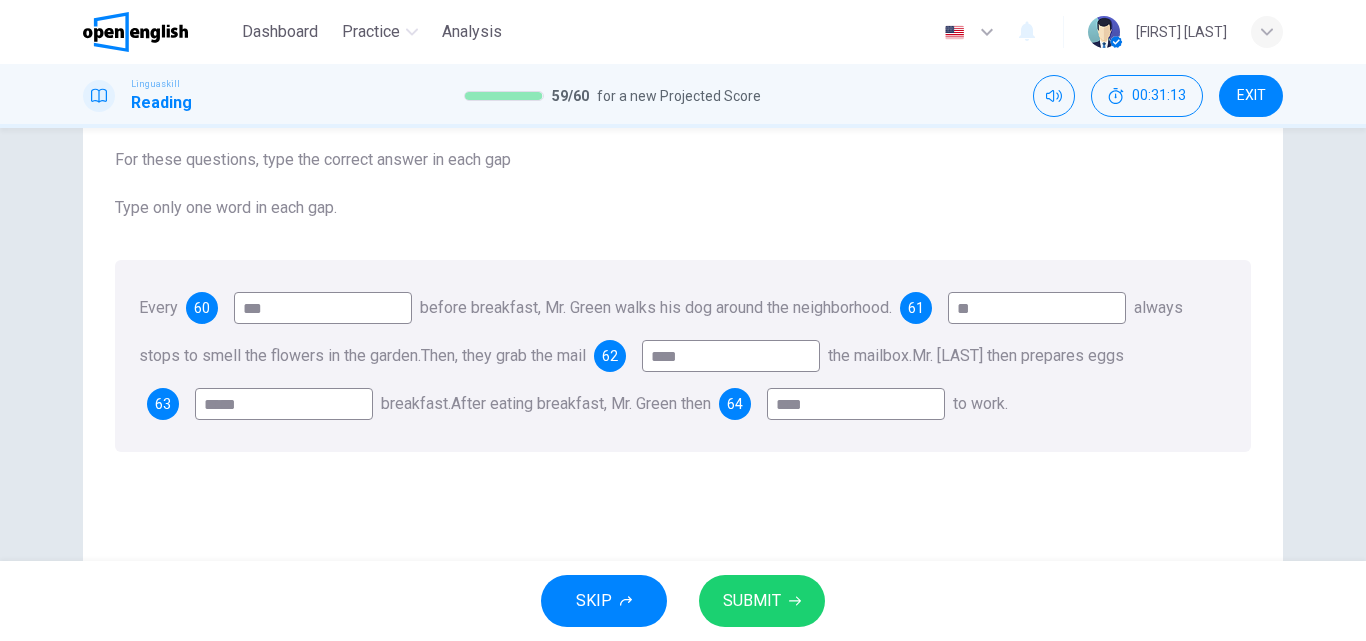 type on "****" 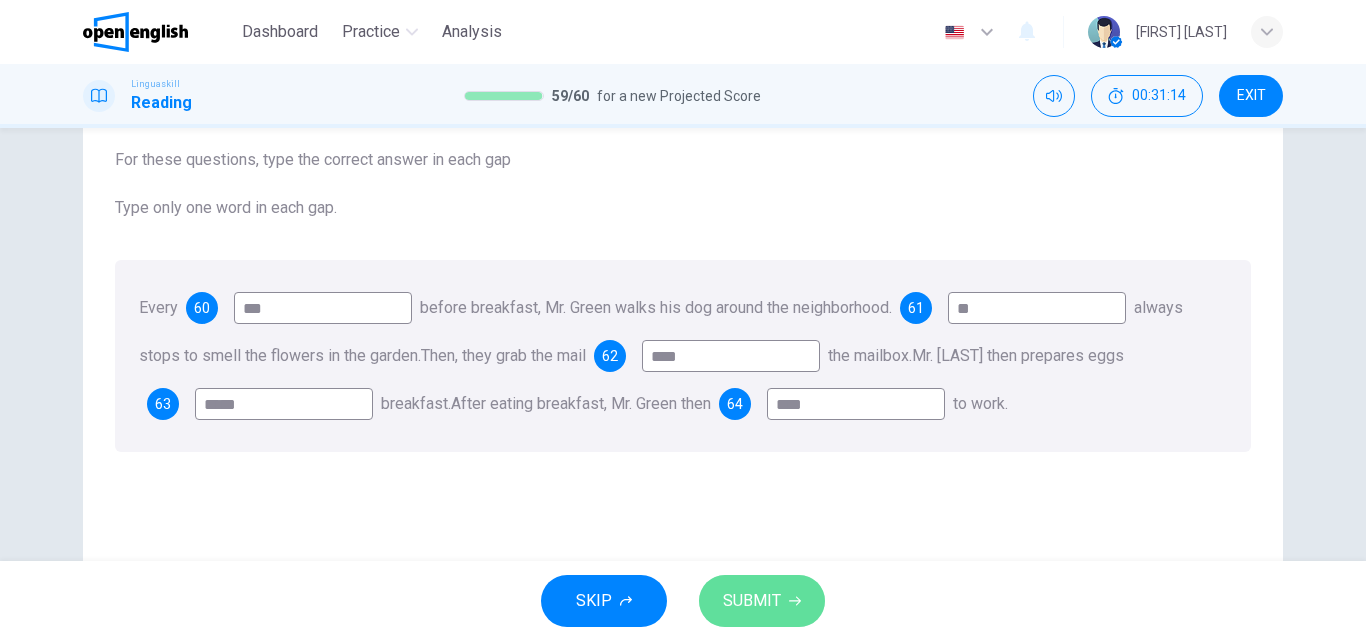 click on "SUBMIT" at bounding box center (752, 601) 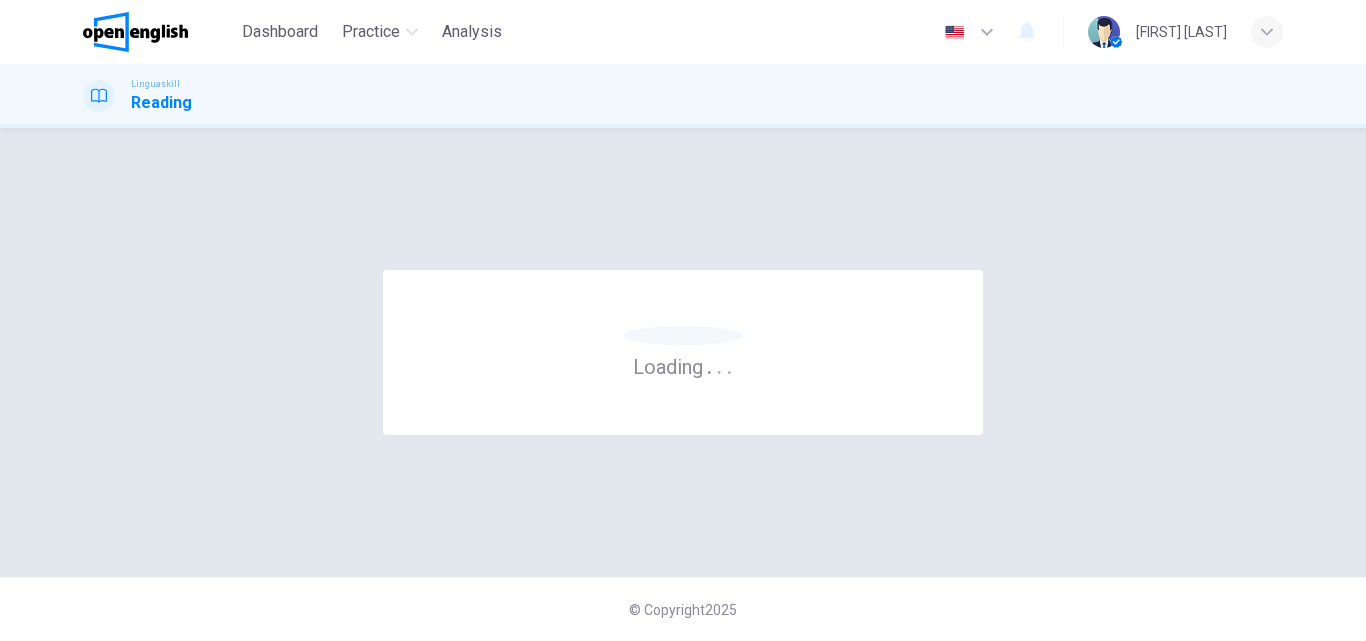 scroll, scrollTop: 0, scrollLeft: 0, axis: both 